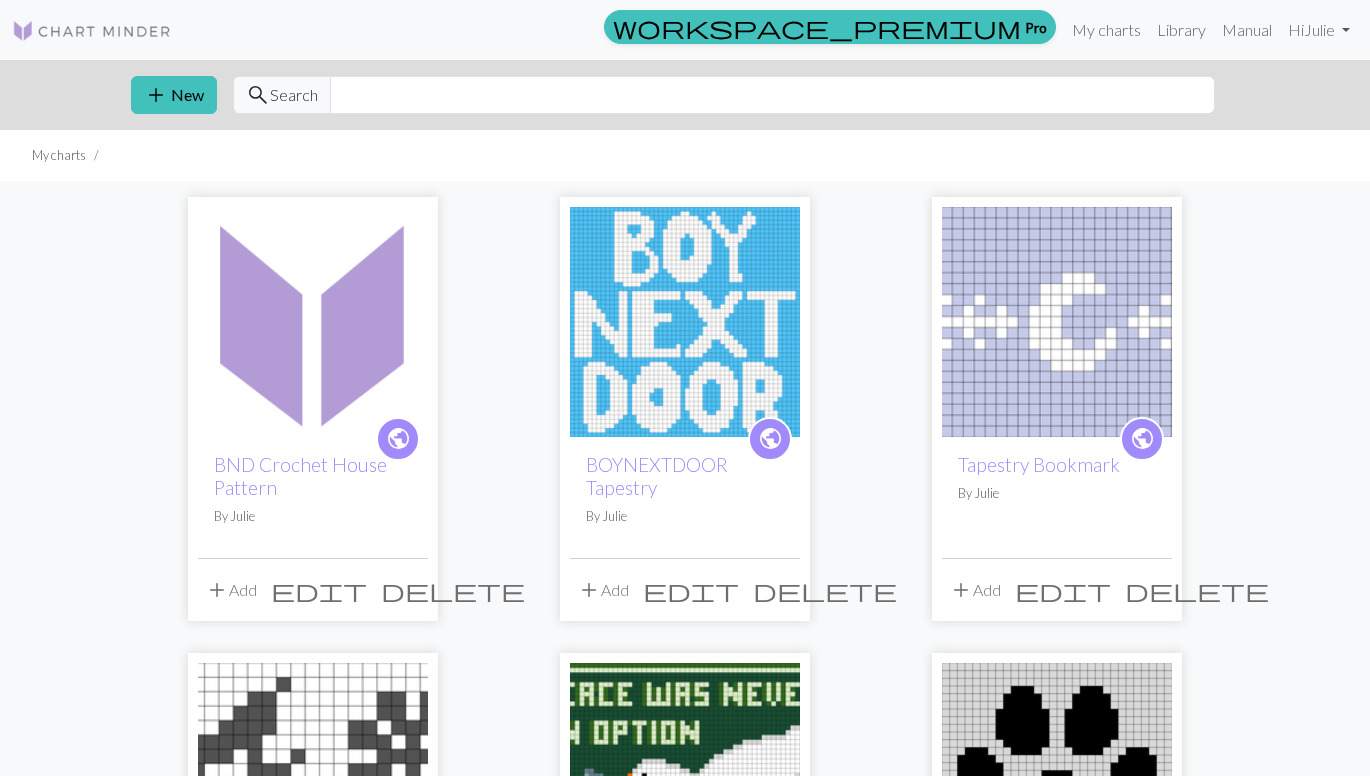 scroll, scrollTop: 0, scrollLeft: 0, axis: both 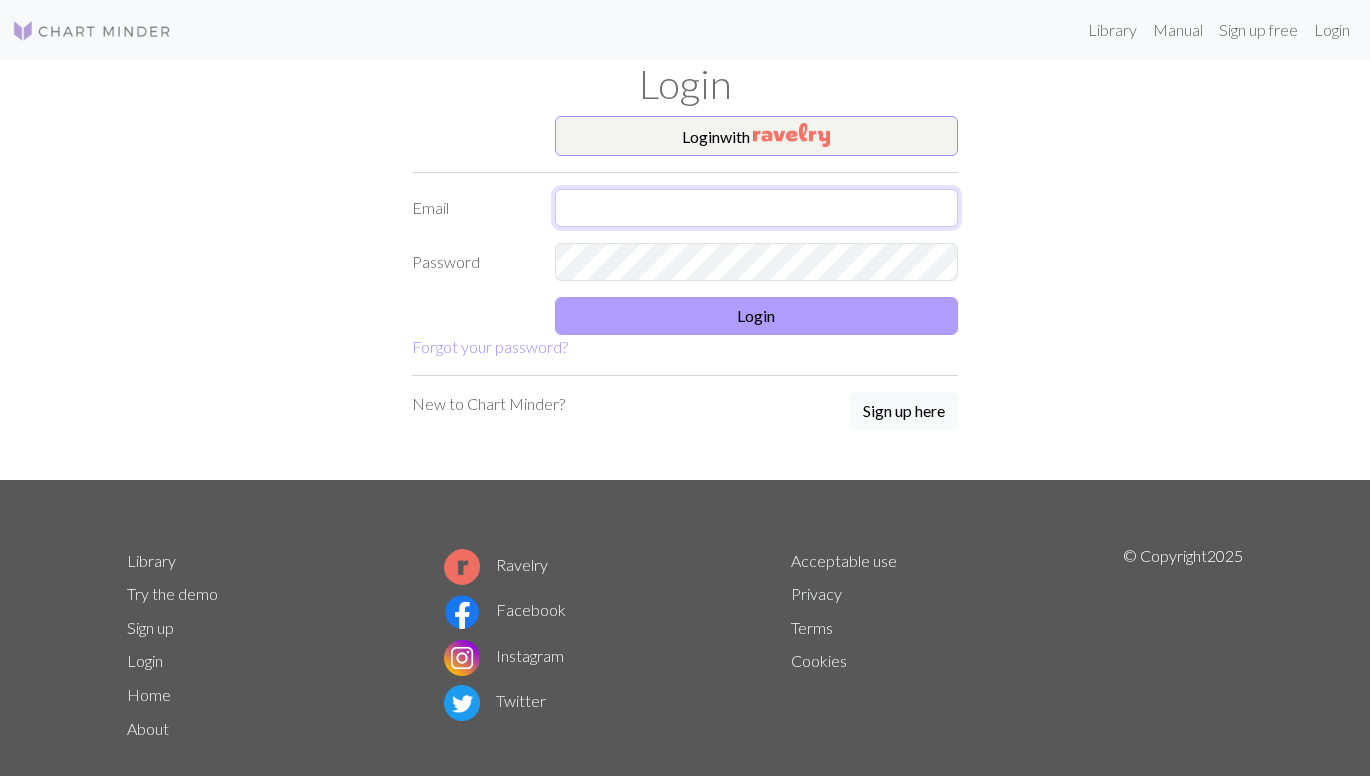 type on "seryeong.noh@[EMAIL]" 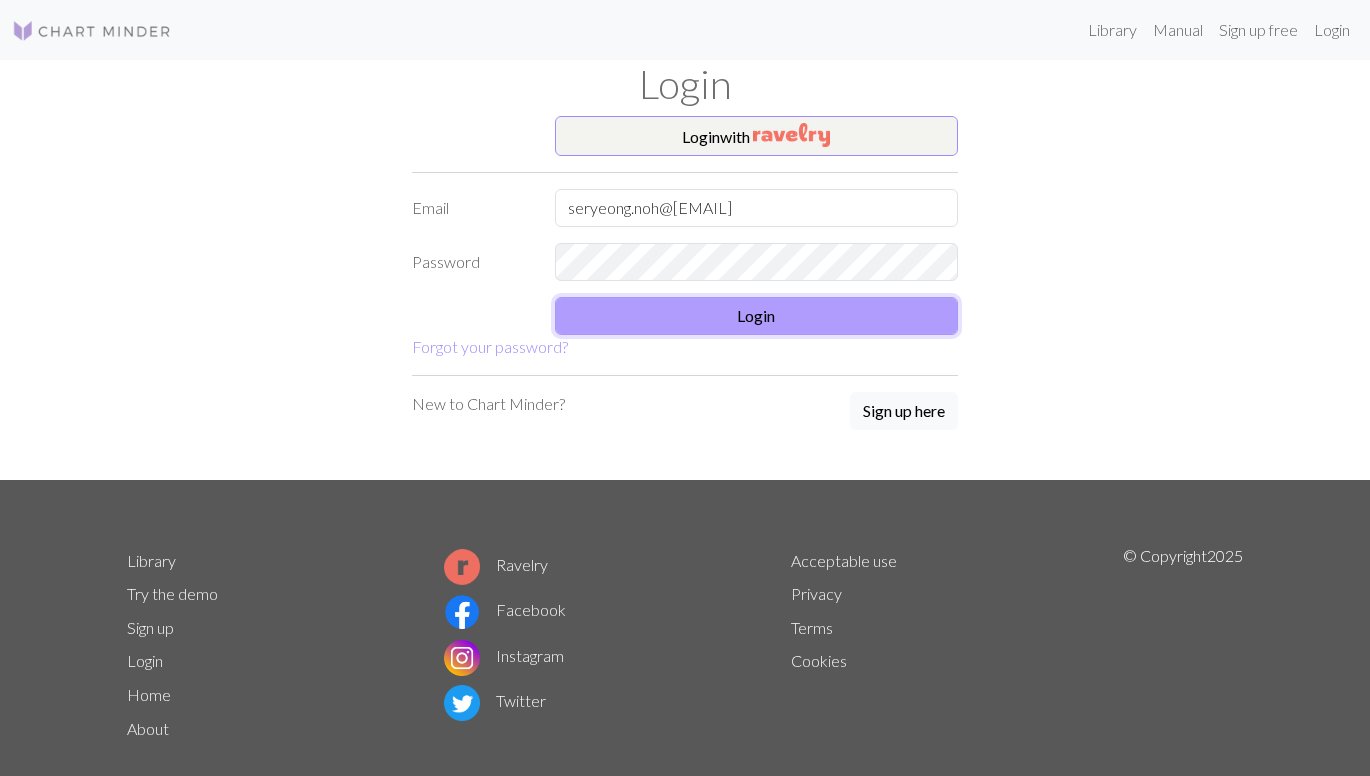 click on "Login" at bounding box center [757, 316] 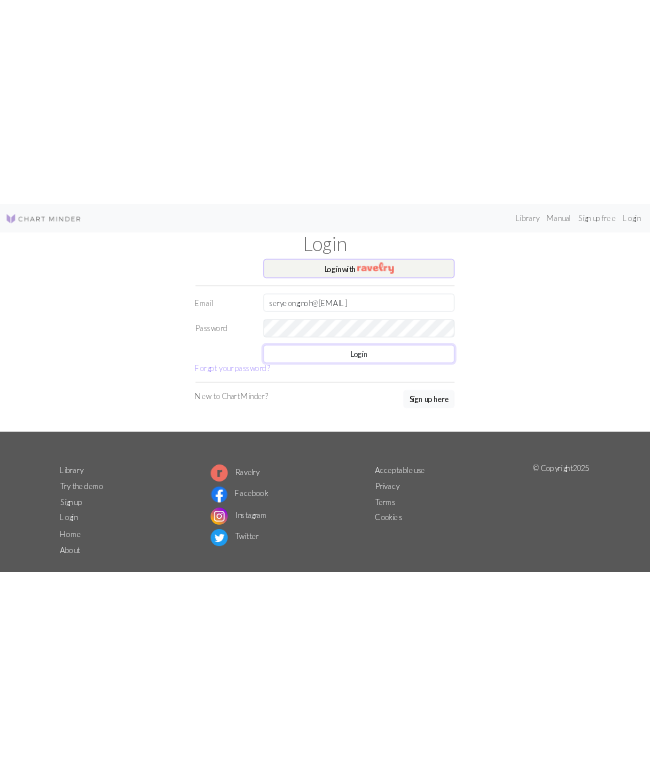scroll, scrollTop: 0, scrollLeft: 0, axis: both 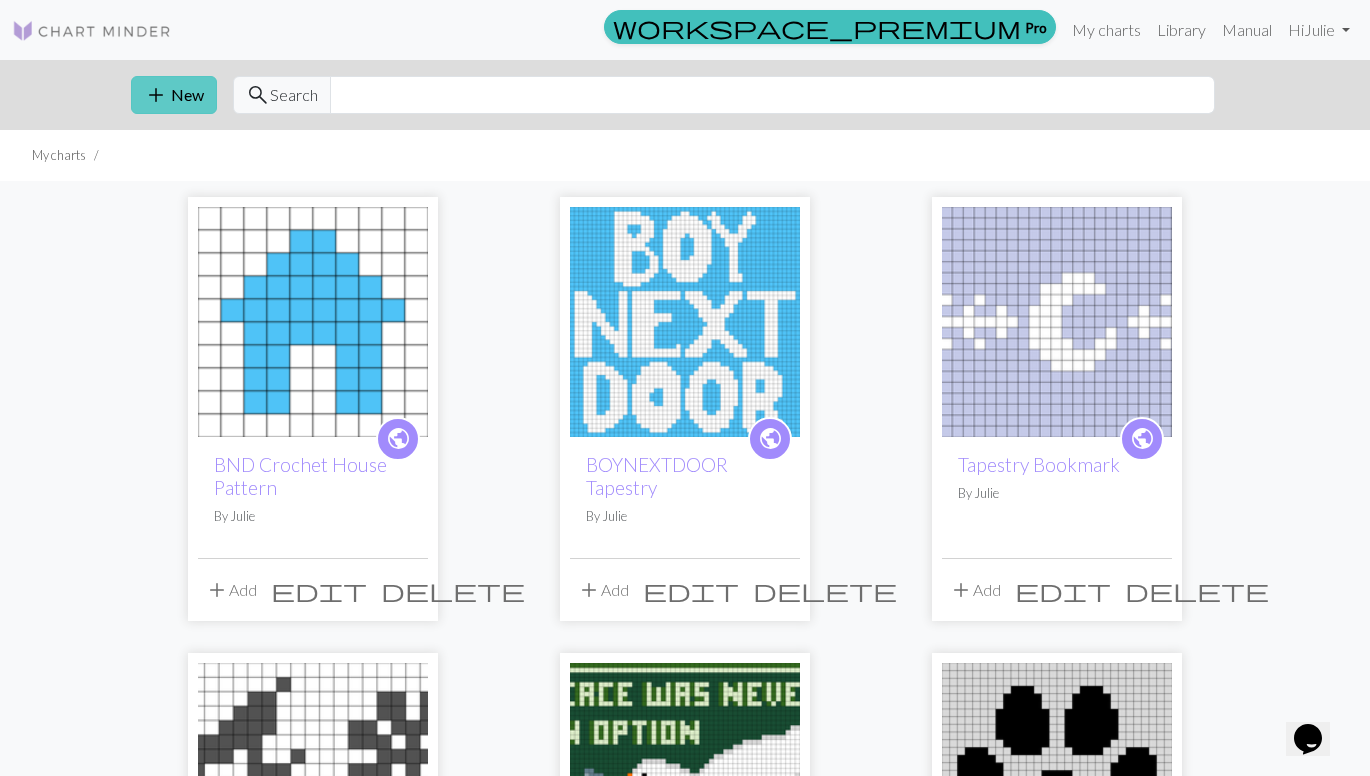 click on "add   New" at bounding box center [174, 95] 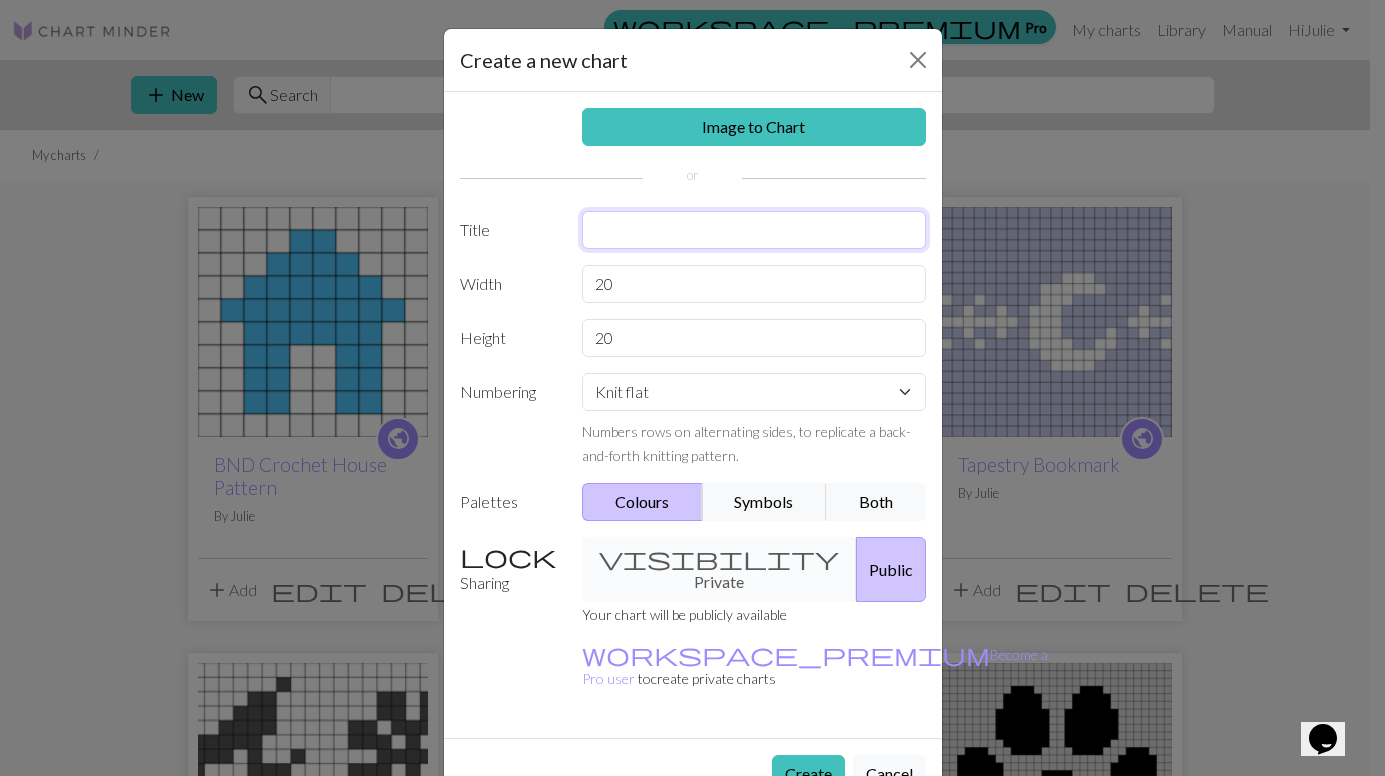 click at bounding box center (754, 230) 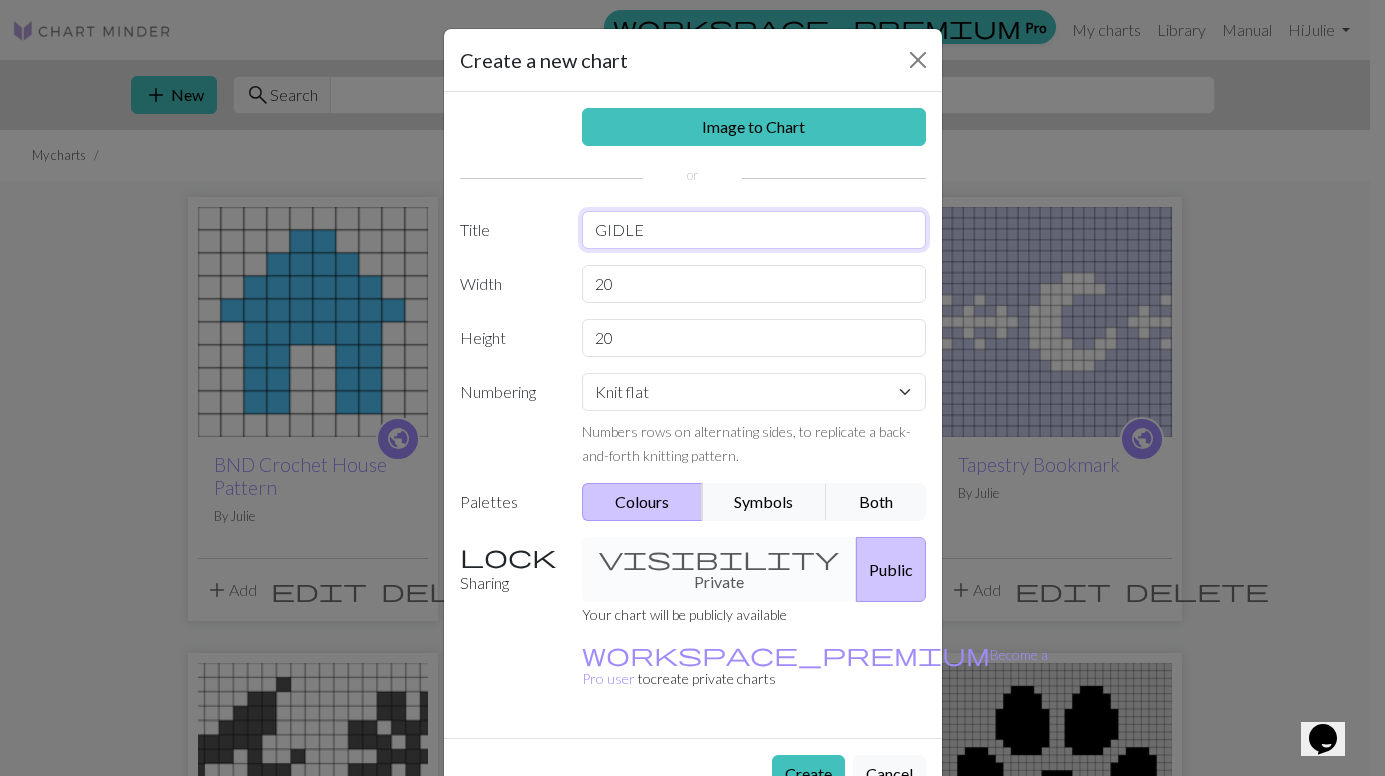 click on "GIDLE" at bounding box center (754, 230) 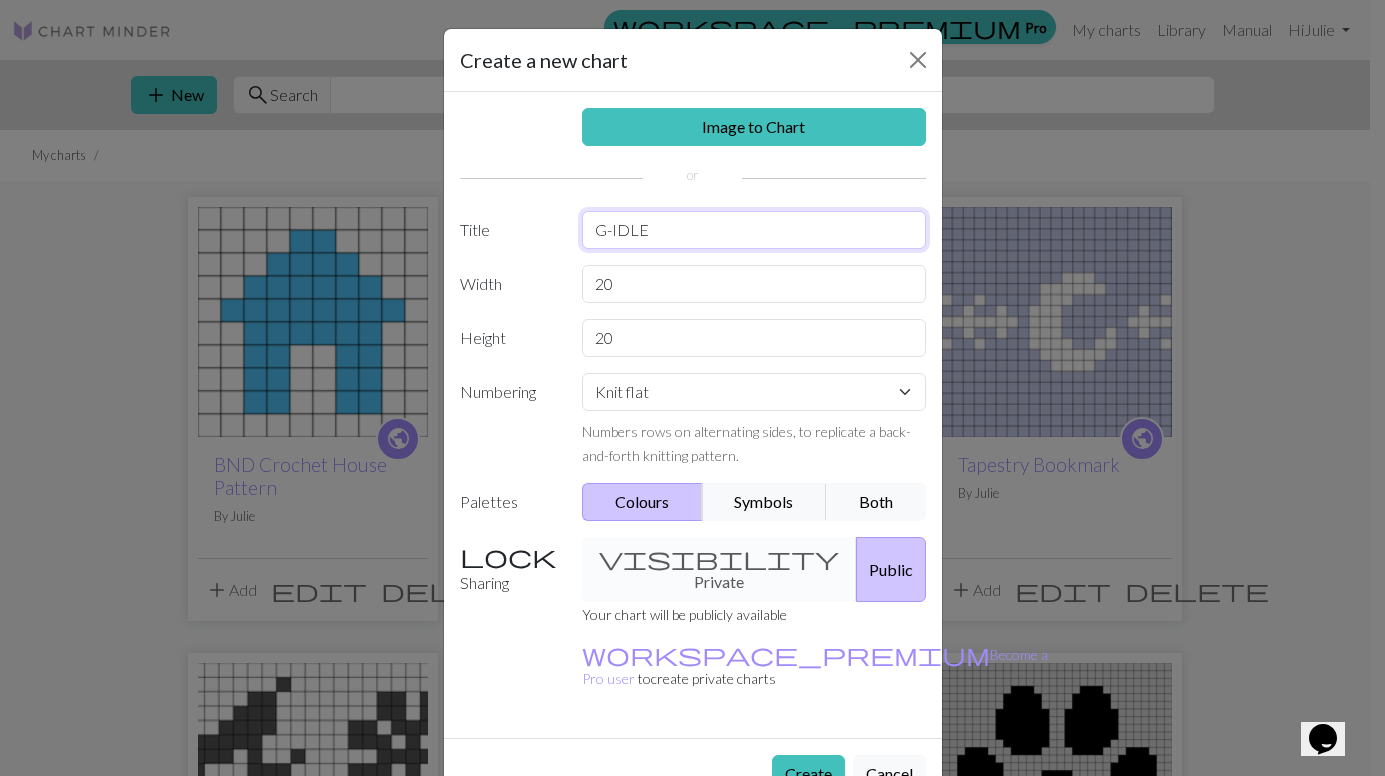 click on "G-IDLE" at bounding box center (754, 230) 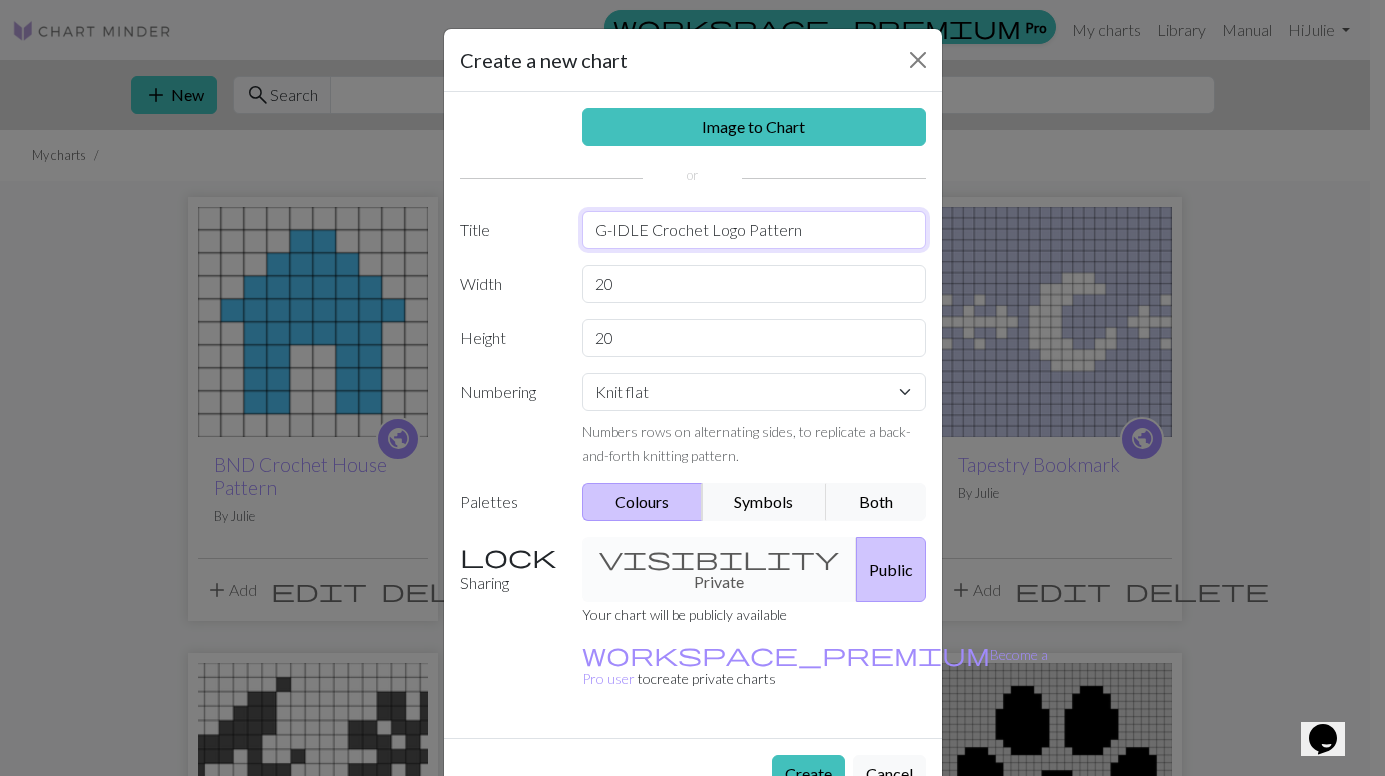 type on "G-IDLE Crochet Logo Pattern" 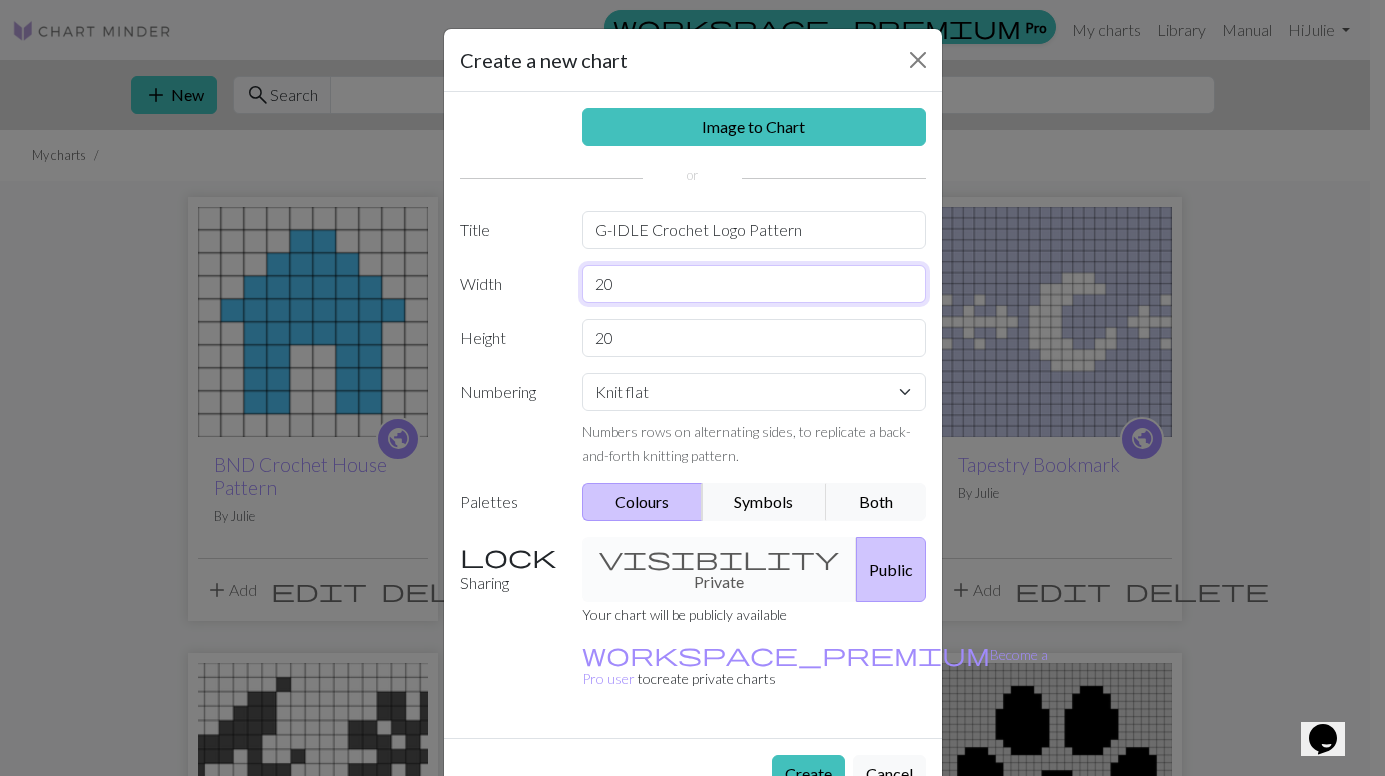 click on "20" at bounding box center [754, 284] 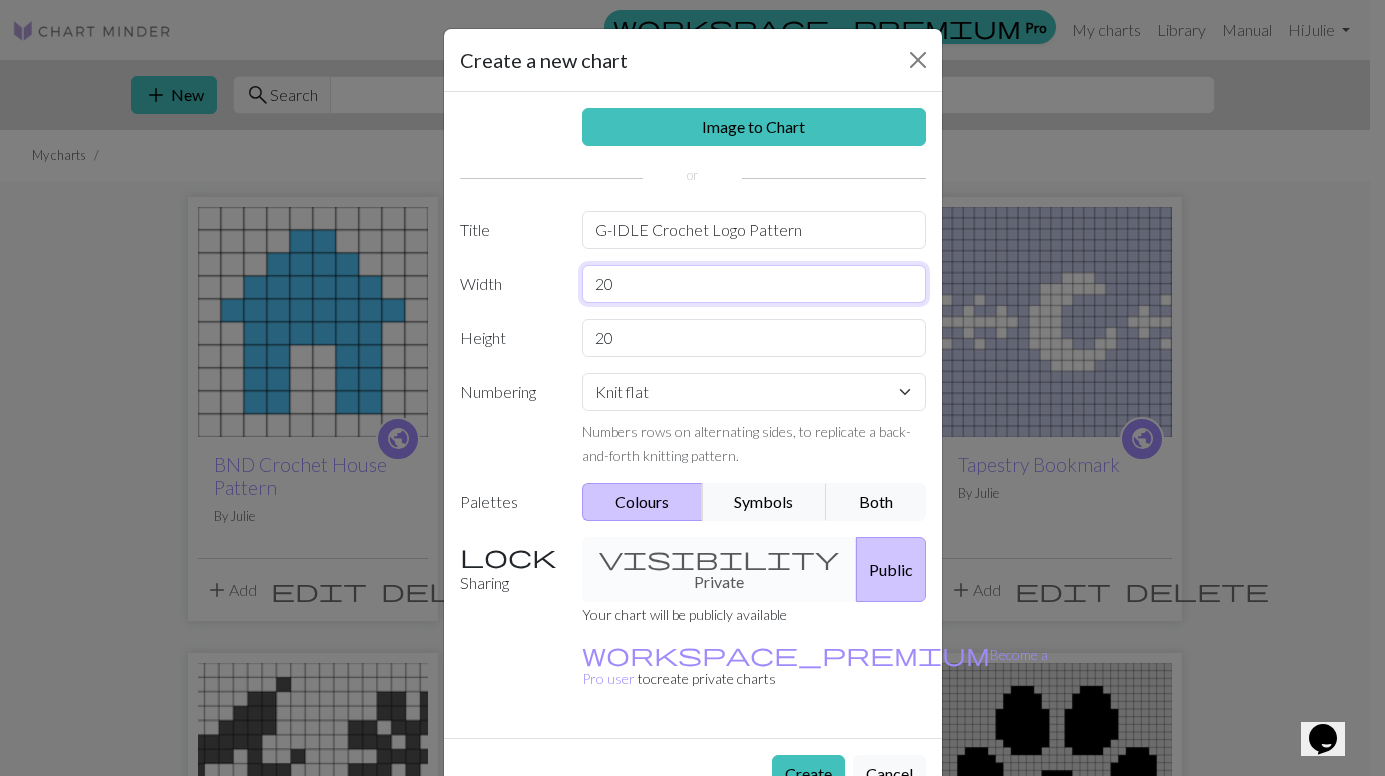 type on "2" 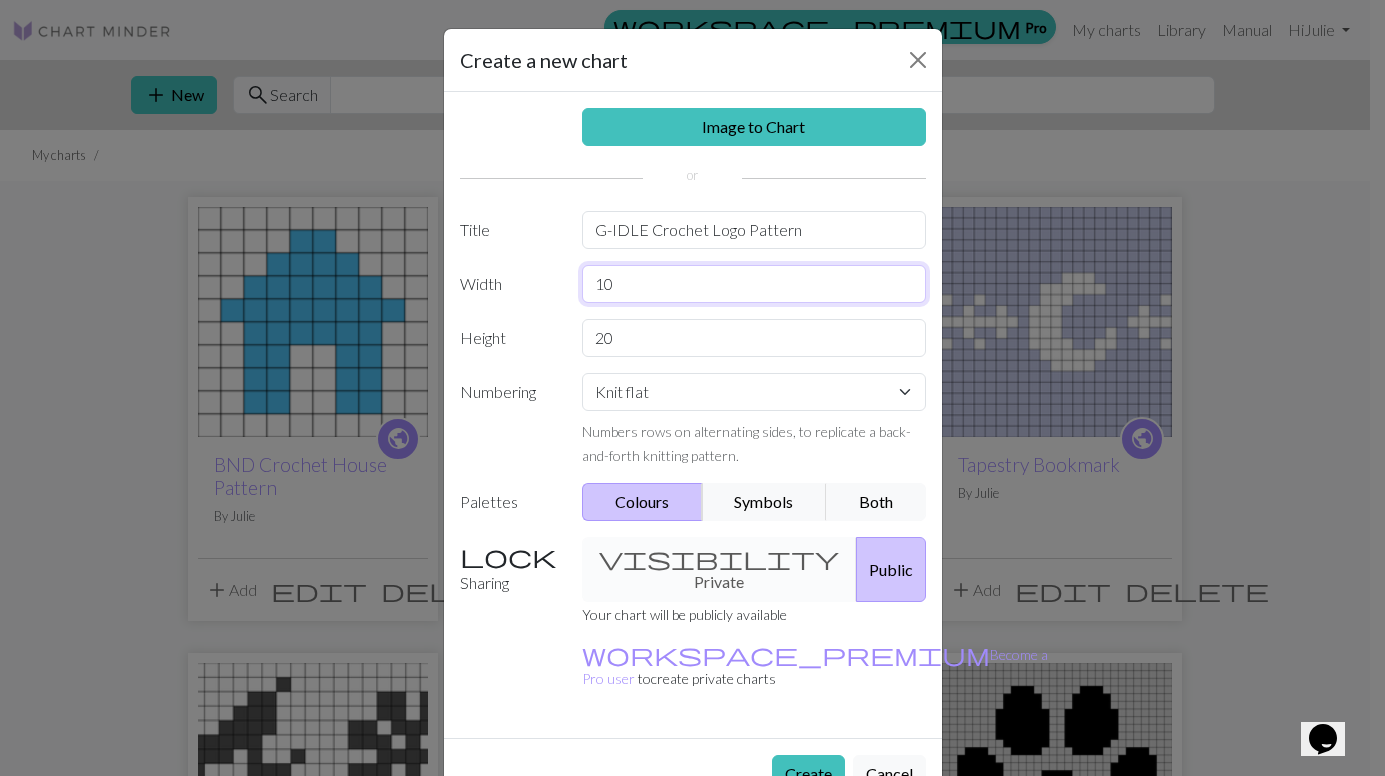 type on "10" 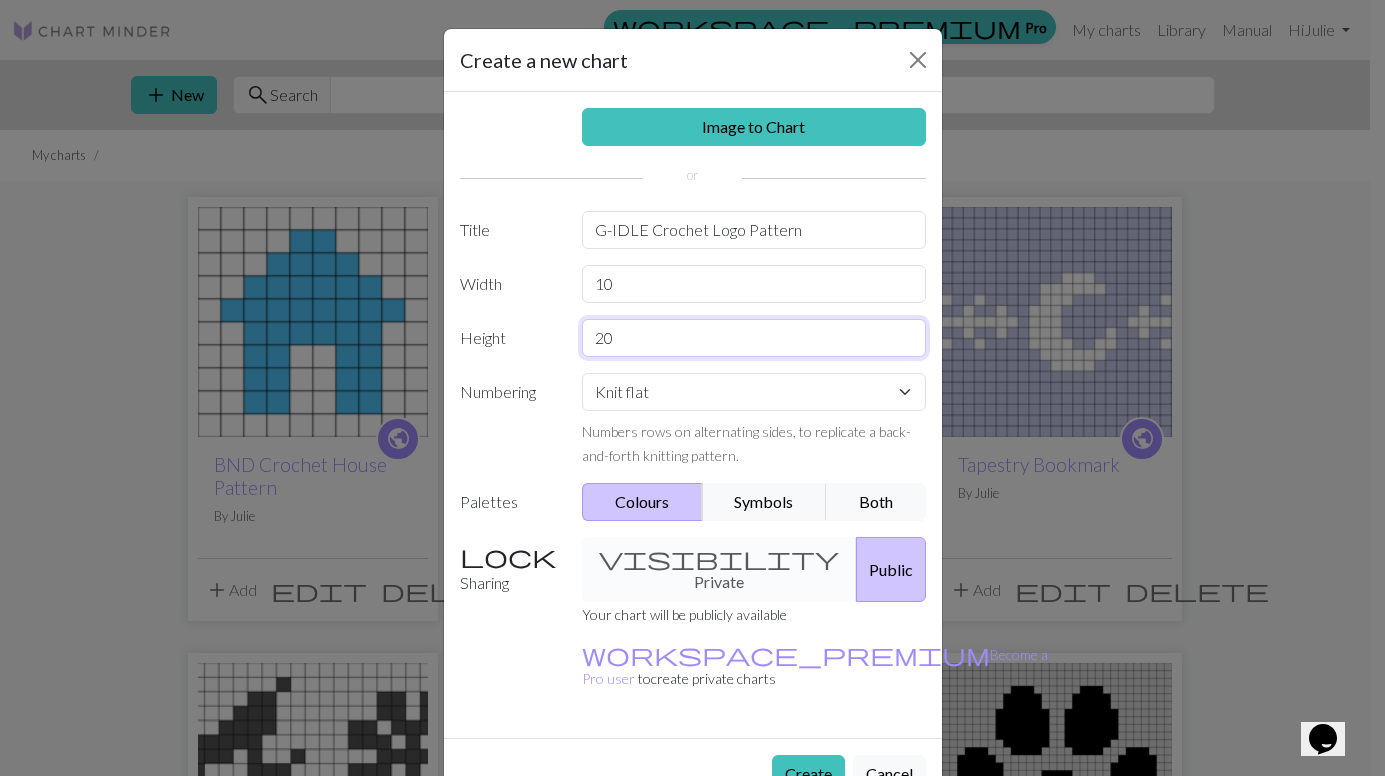 click on "20" at bounding box center (754, 338) 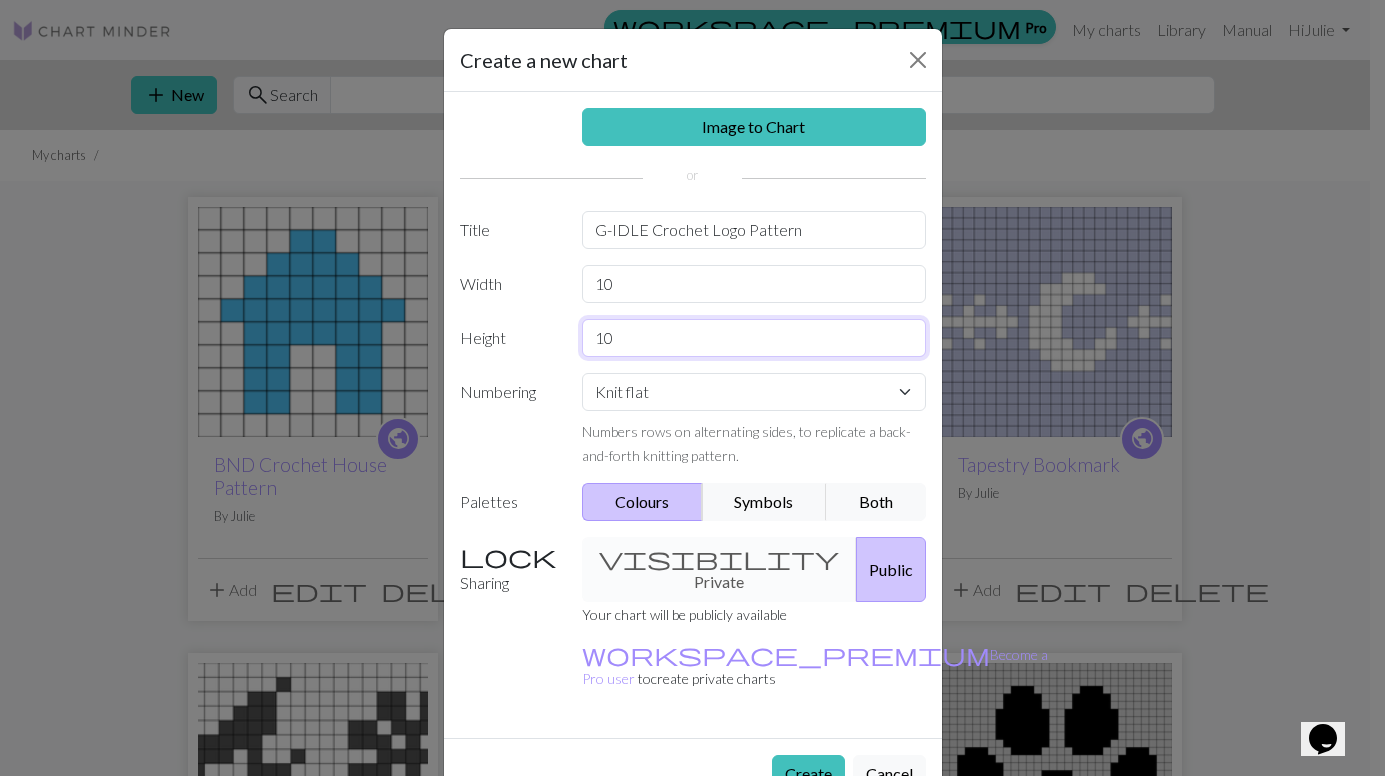 type on "10" 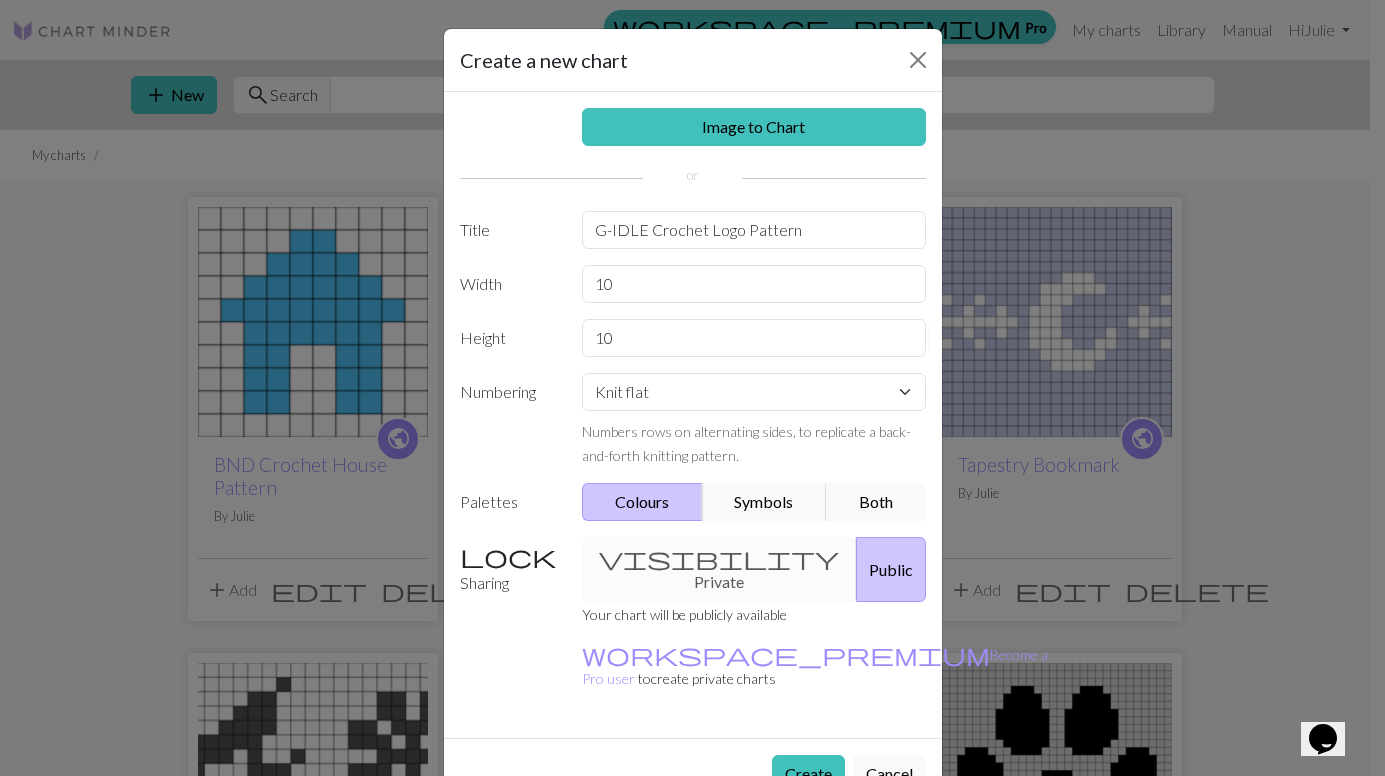 click on "Numbering" at bounding box center [509, 420] 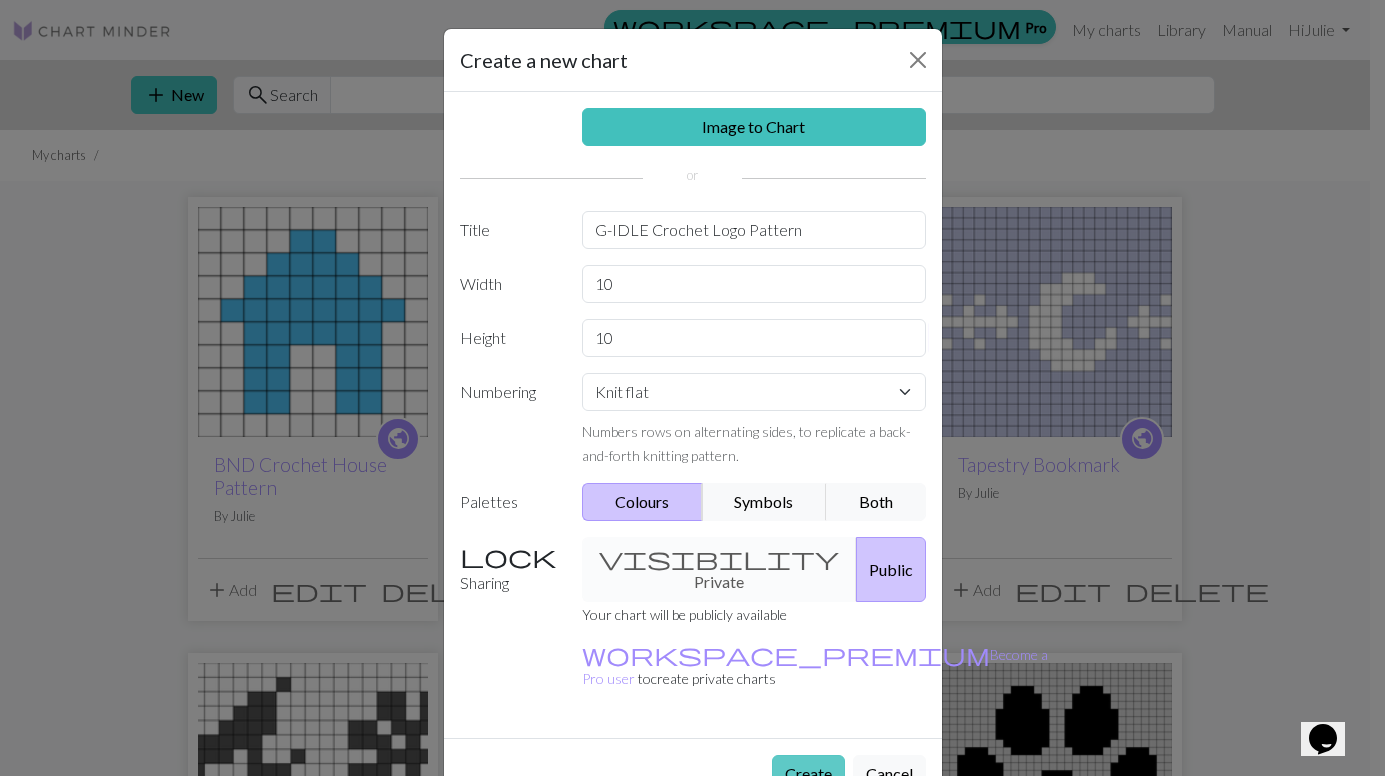 click on "Create" at bounding box center (808, 774) 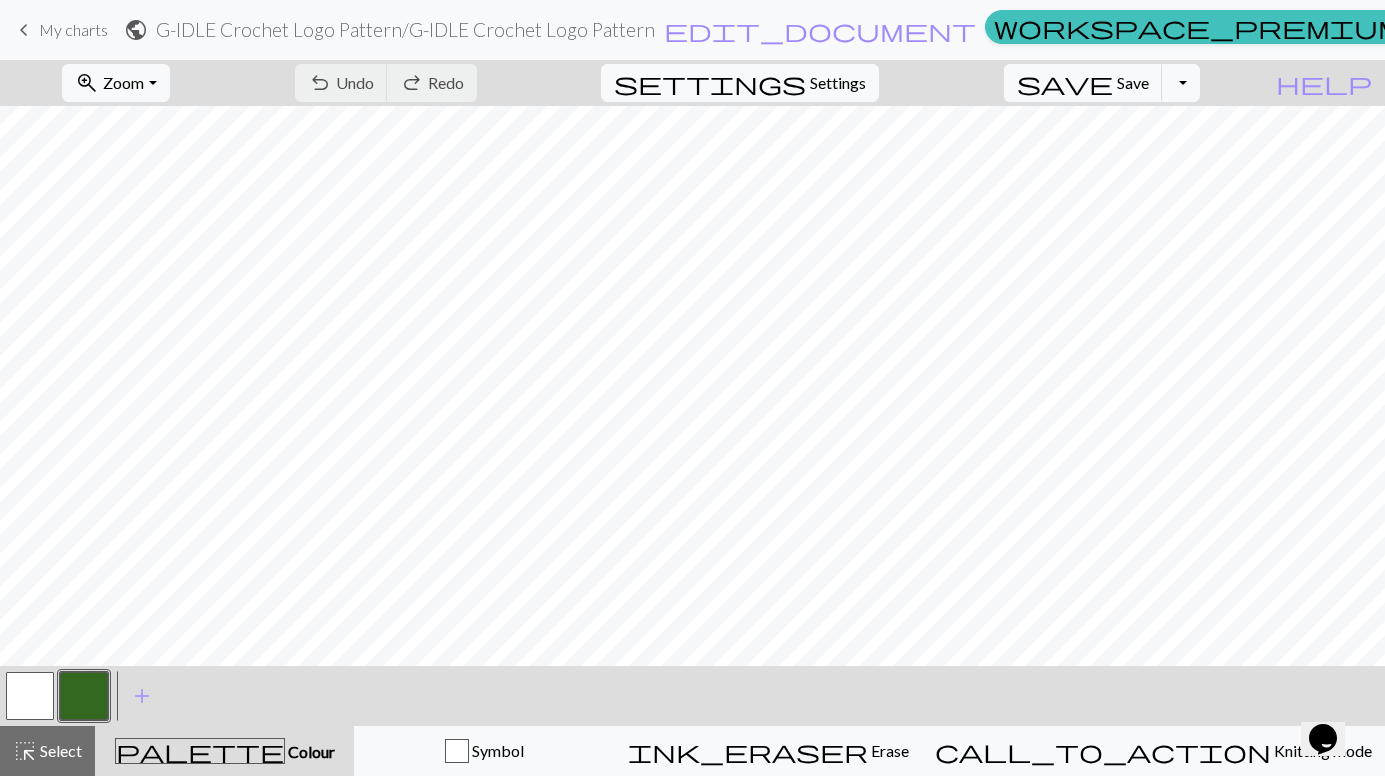 click on "settings  Settings" at bounding box center (740, 83) 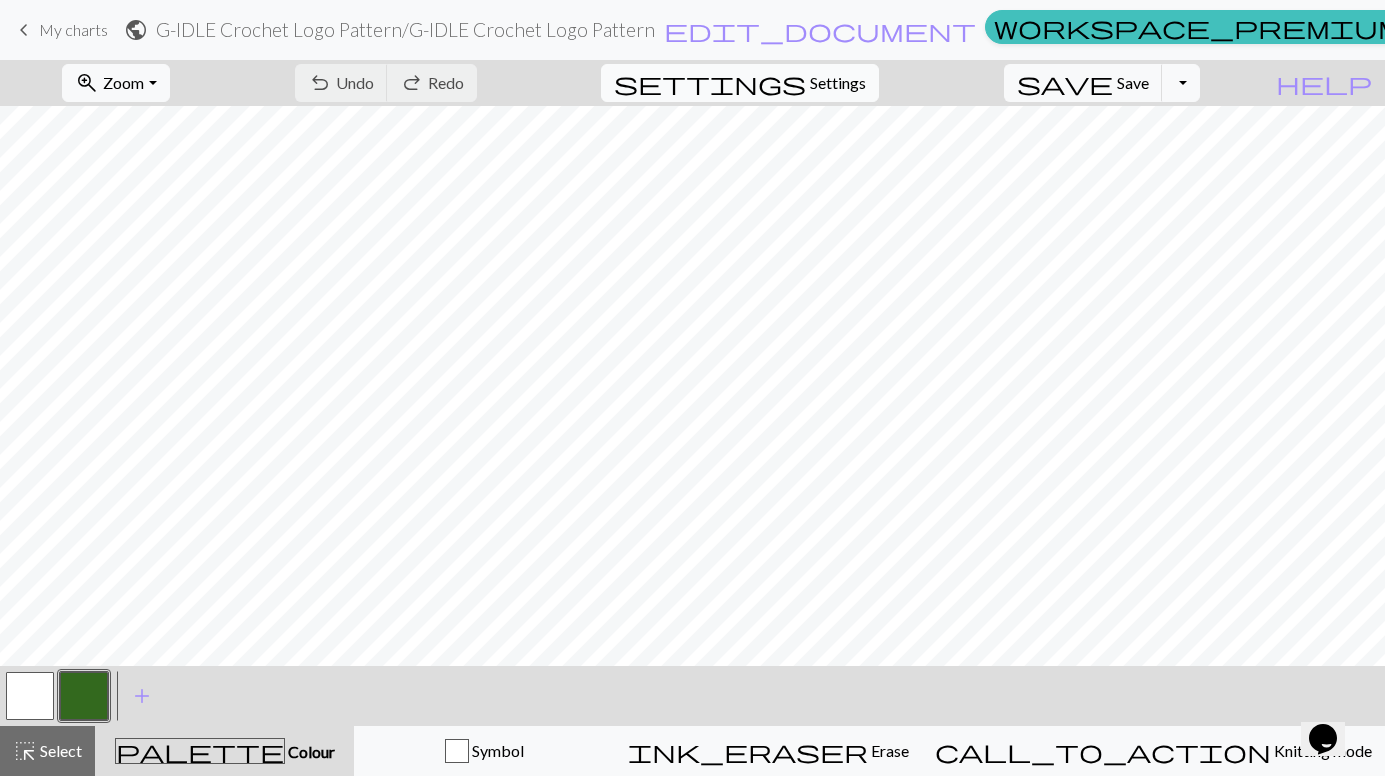 click on "Settings" at bounding box center [838, 83] 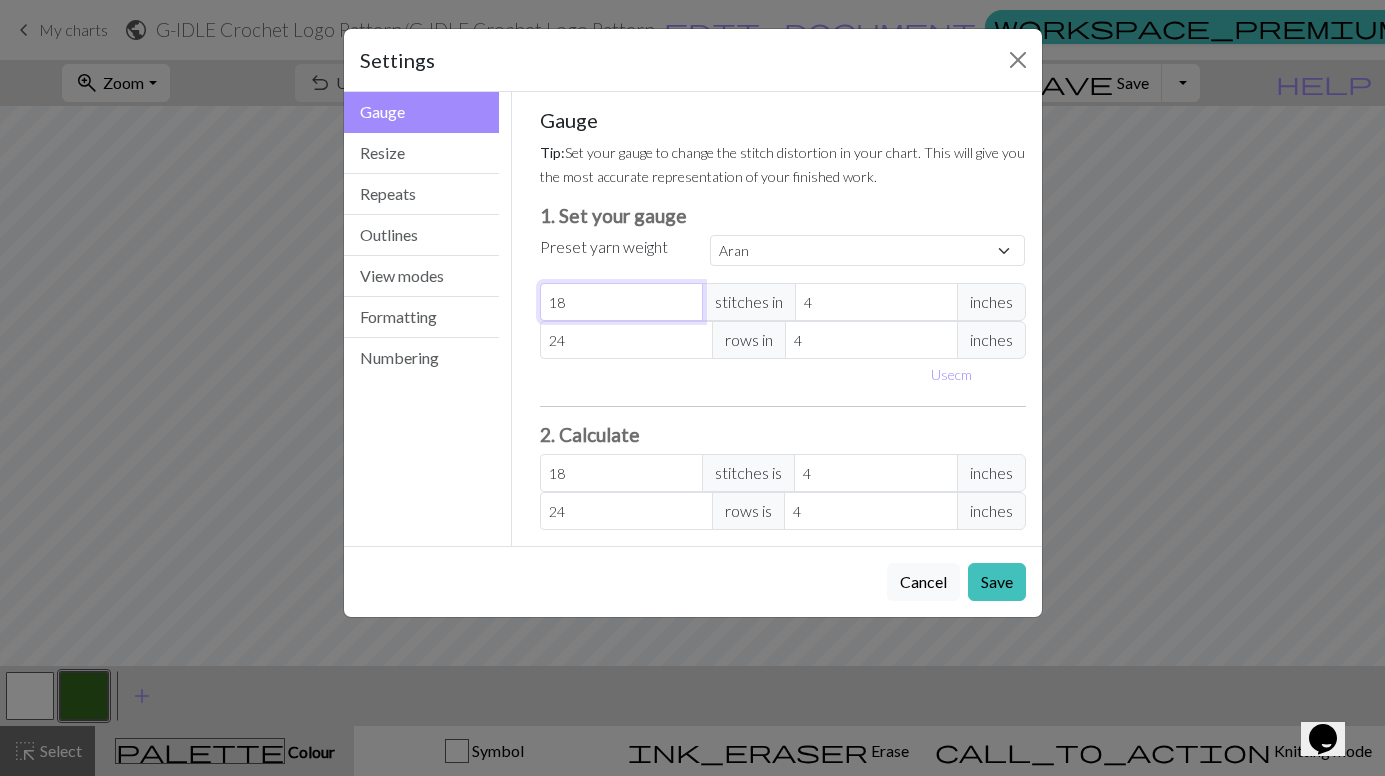click on "18" at bounding box center [621, 302] 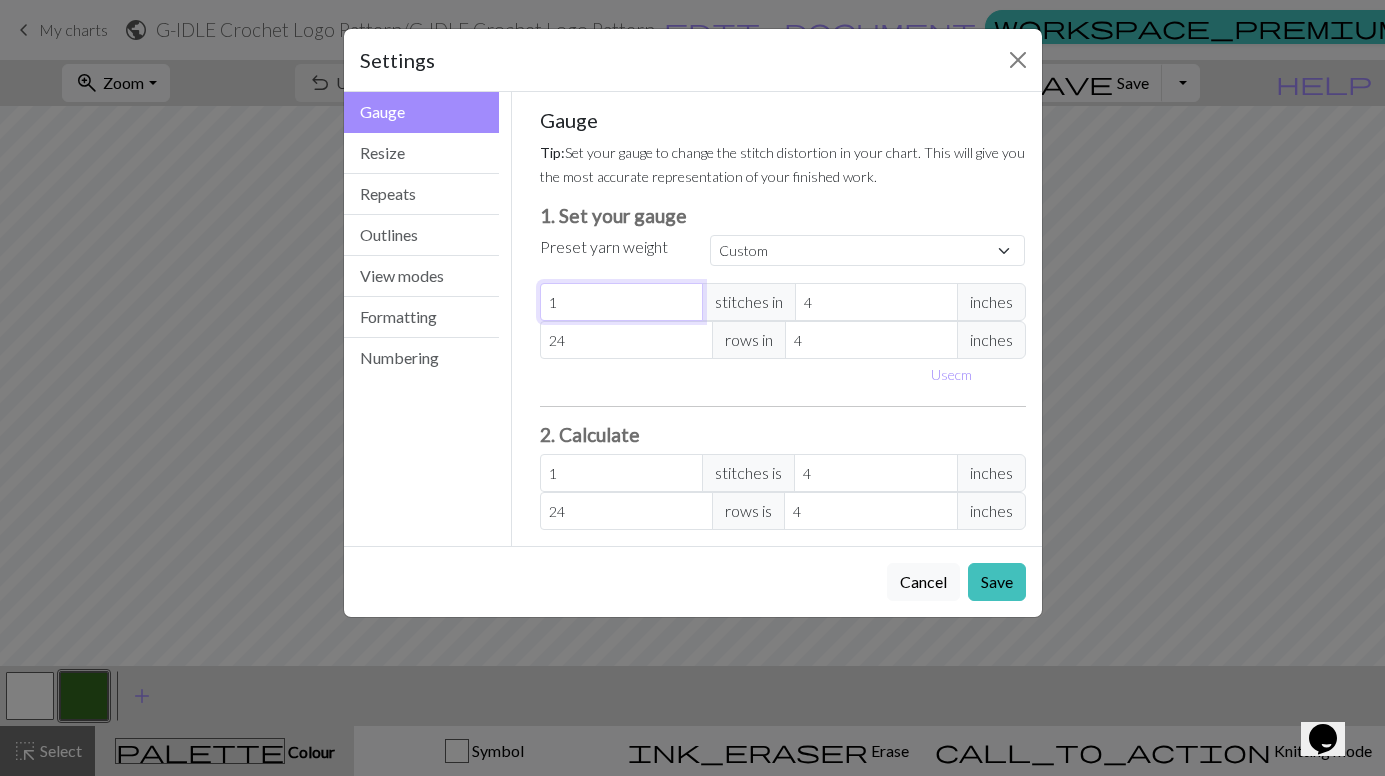 type on "1" 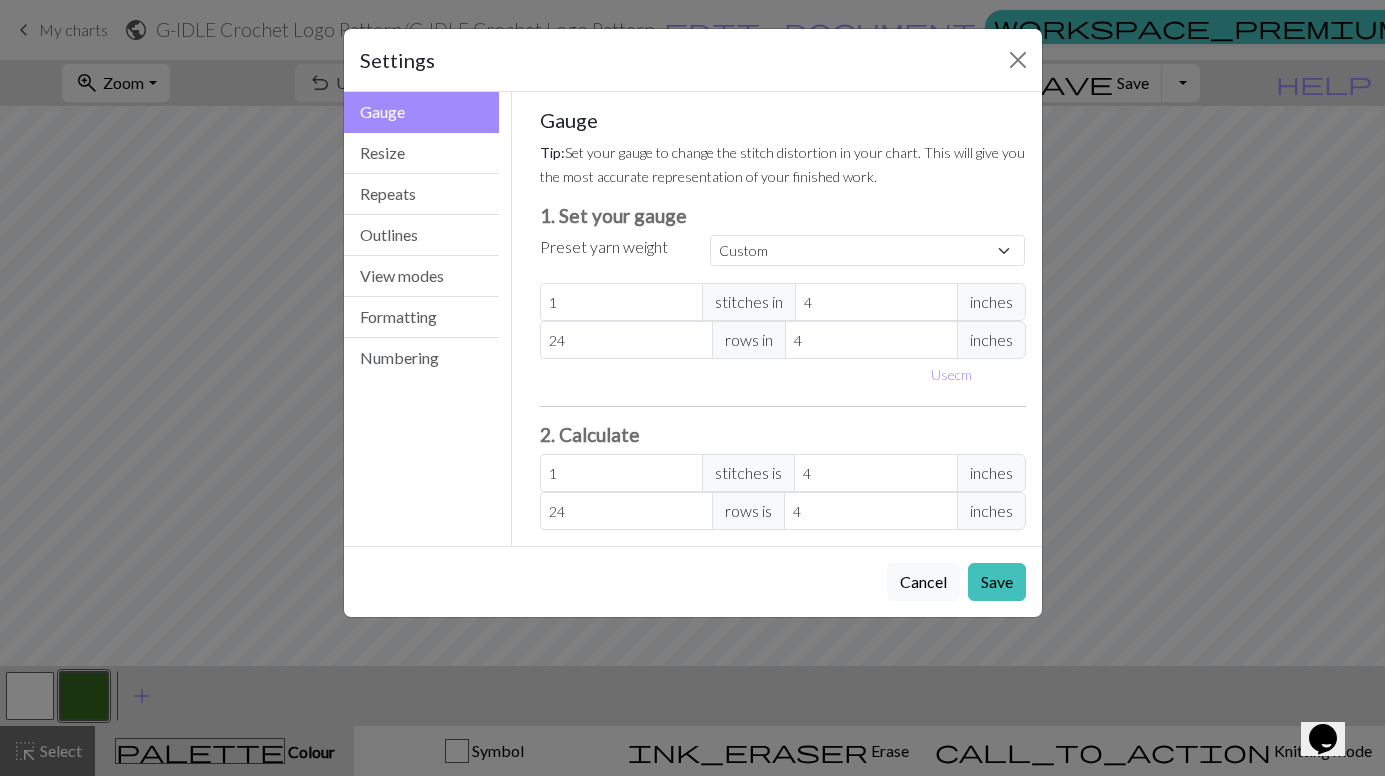 click on "Use  cm" at bounding box center [783, 374] 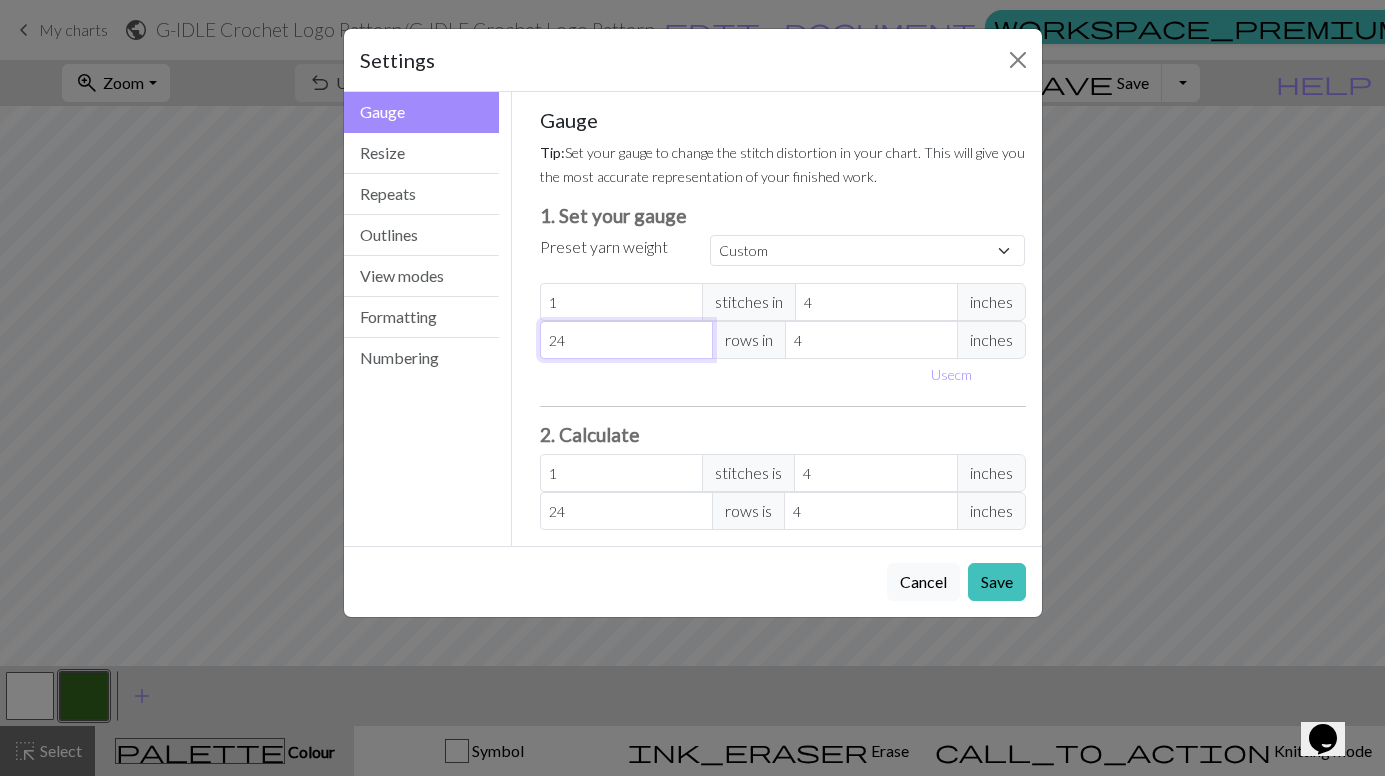 click on "24" at bounding box center [626, 340] 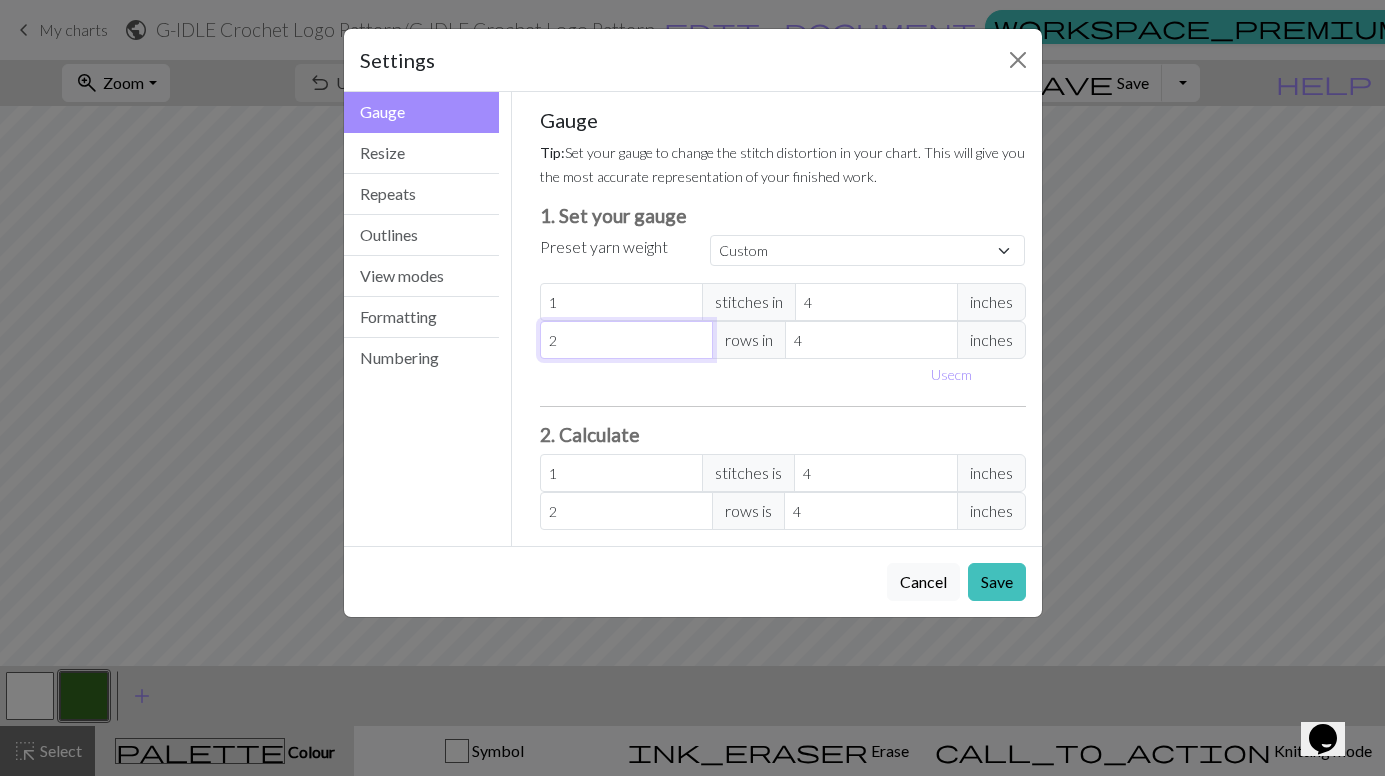 type 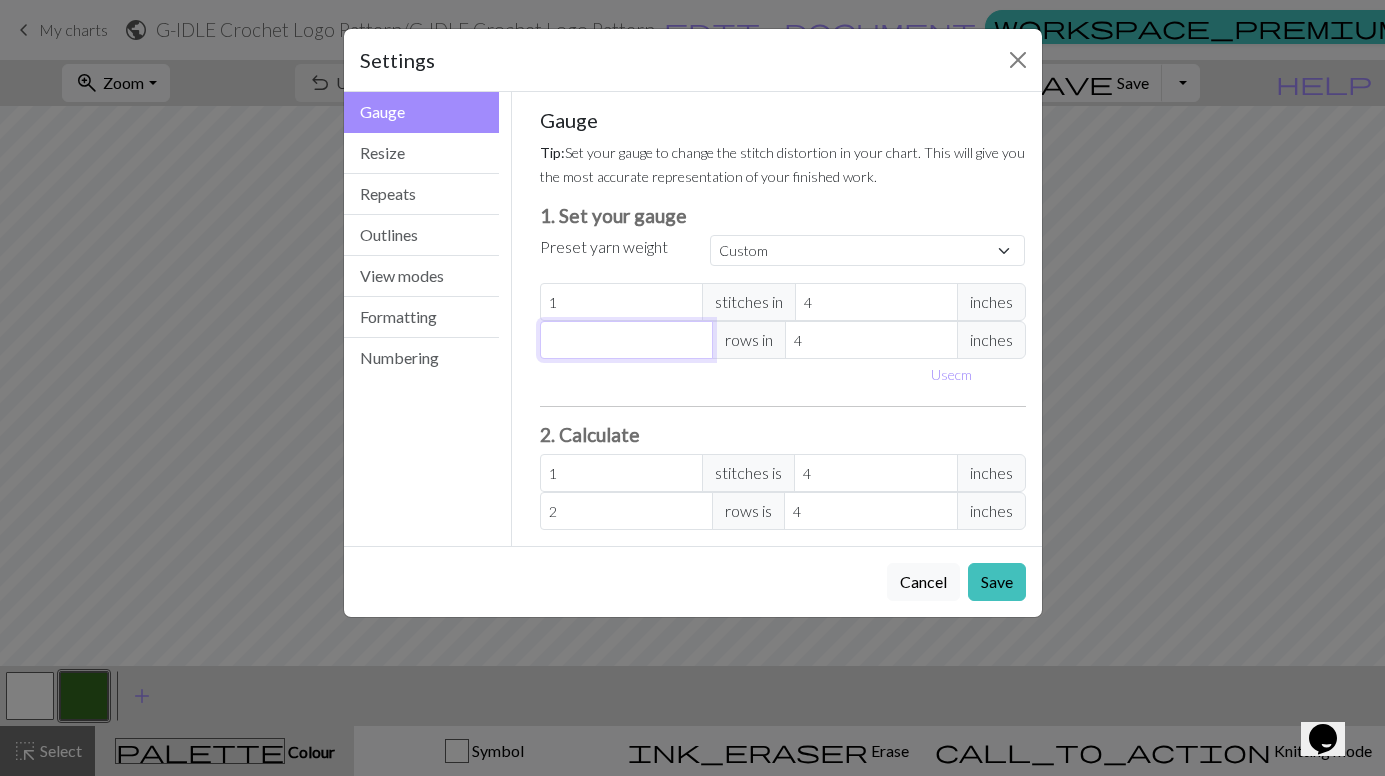 type on "0" 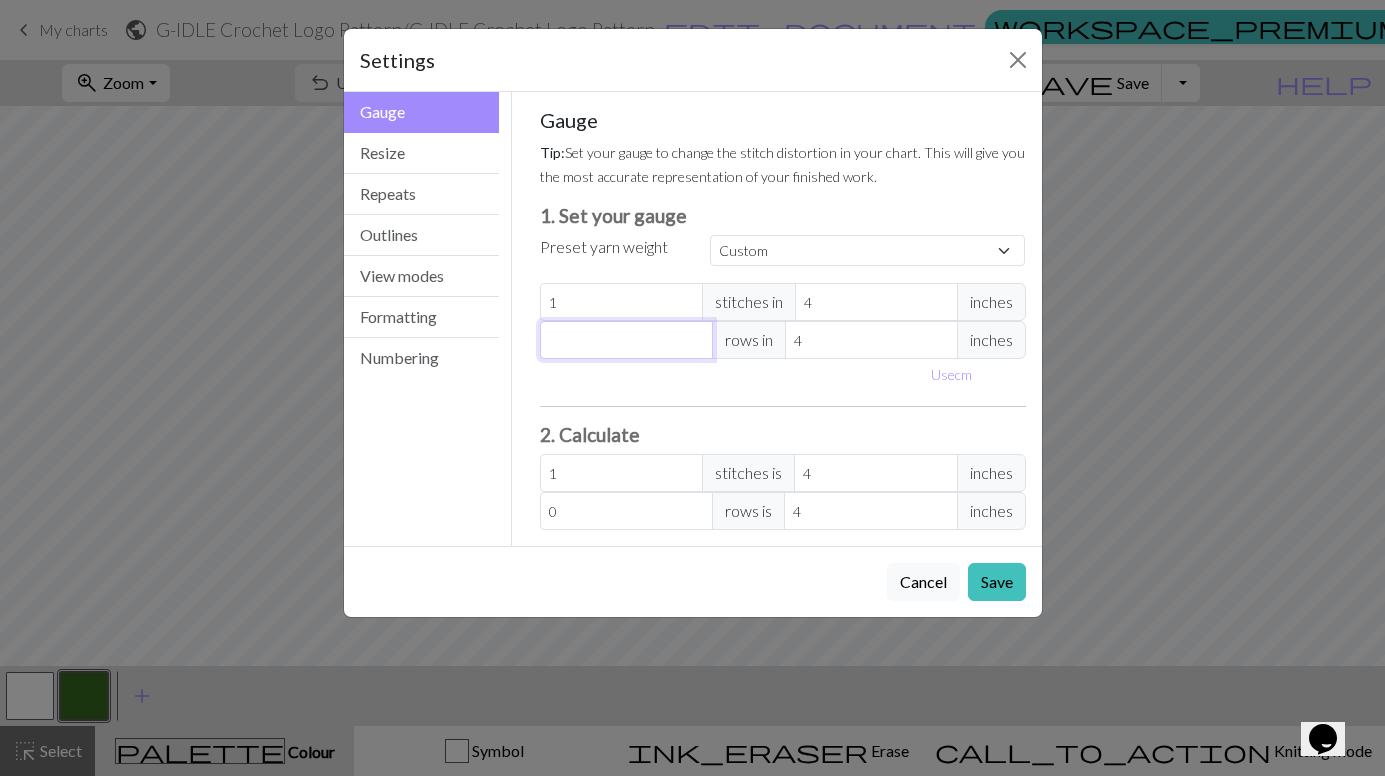 type on "1" 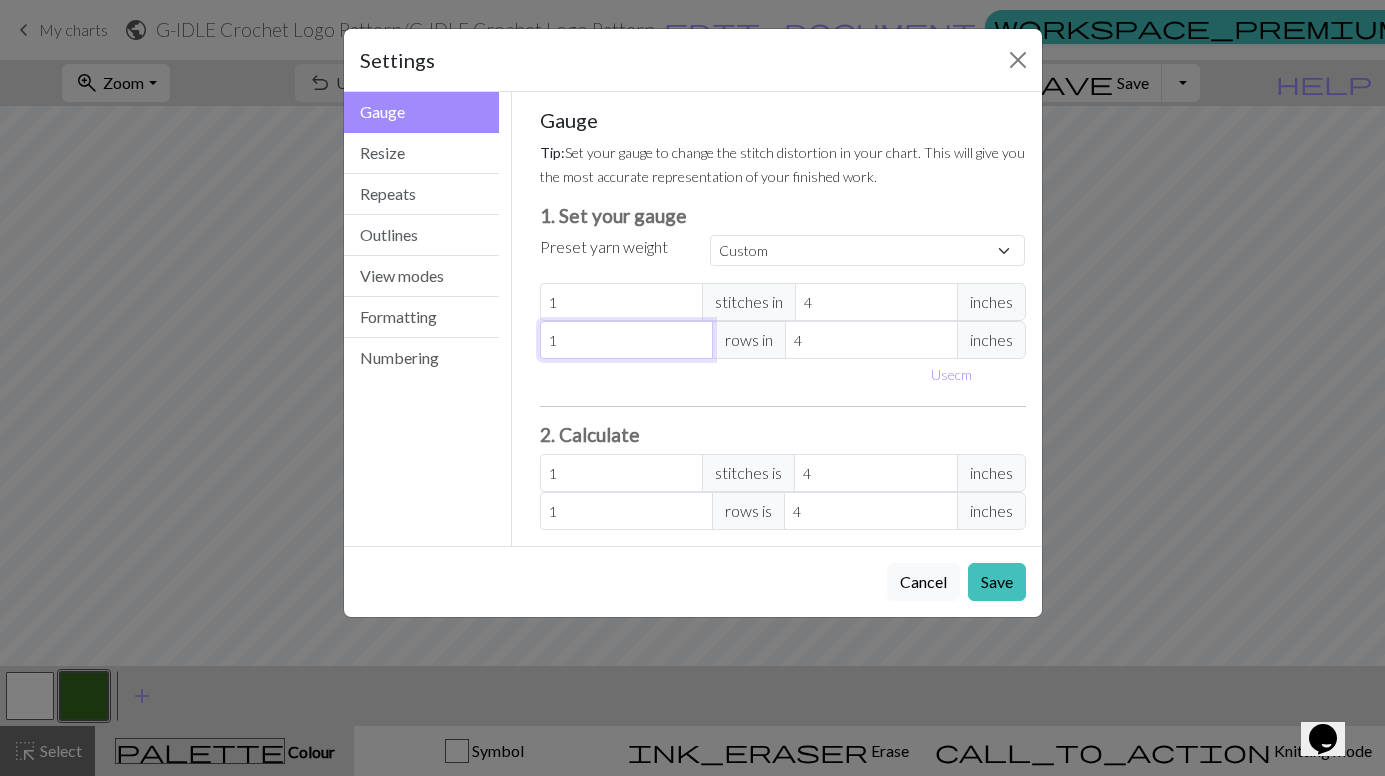 type on "1" 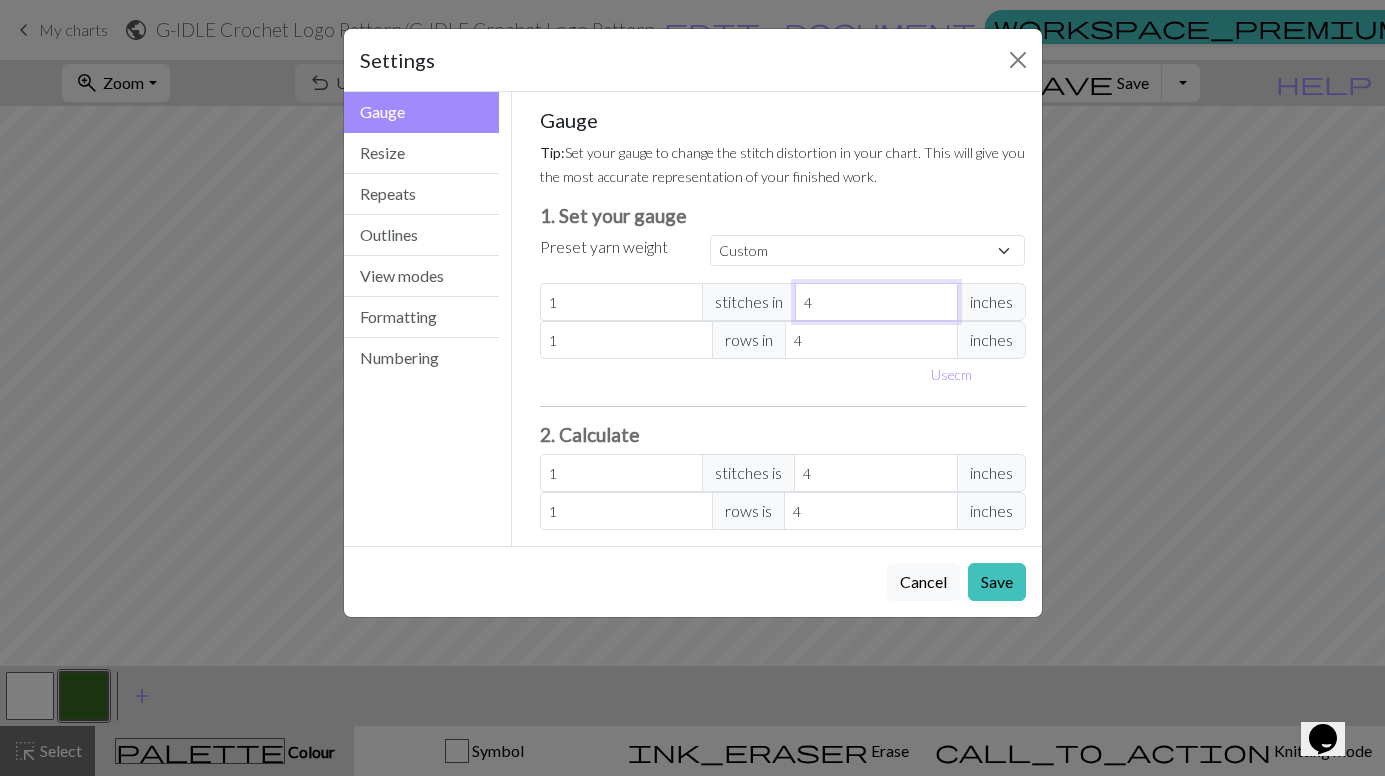 click on "4" at bounding box center (876, 302) 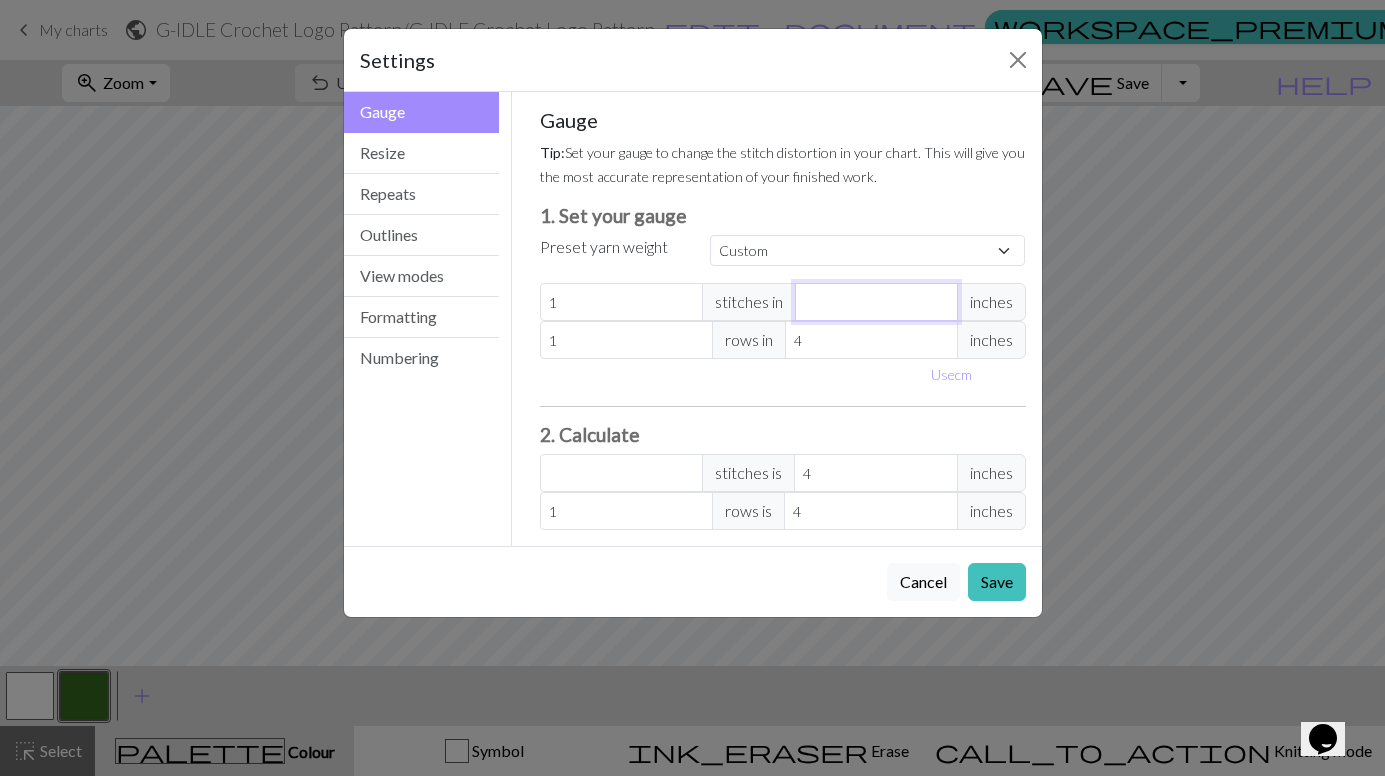 type on "1" 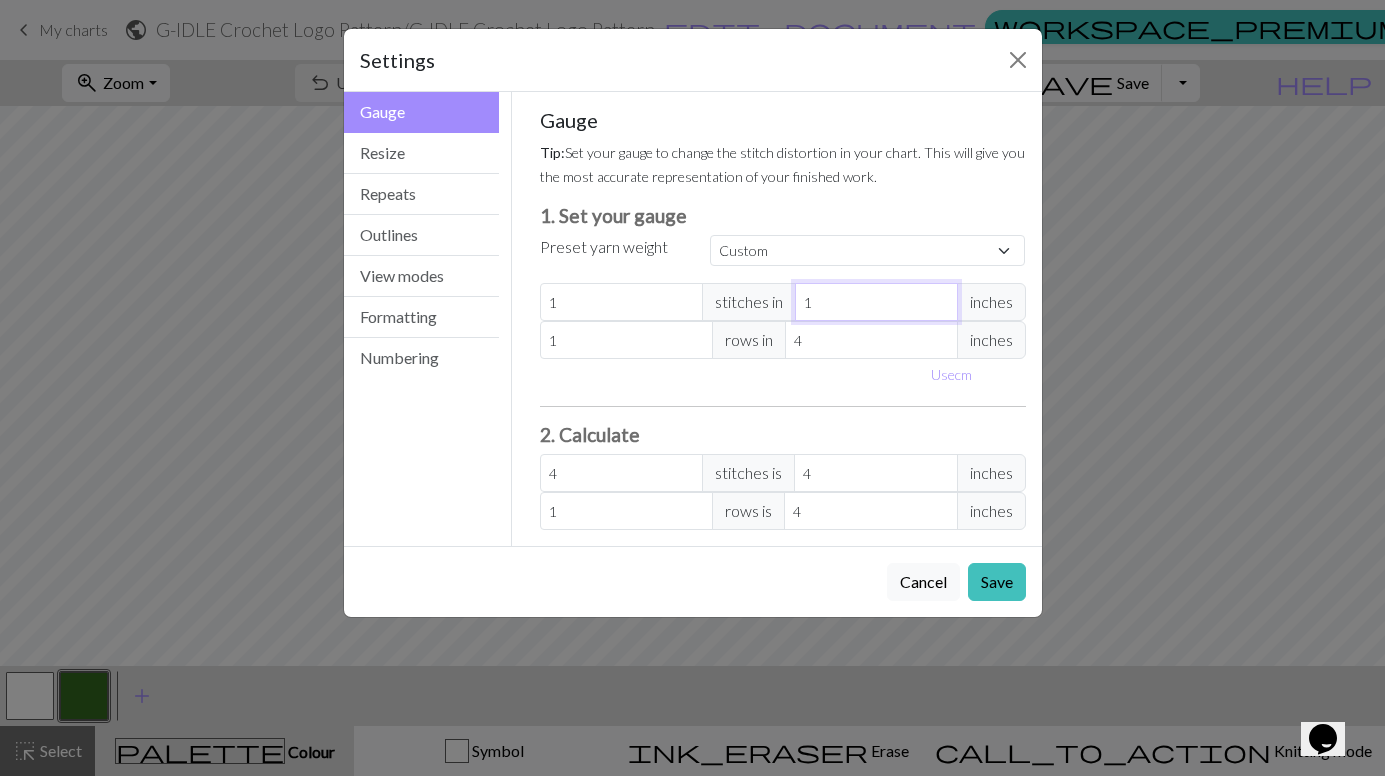 type on "1" 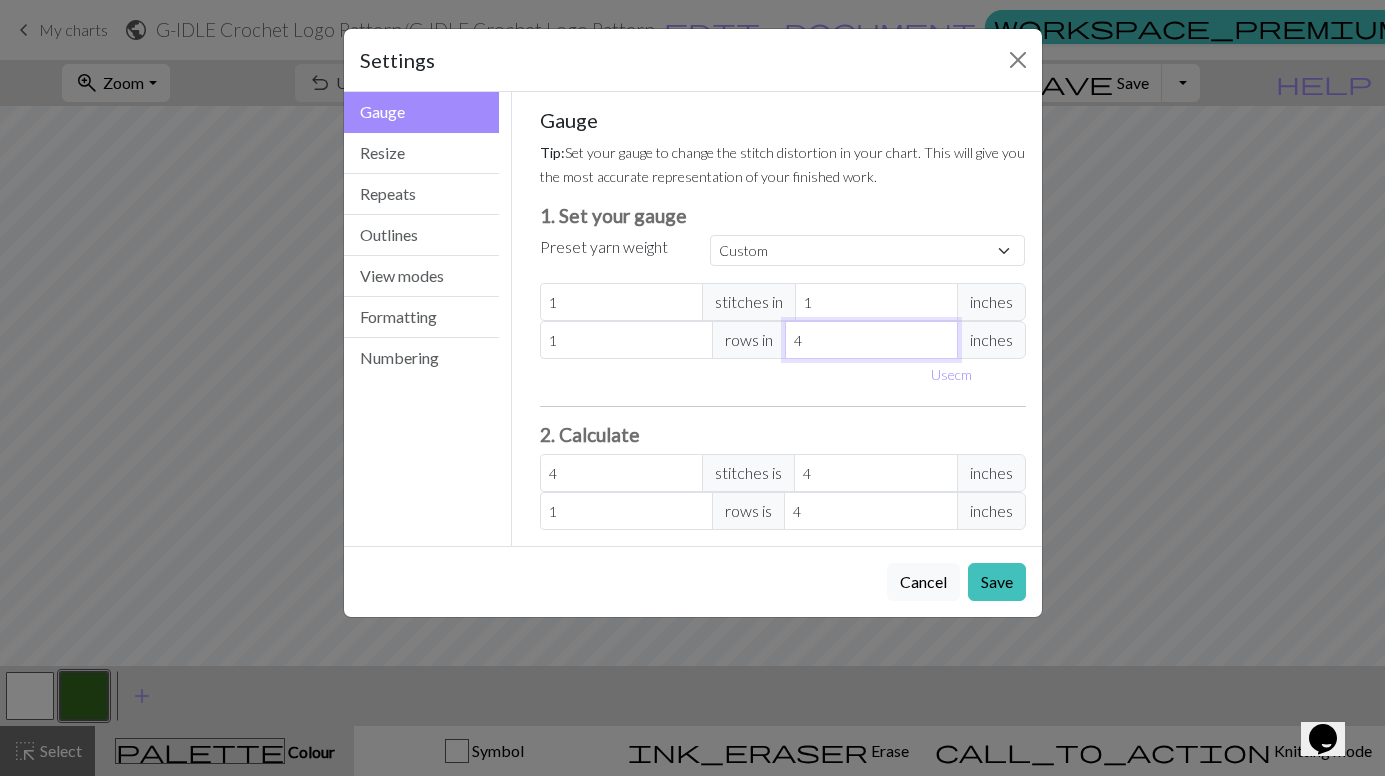 click on "4" at bounding box center (871, 340) 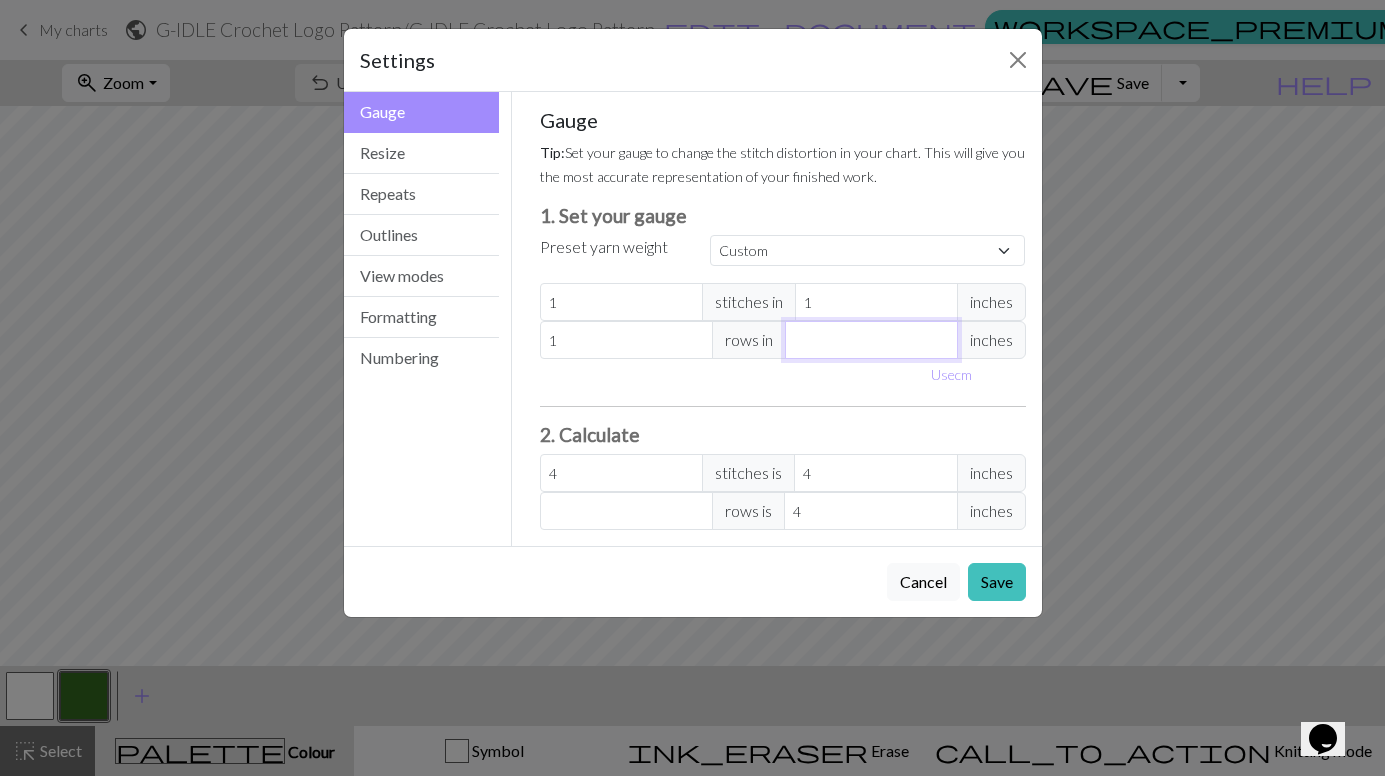 type on "1" 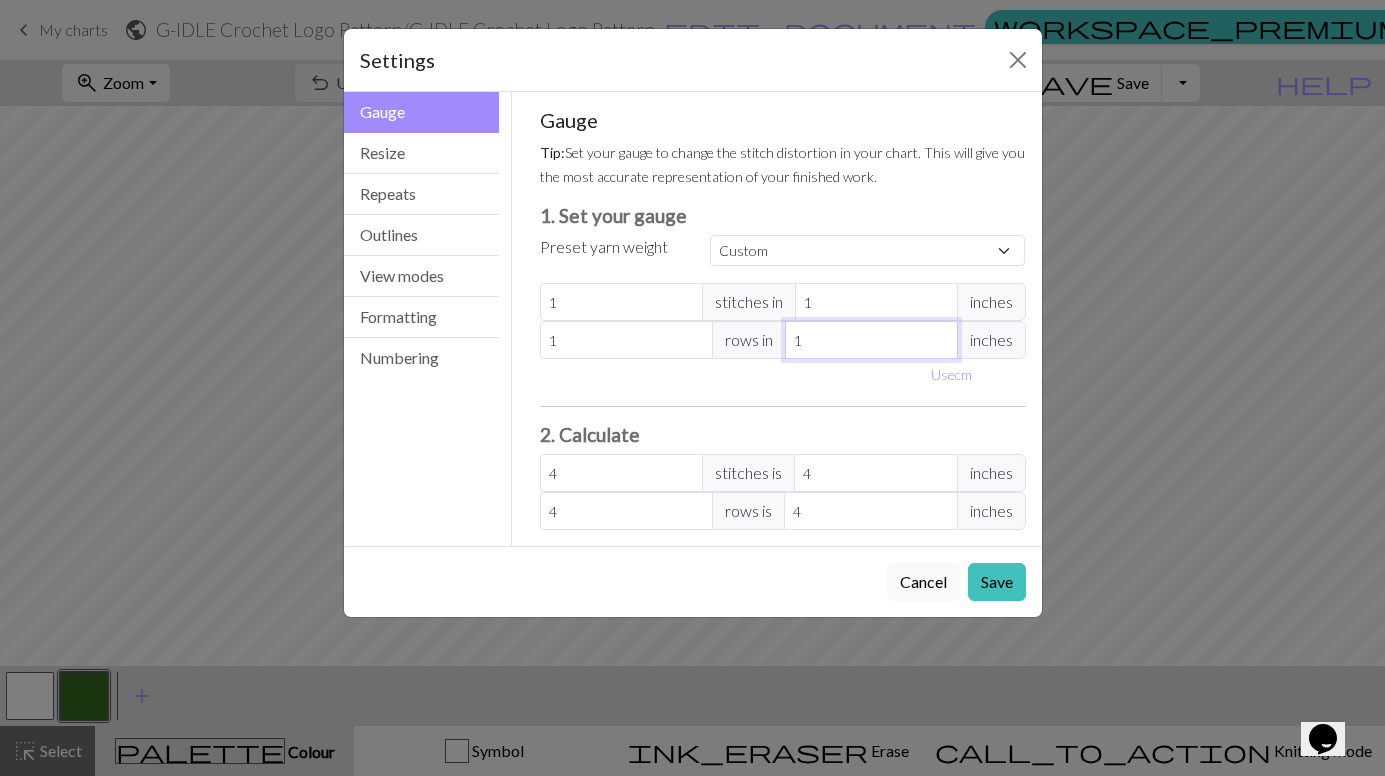 type on "1" 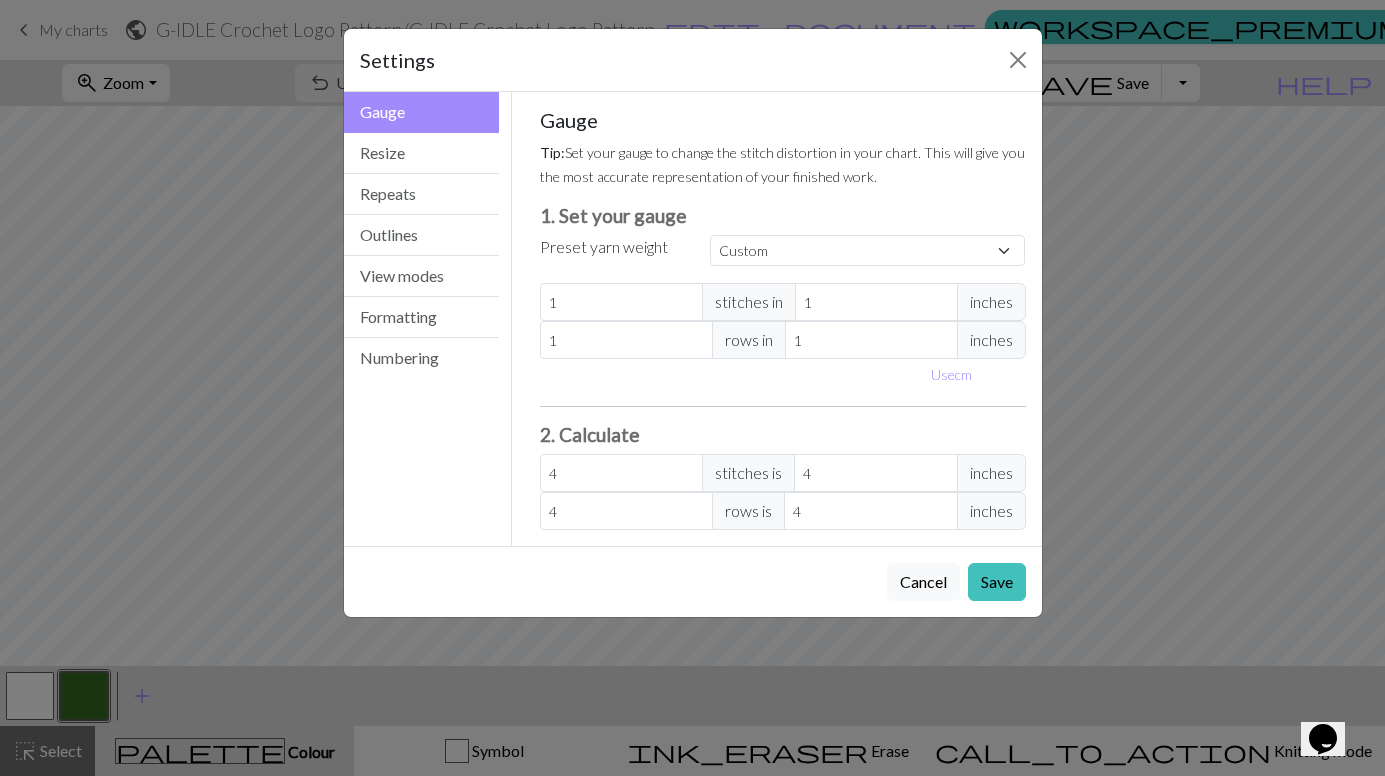 click on "Gauge Tip:  Set your gauge to change the stitch distortion in your chart. This will give you the most accurate representation of your finished work. 1. Set your gauge Preset yarn weight Custom Square Lace Light Fingering Fingering Sport Double knit Worsted Aran Bulky Super Bulky 1 stitches in  1 inches 1 rows in  1 inches Use  cm 2. Calculate 4 stitches is 4 inches 4 rows is 4 inches" at bounding box center [783, 319] 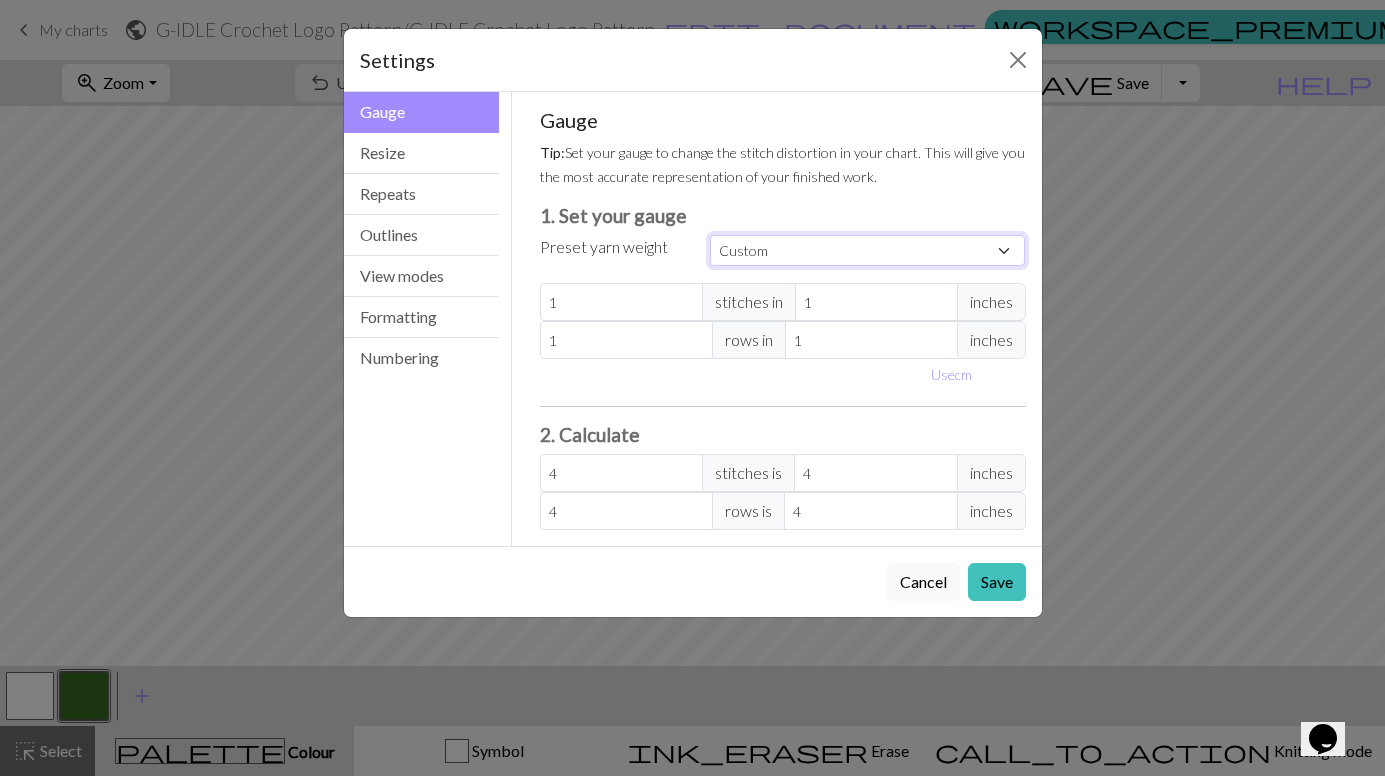 click on "Custom Square Lace Light Fingering Fingering Sport Double knit Worsted Aran Bulky Super Bulky" at bounding box center [868, 250] 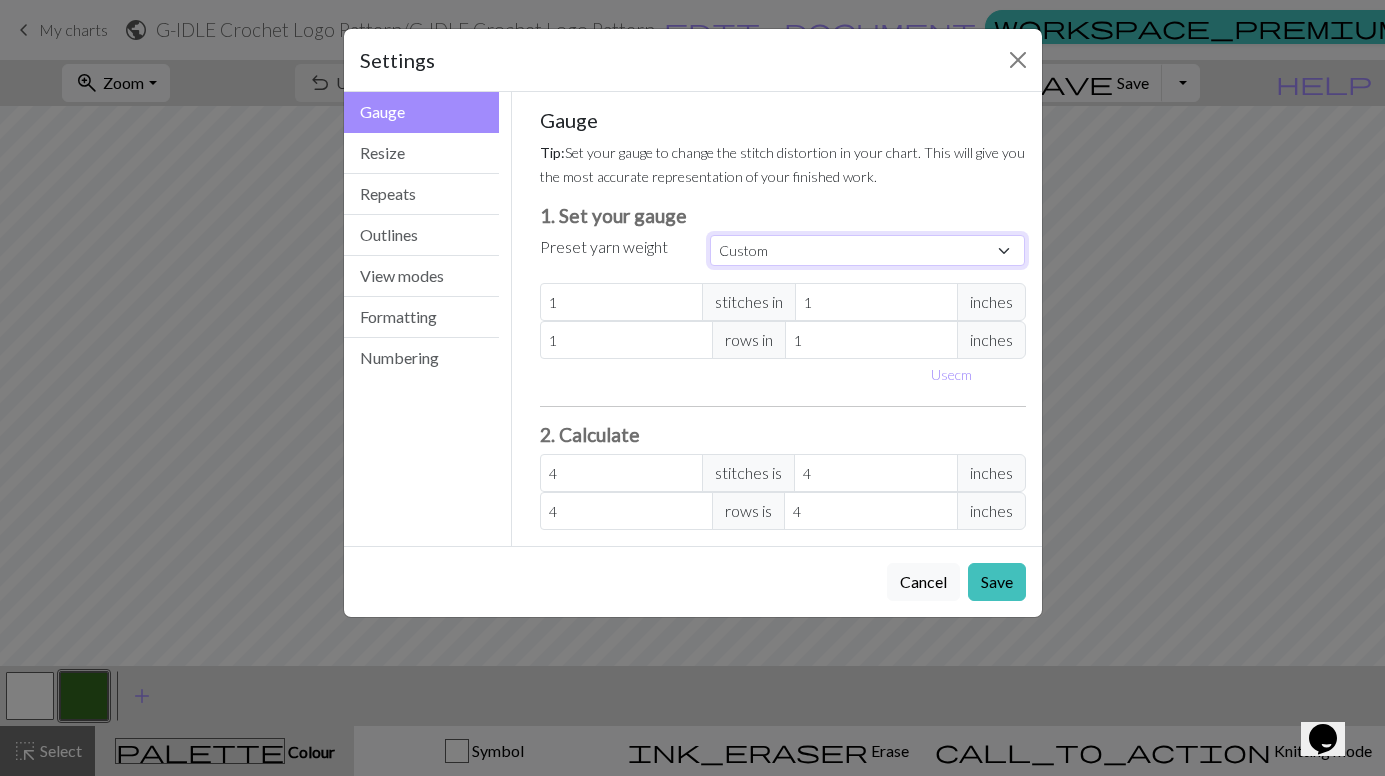 select on "square" 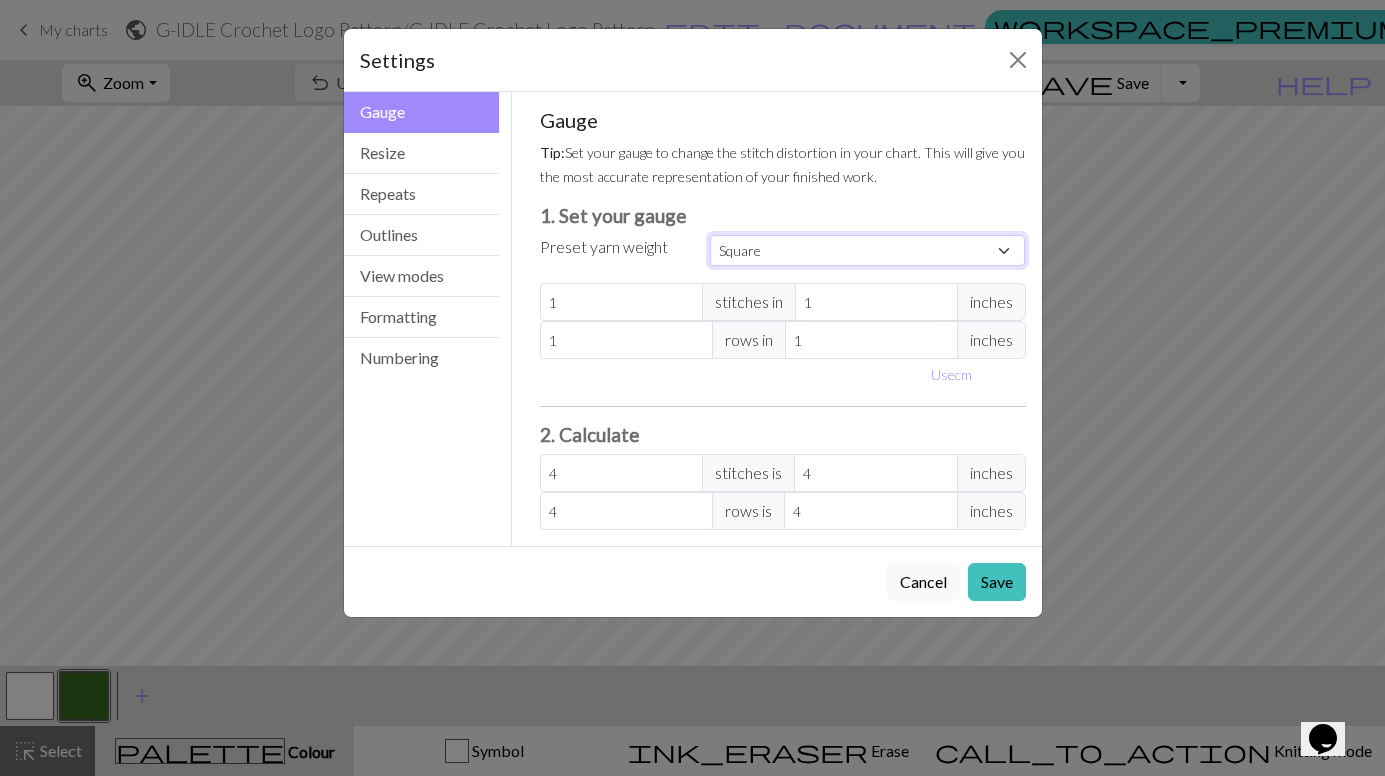 click on "Custom Square Lace Light Fingering Fingering Sport Double knit Worsted Aran Bulky Super Bulky" at bounding box center (868, 250) 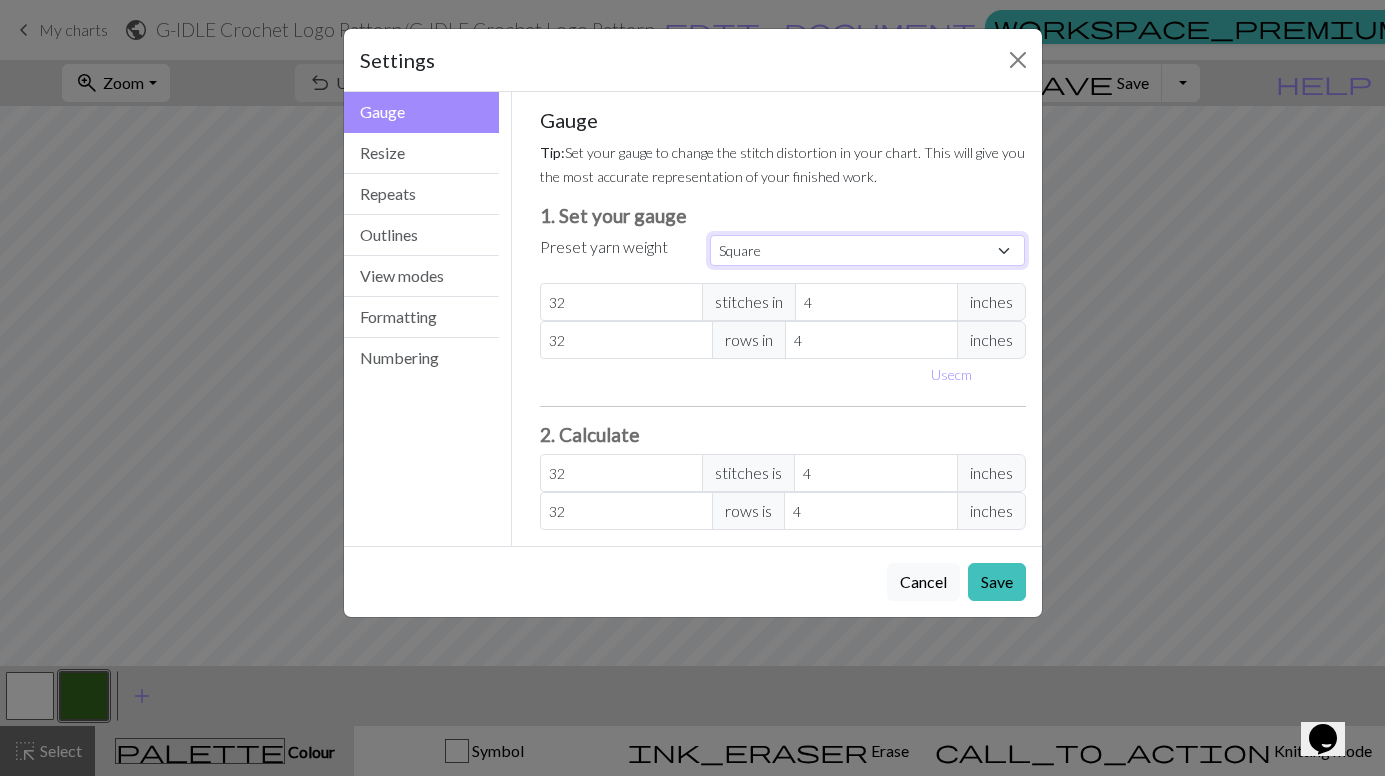 click on "Custom Square Lace Light Fingering Fingering Sport Double knit Worsted Aran Bulky Super Bulky" at bounding box center [868, 250] 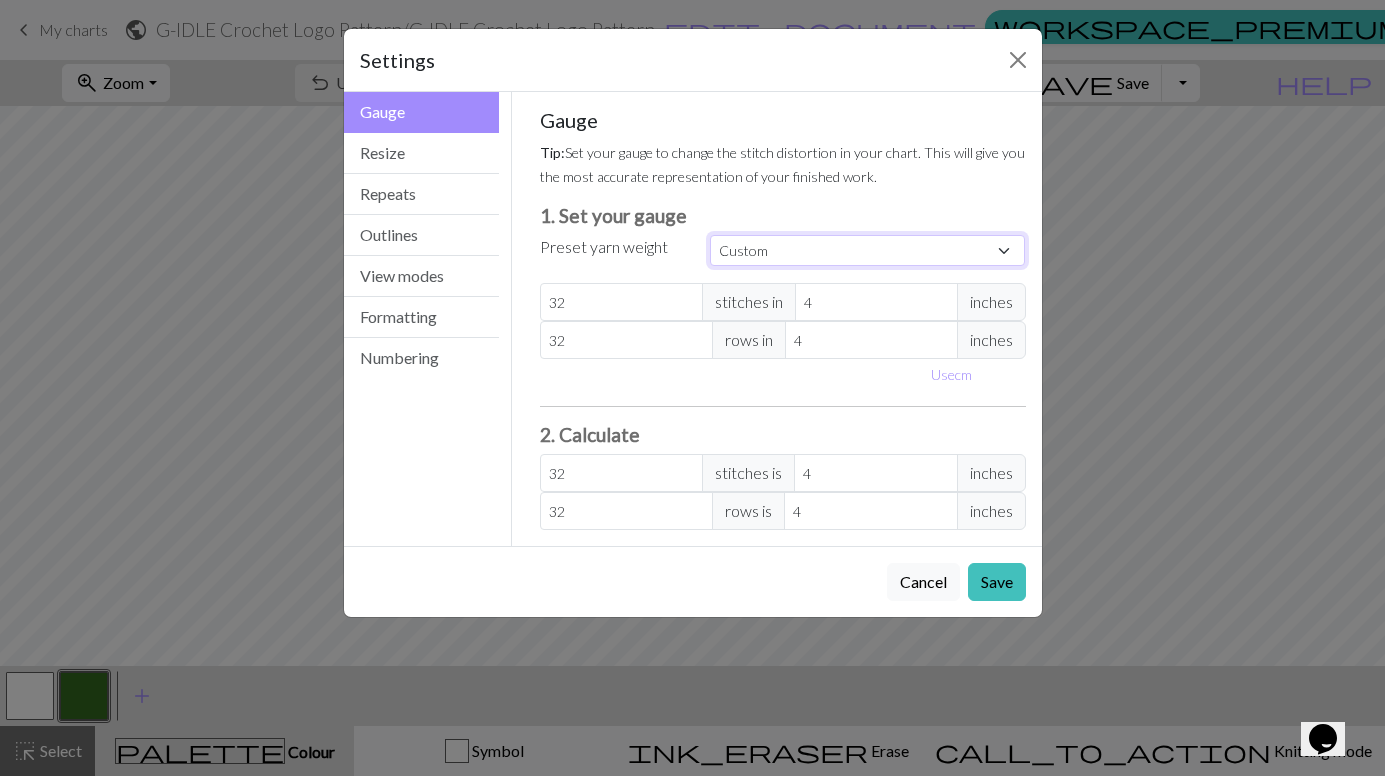 click on "Custom Square Lace Light Fingering Fingering Sport Double knit Worsted Aran Bulky Super Bulky" at bounding box center [868, 250] 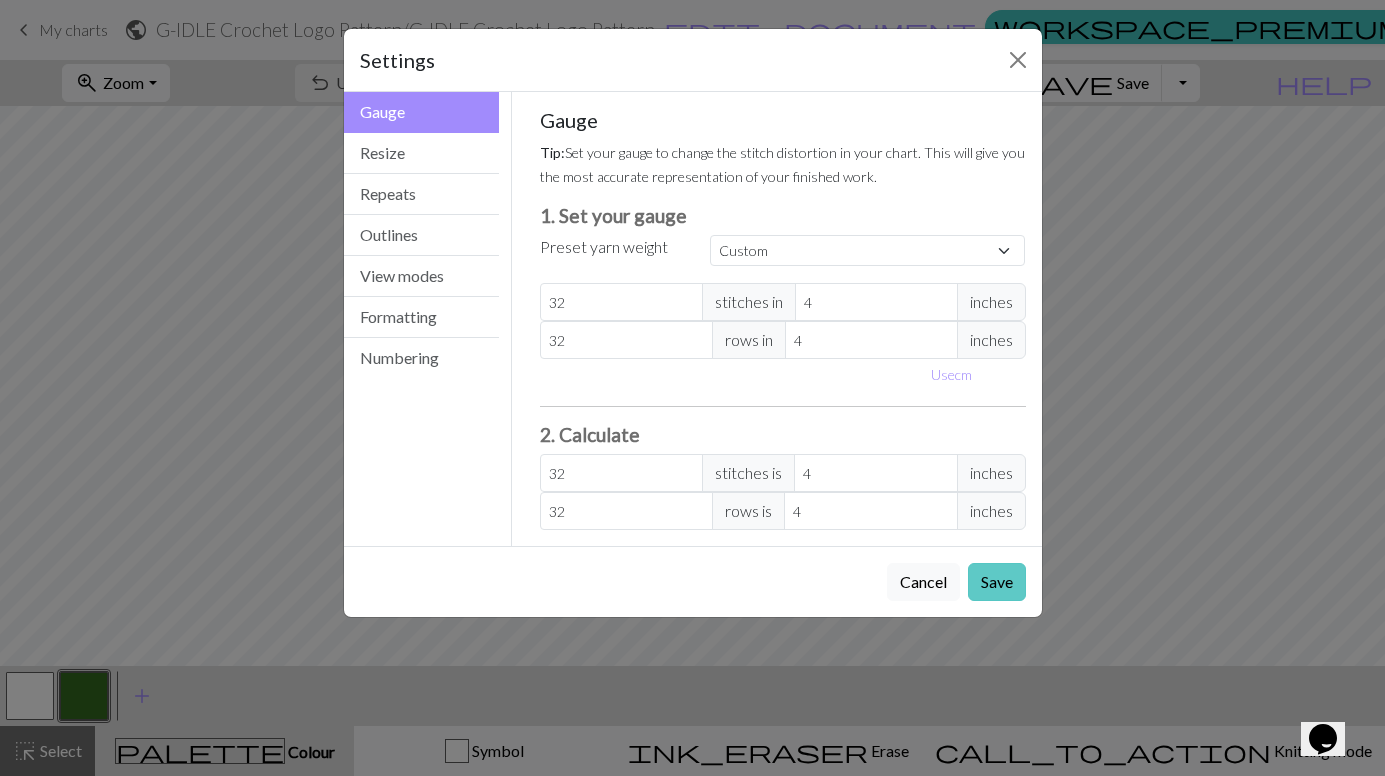 click on "Save" at bounding box center (997, 582) 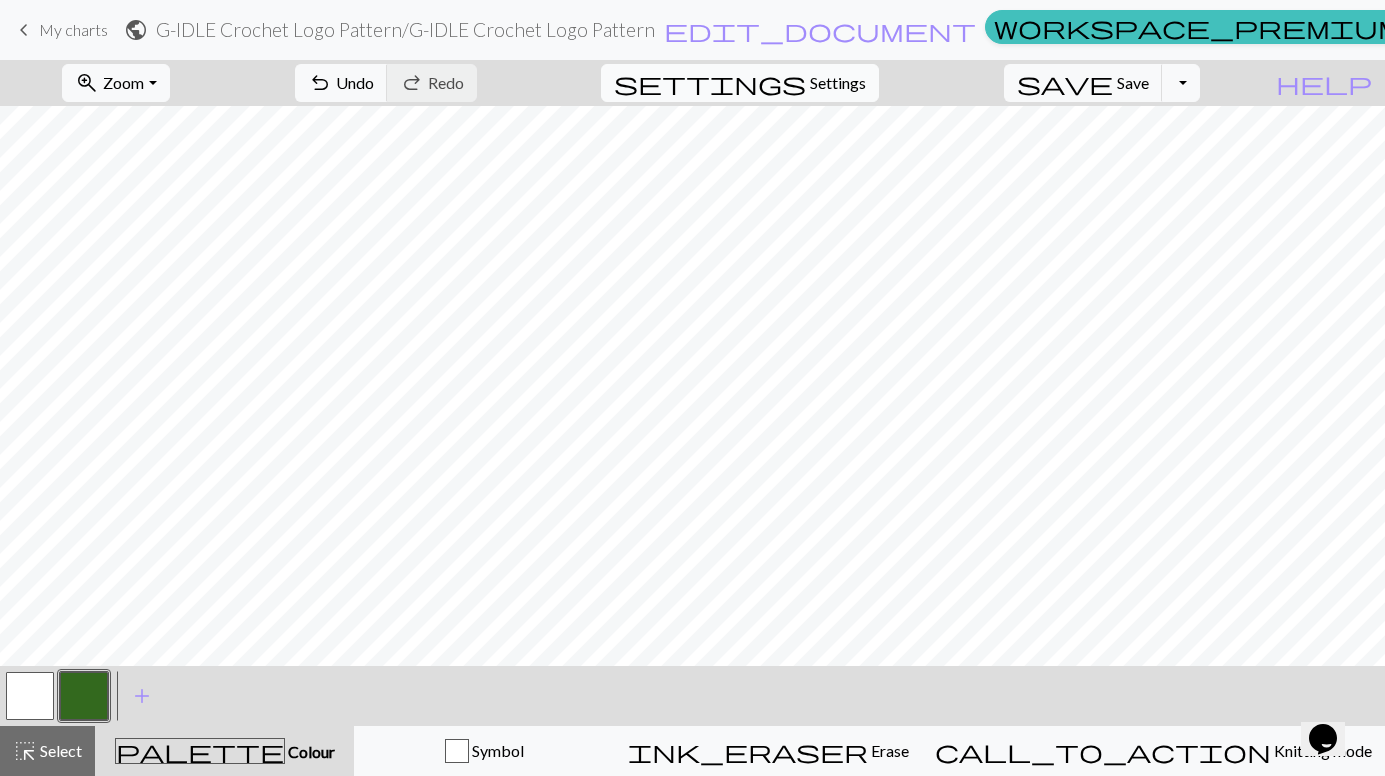 click on "settings  Settings" at bounding box center (740, 83) 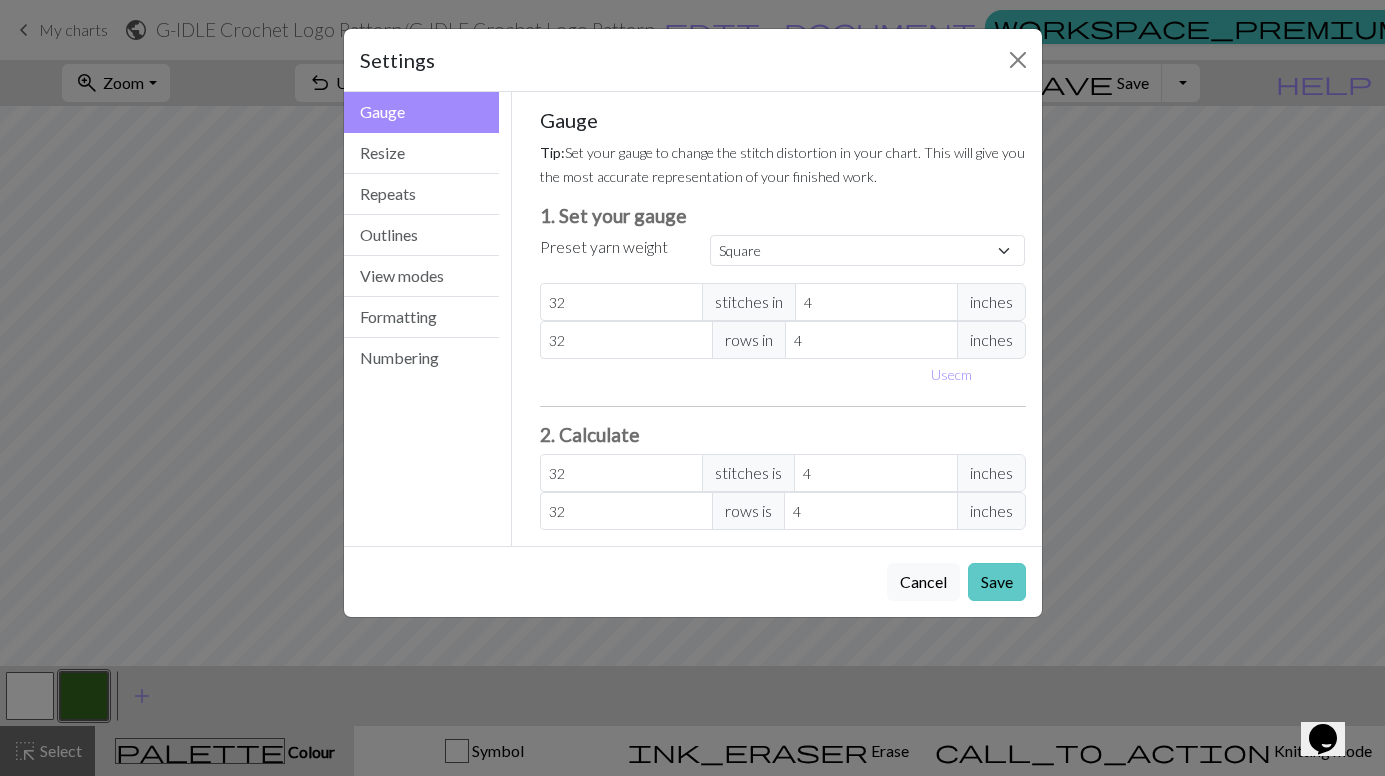 click on "Save" at bounding box center (997, 582) 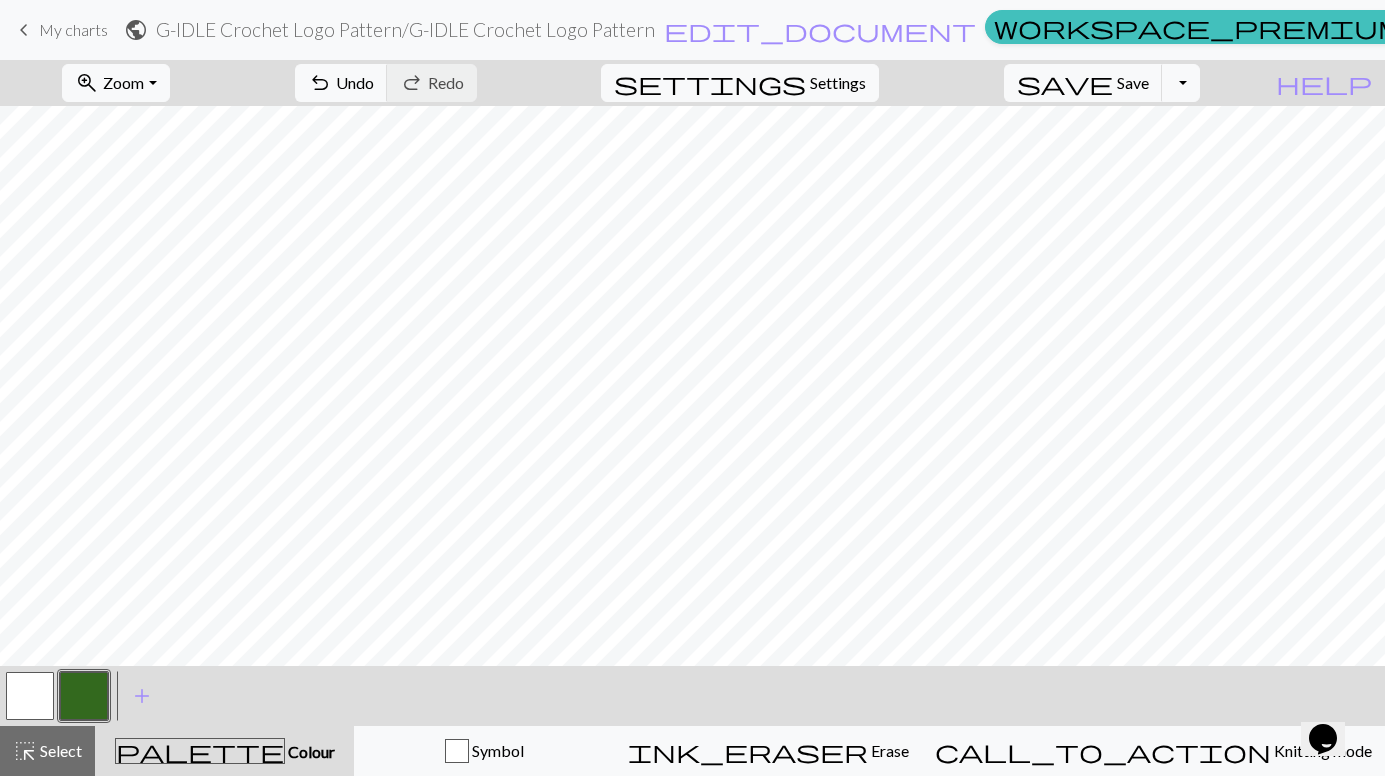 click at bounding box center [84, 696] 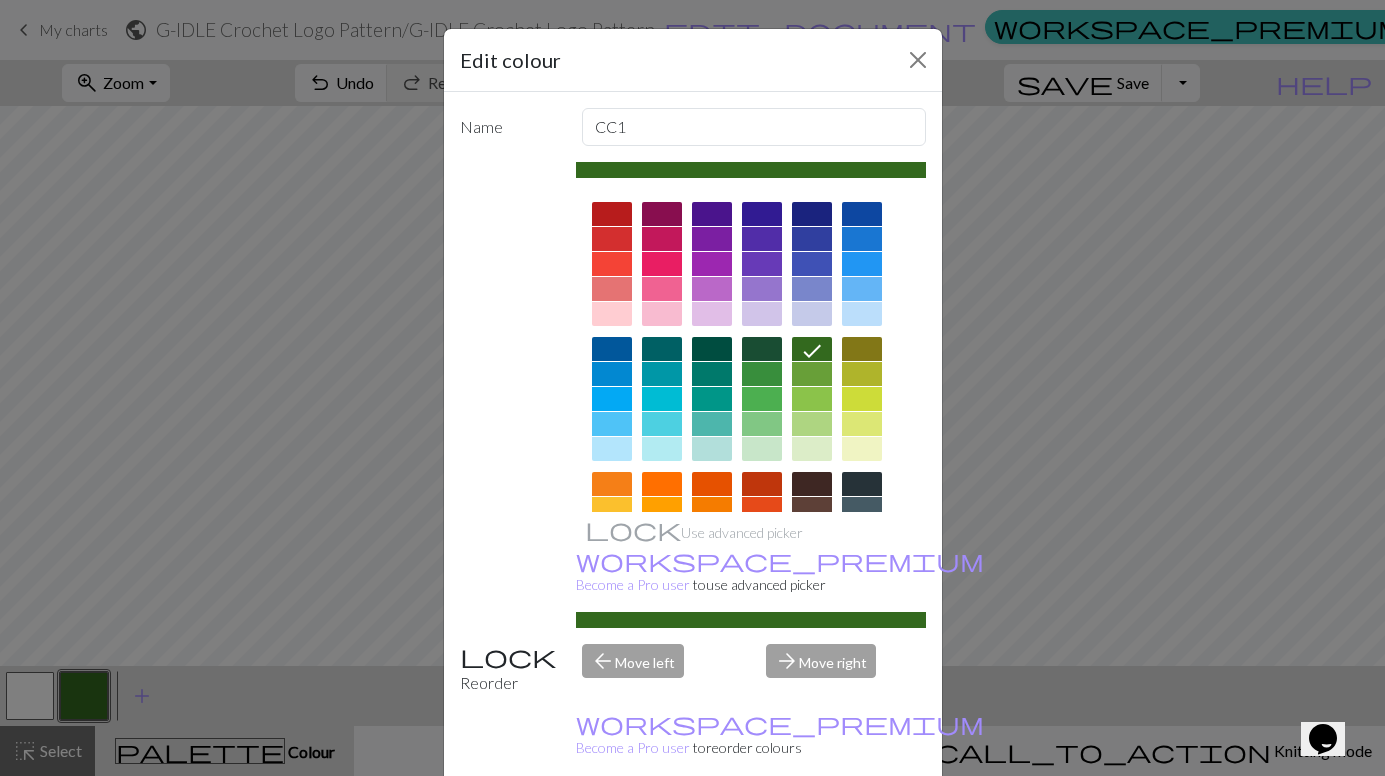 click at bounding box center [762, 289] 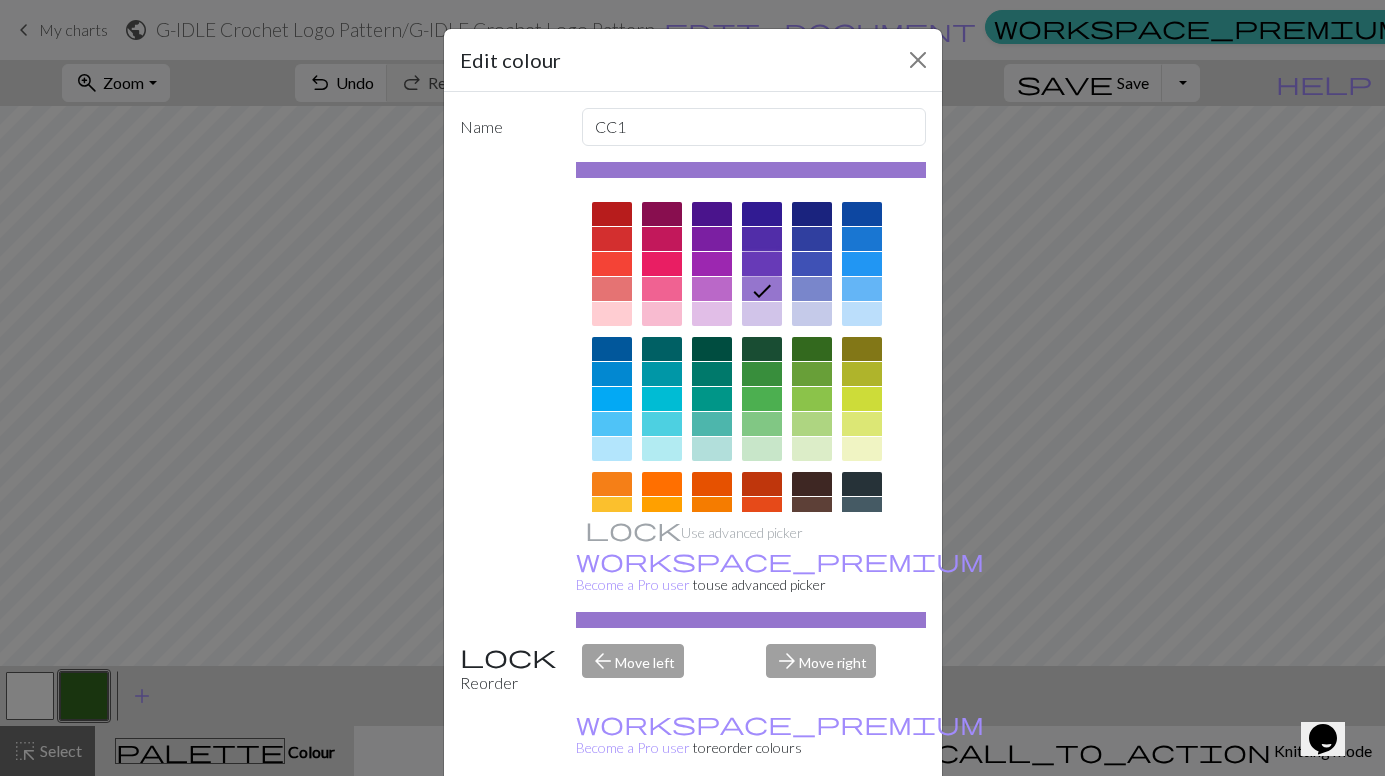 click at bounding box center [762, 264] 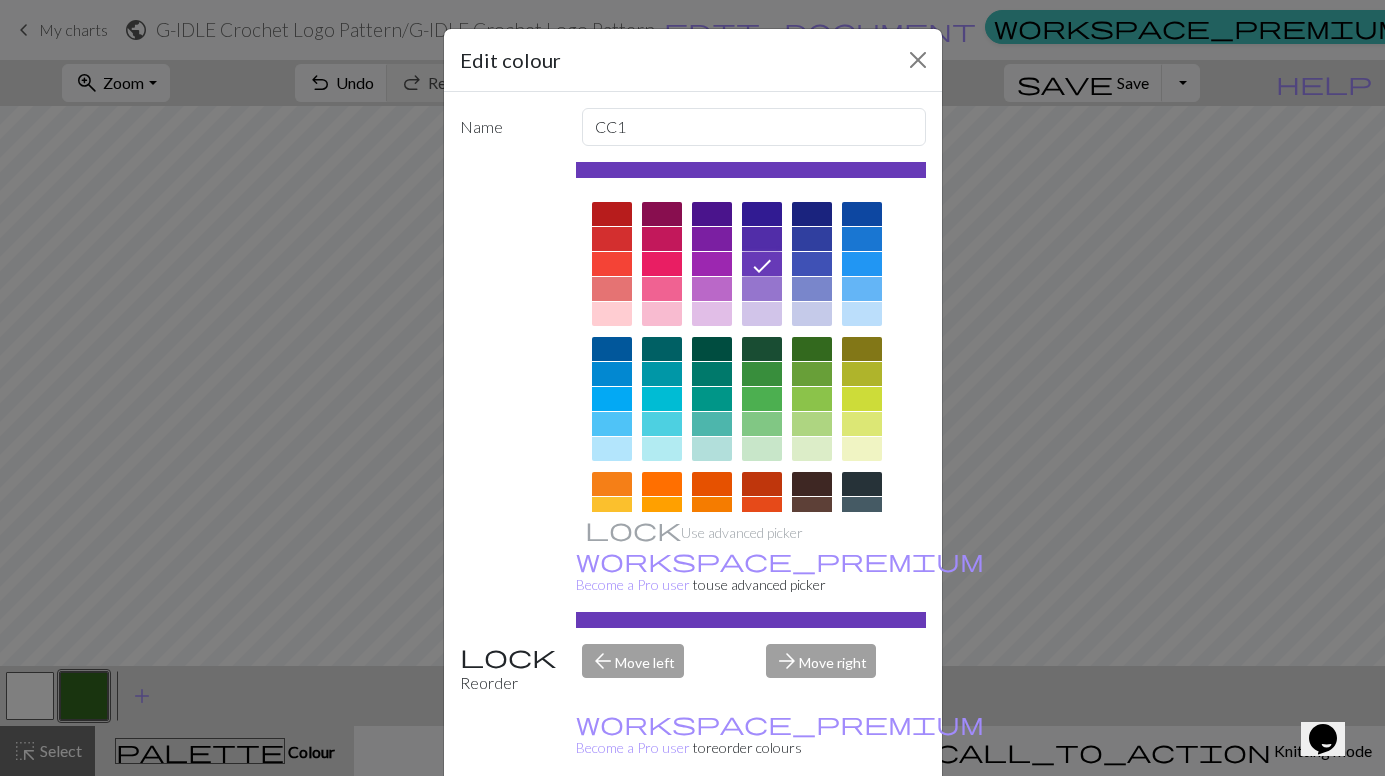 click at bounding box center (762, 289) 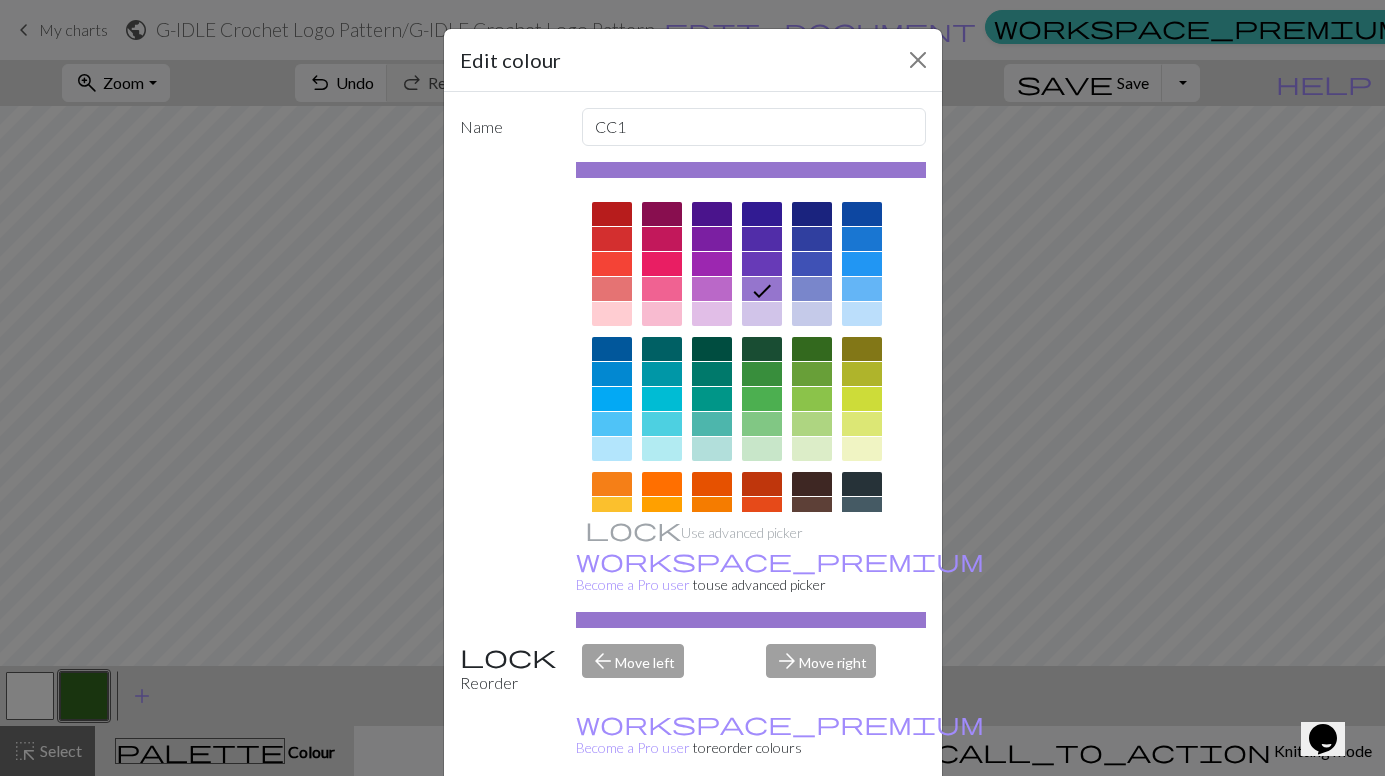 click on "Done" at bounding box center (813, 827) 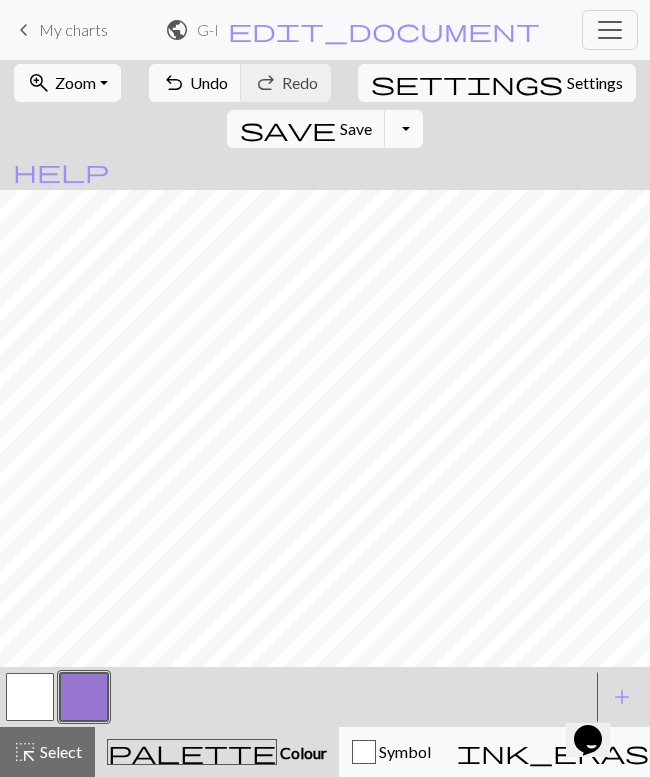 scroll, scrollTop: 0, scrollLeft: 0, axis: both 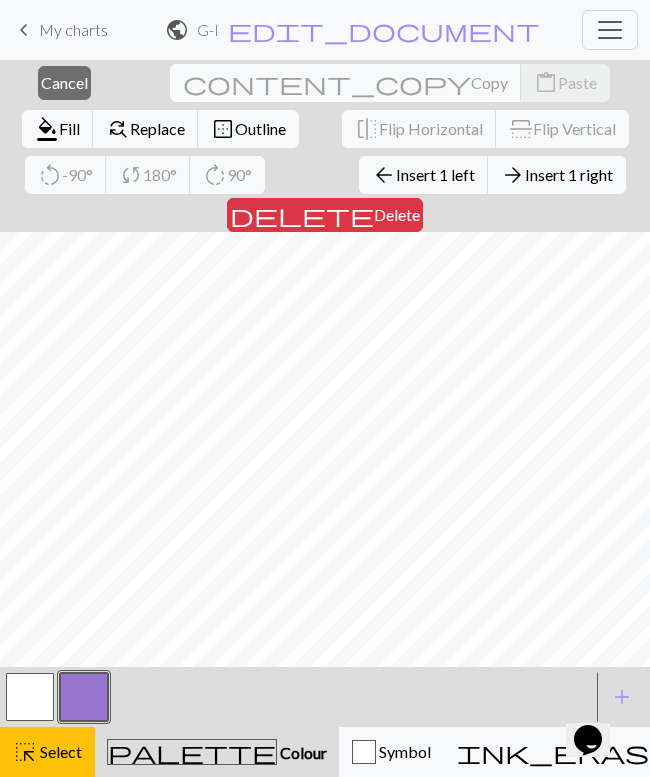 click on "highlight_alt   Select   Select" at bounding box center (47, 752) 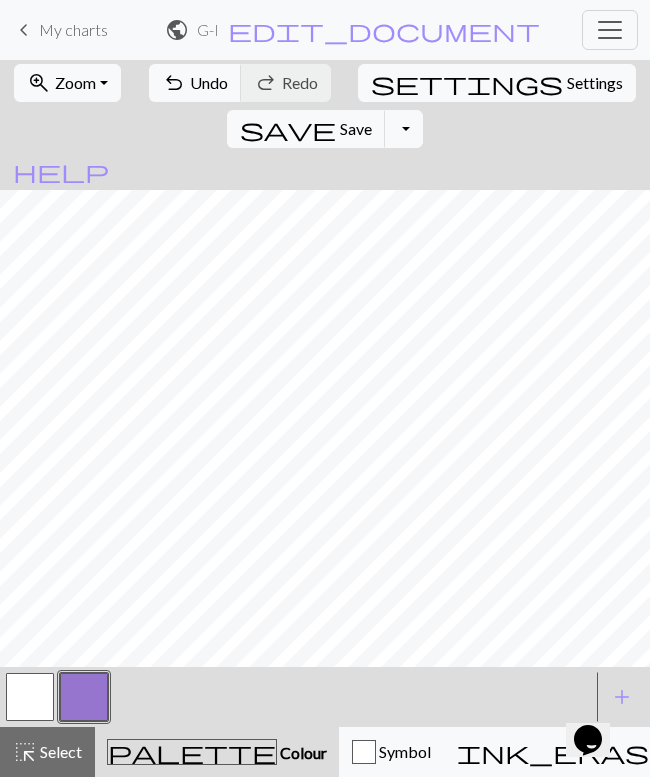 click on "Settings" at bounding box center [595, 83] 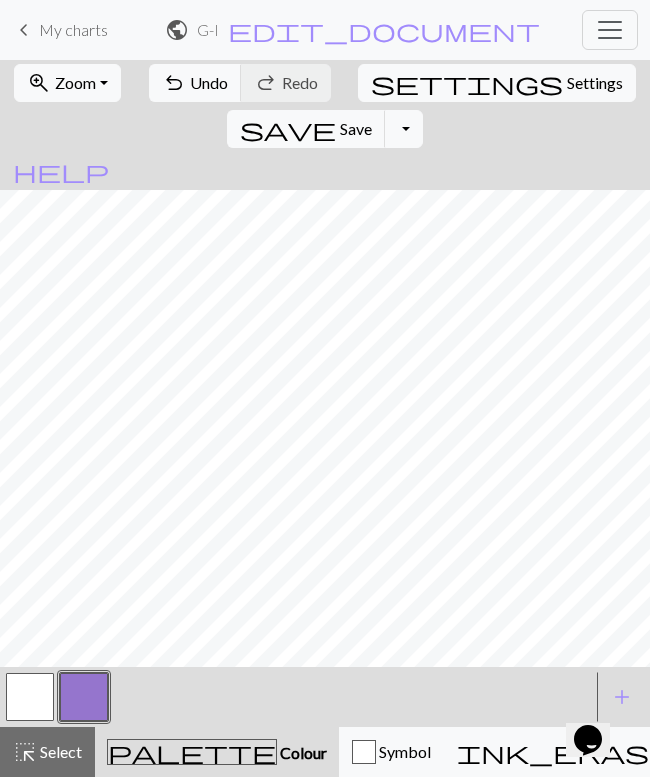 select on "square" 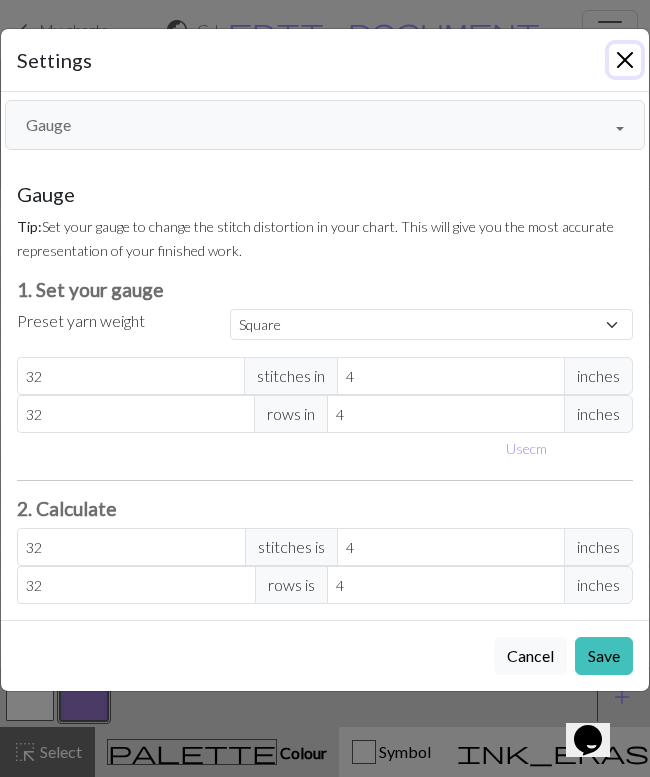click at bounding box center (625, 60) 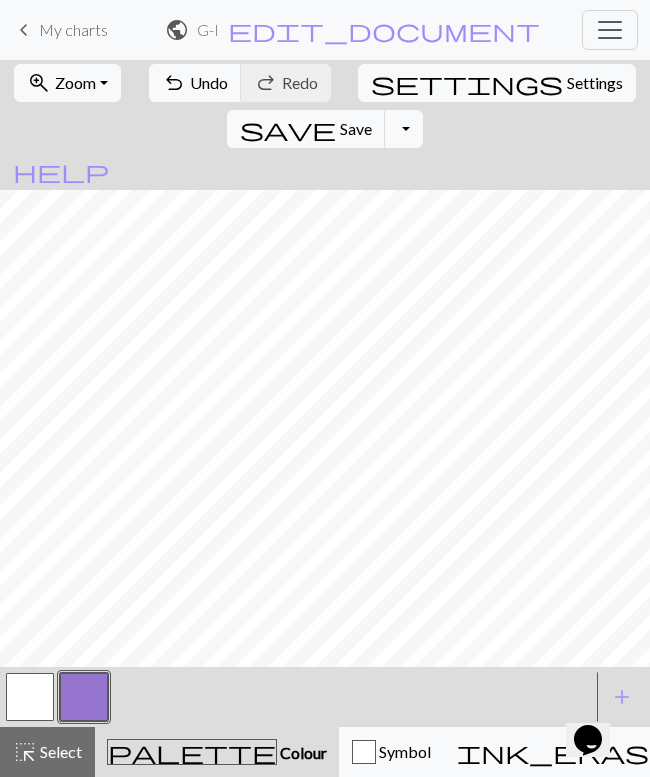 click on "Settings" at bounding box center [595, 83] 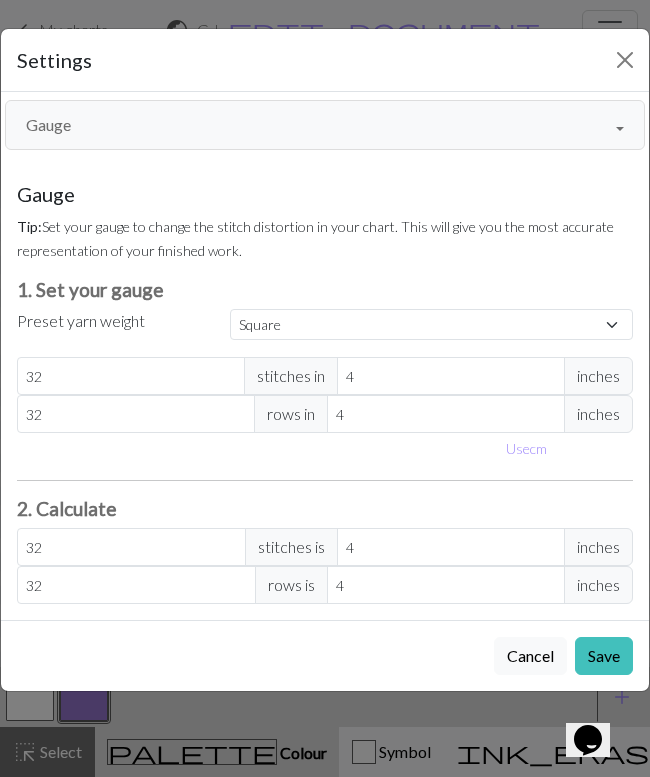 click on "Gauge" at bounding box center [325, 125] 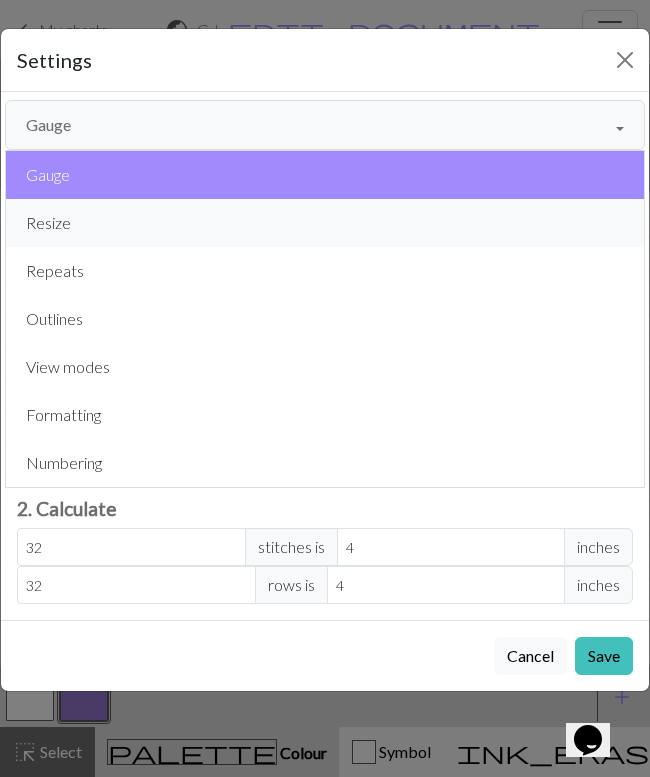click on "Resize" at bounding box center [325, 223] 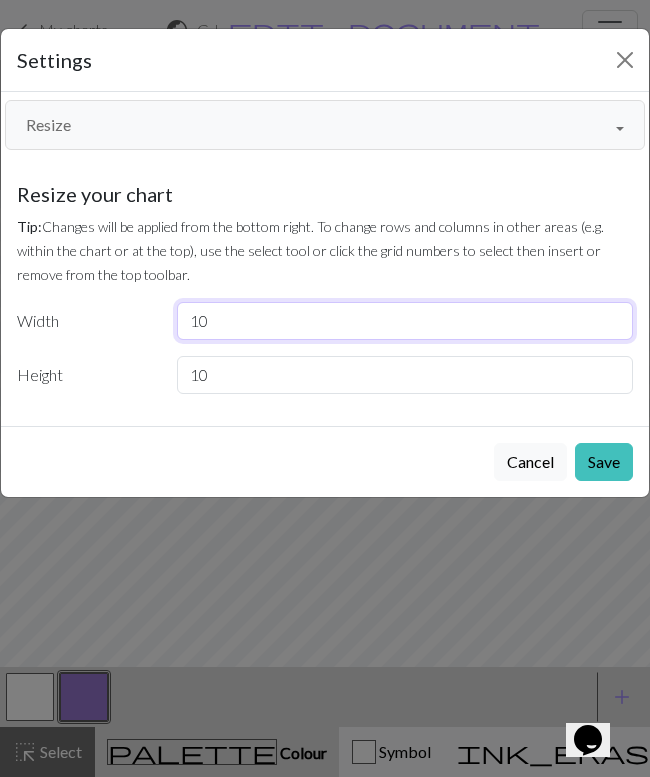 click on "10" at bounding box center (405, 321) 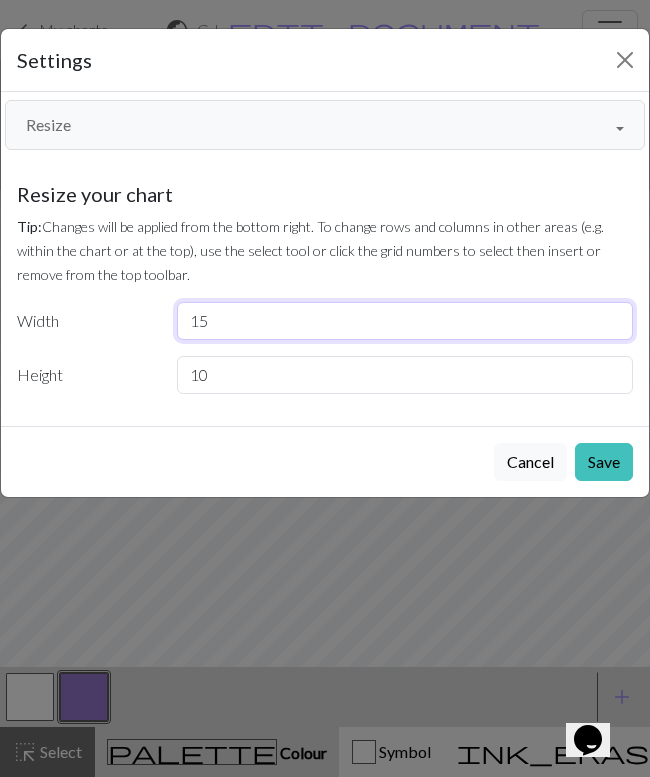 type on "15" 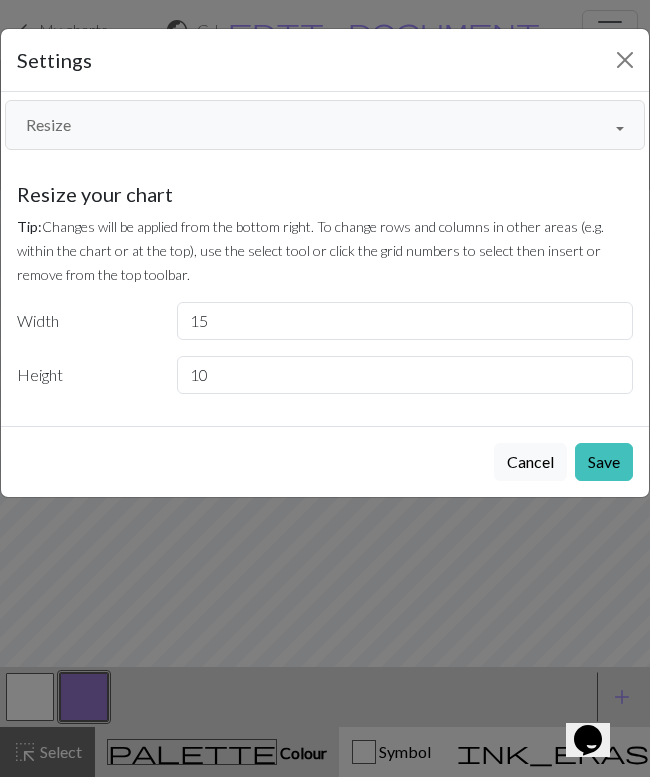 click on "Save" at bounding box center [604, 462] 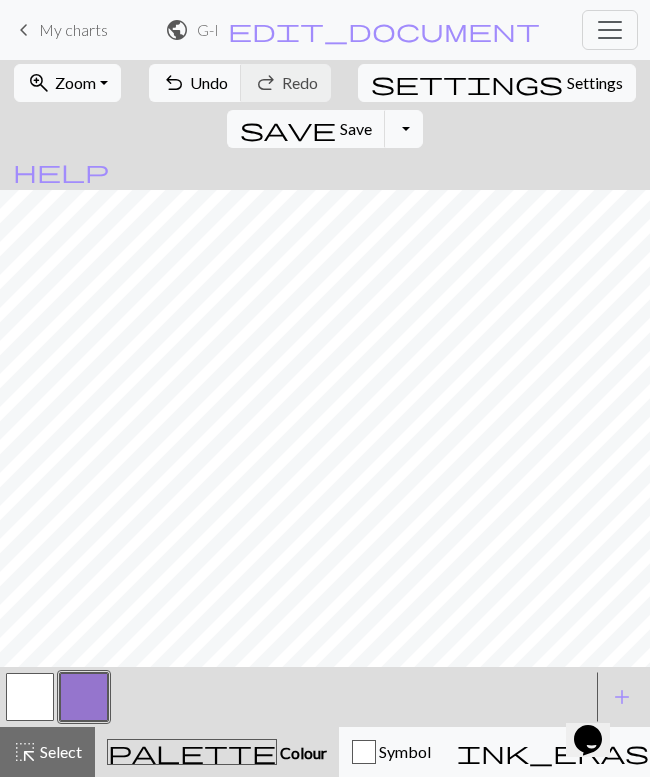 click at bounding box center (30, 697) 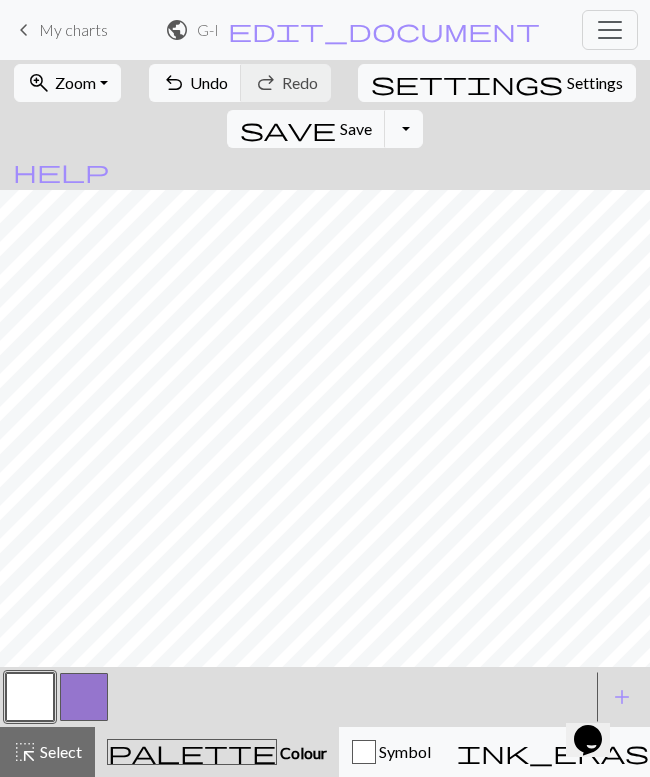 click on "Select" at bounding box center (59, 751) 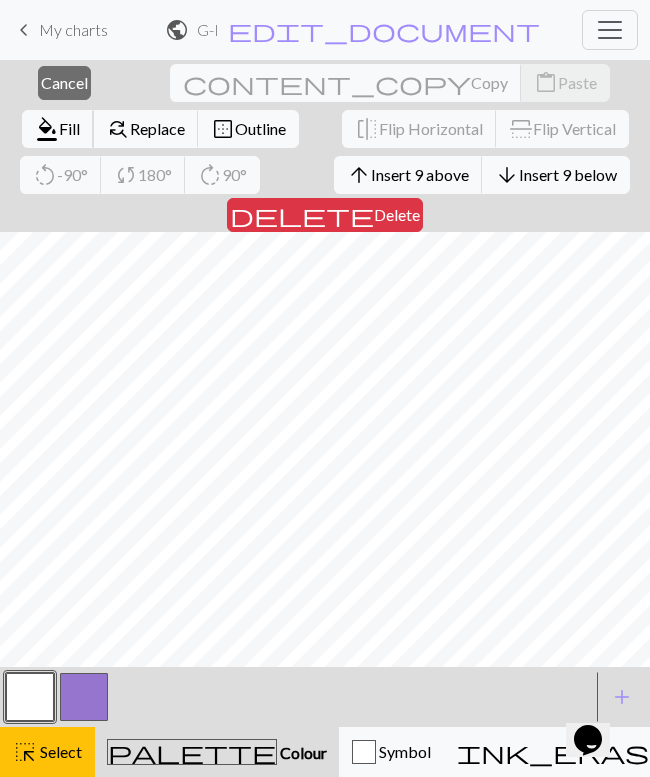 click on "Fill" at bounding box center (69, 128) 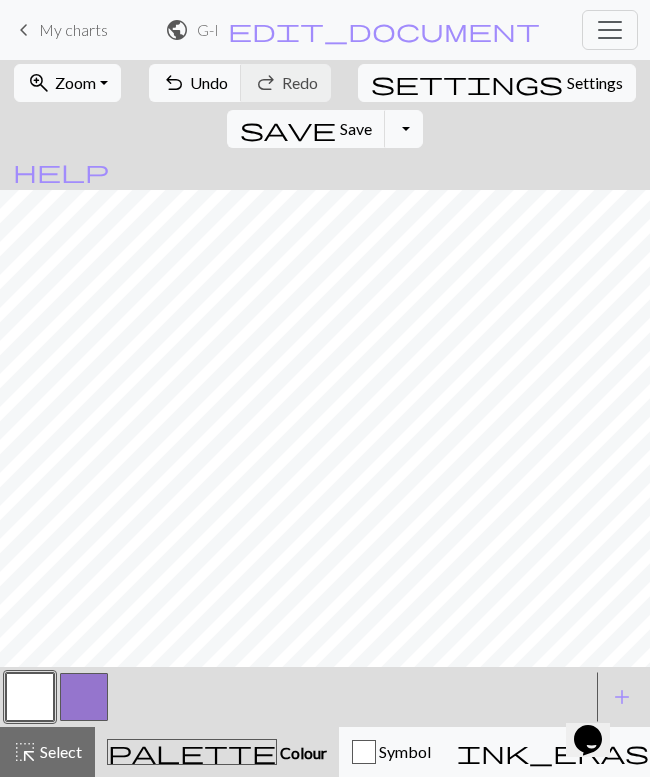 click at bounding box center (84, 697) 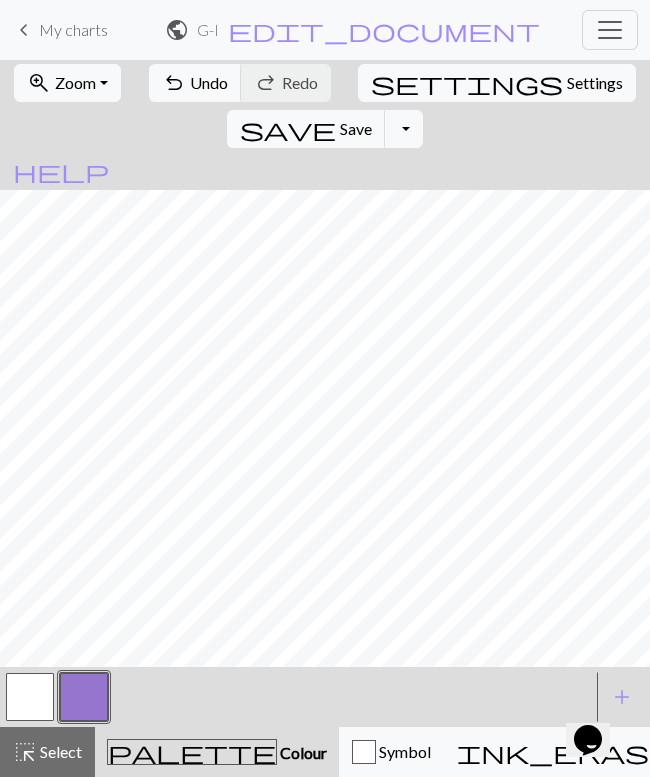 click on "Settings" at bounding box center [595, 83] 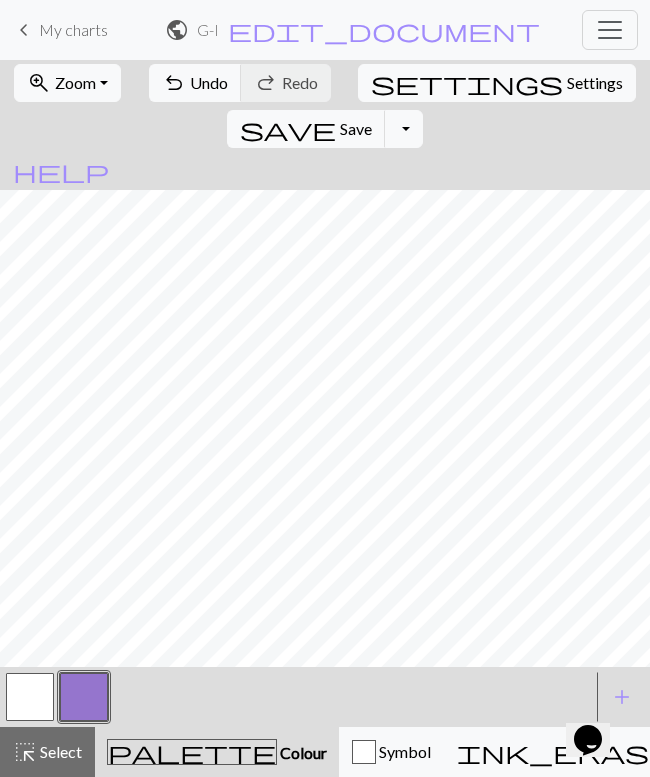 select on "square" 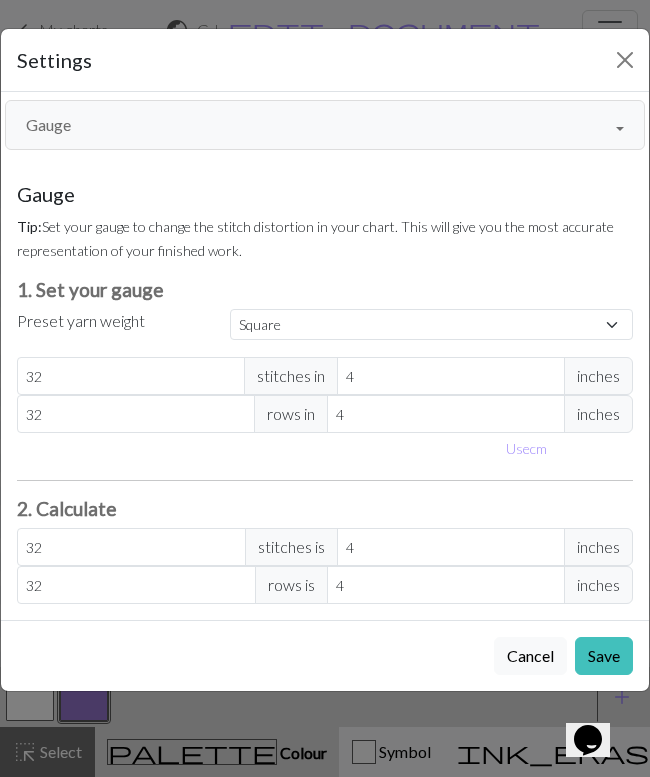 click on "Gauge" at bounding box center [325, 125] 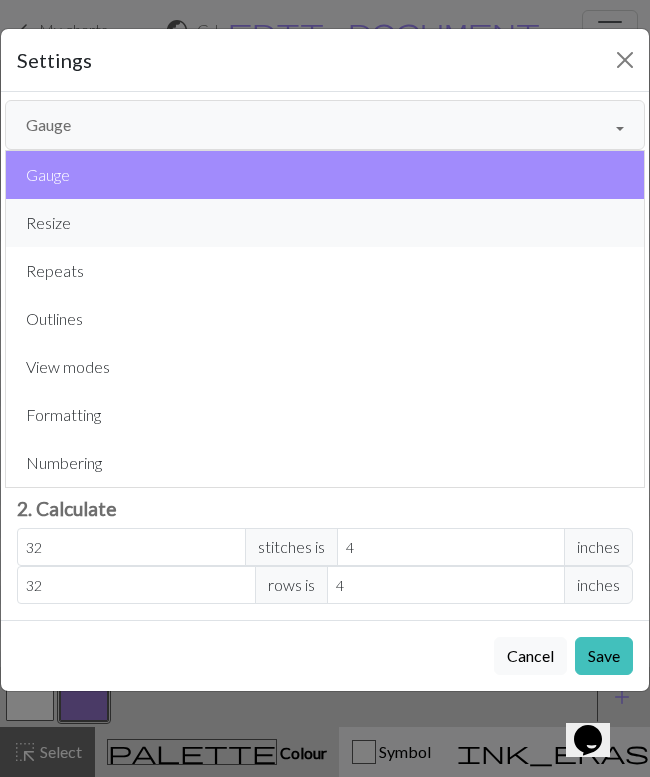 click on "Resize" at bounding box center [325, 223] 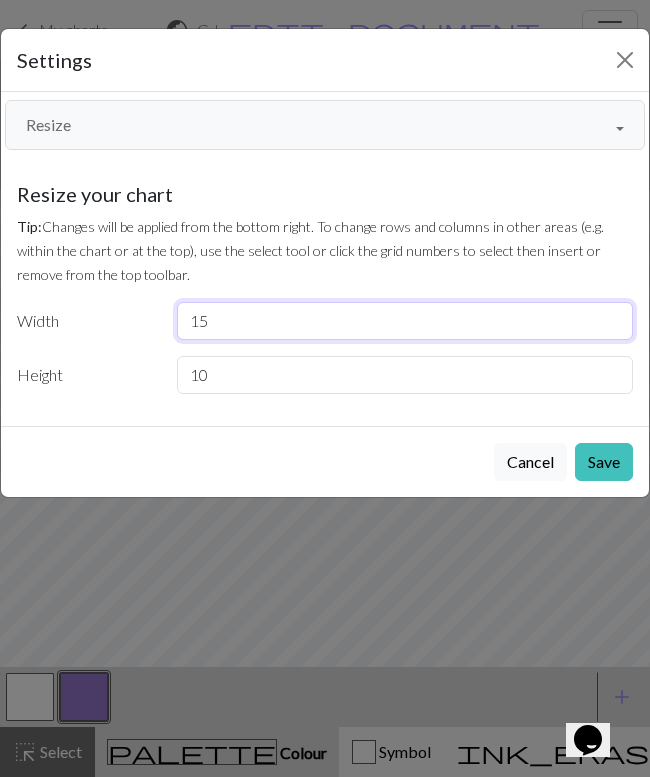 click on "15" at bounding box center [405, 321] 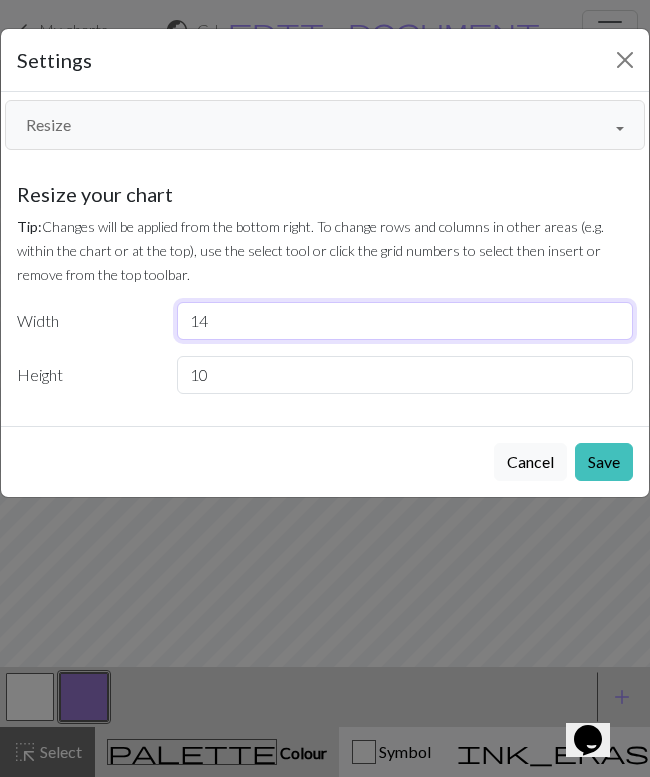 click on "14" at bounding box center [405, 321] 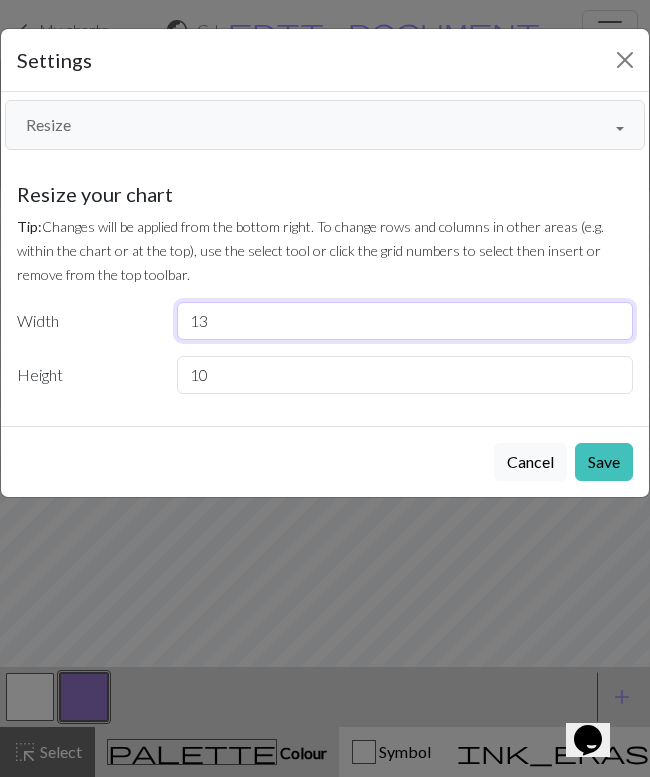 click on "12" at bounding box center [405, 321] 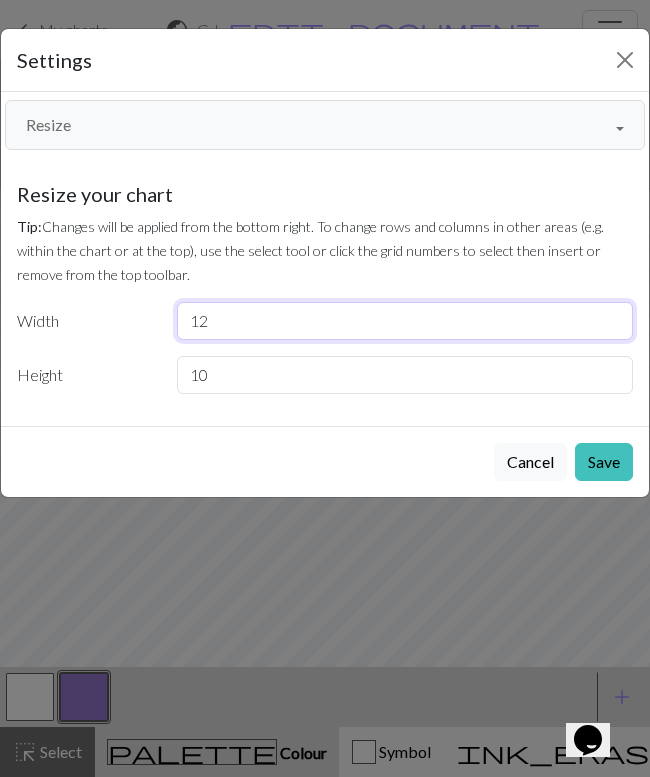 click on "11" at bounding box center (405, 321) 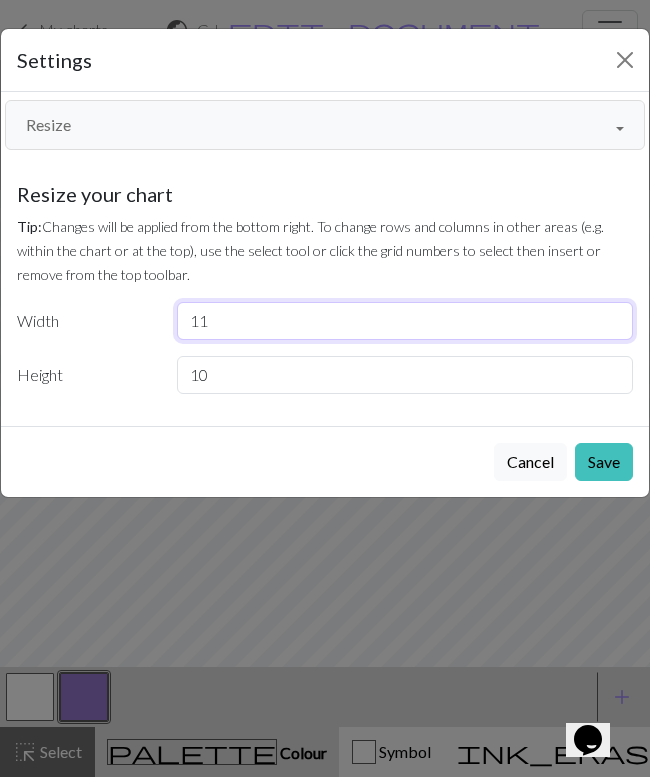 type on "10" 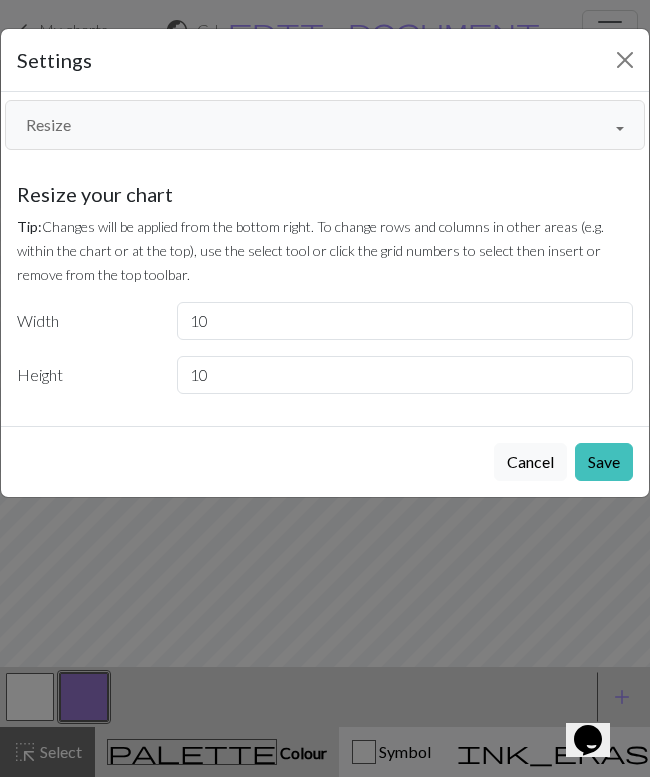 click on "Tip:  Changes will be applied from the bottom right. To change rows and columns in other areas (e.g. within the chart or at the top), use the select tool or click the grid numbers to select then insert or remove from the top toolbar." at bounding box center [310, 250] 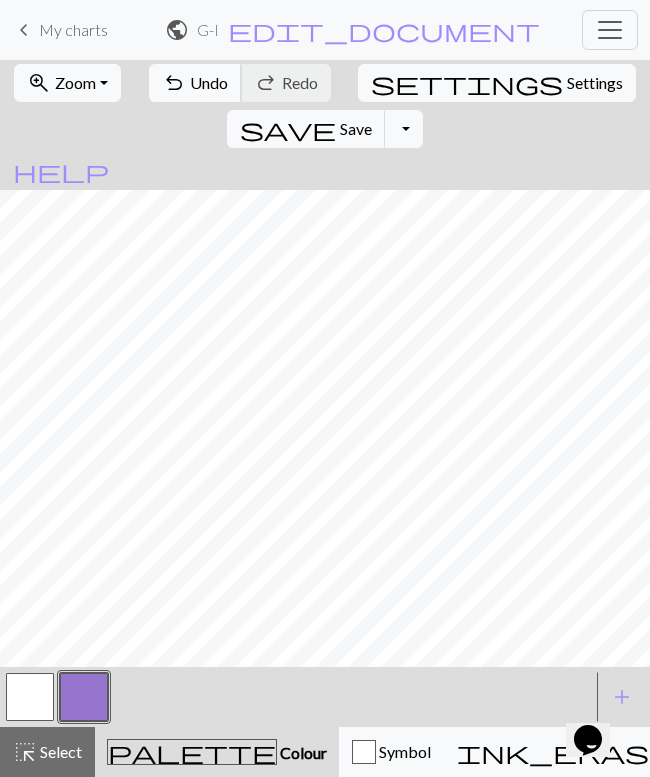 click on "Undo" at bounding box center [209, 82] 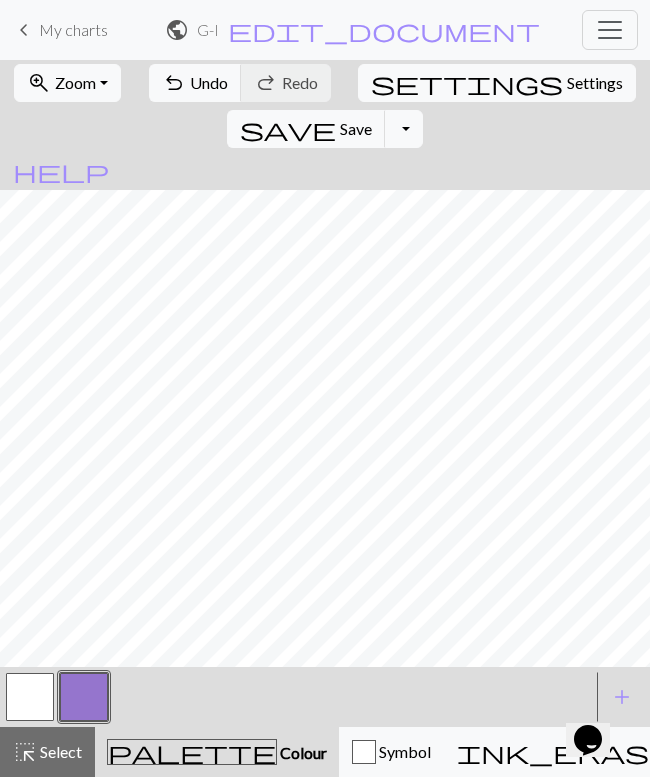 click on "undo Undo Undo redo Redo Redo" at bounding box center [240, 83] 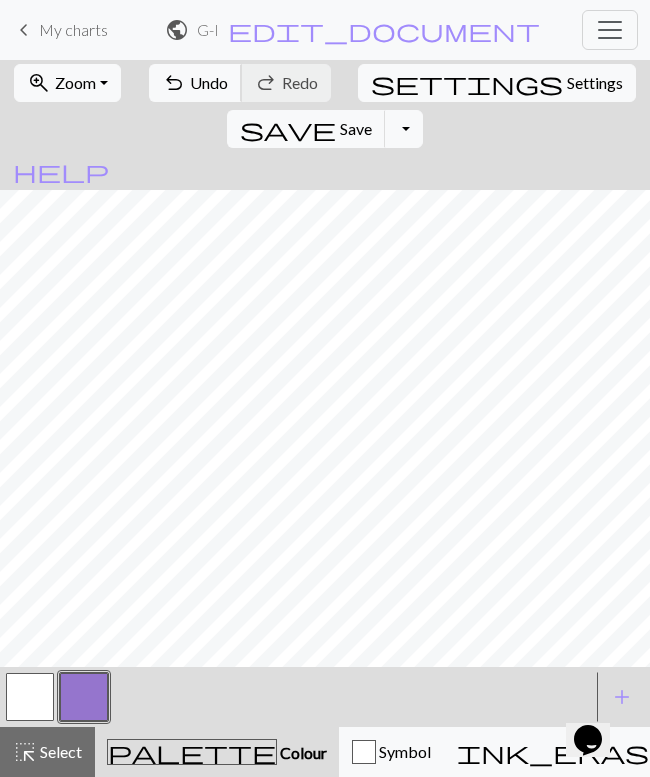 click on "Undo" at bounding box center [209, 82] 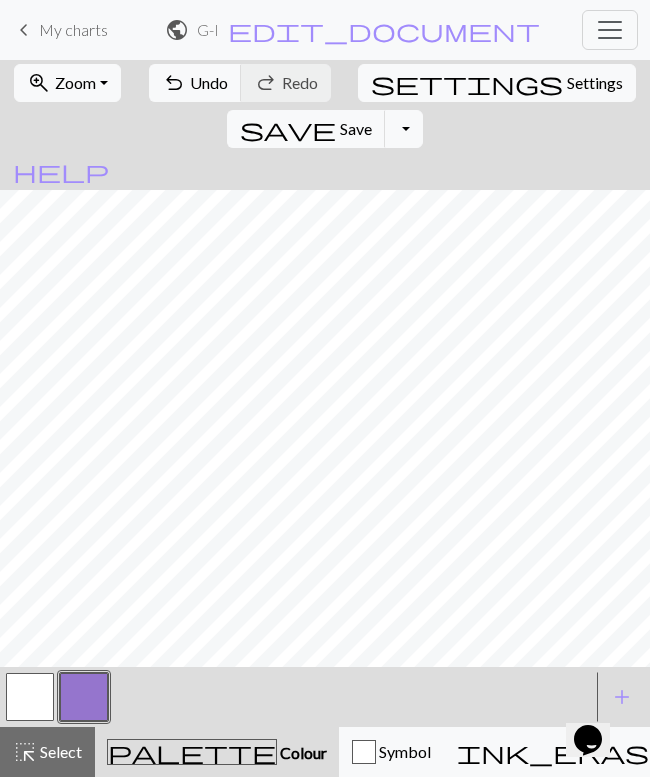 click at bounding box center (30, 697) 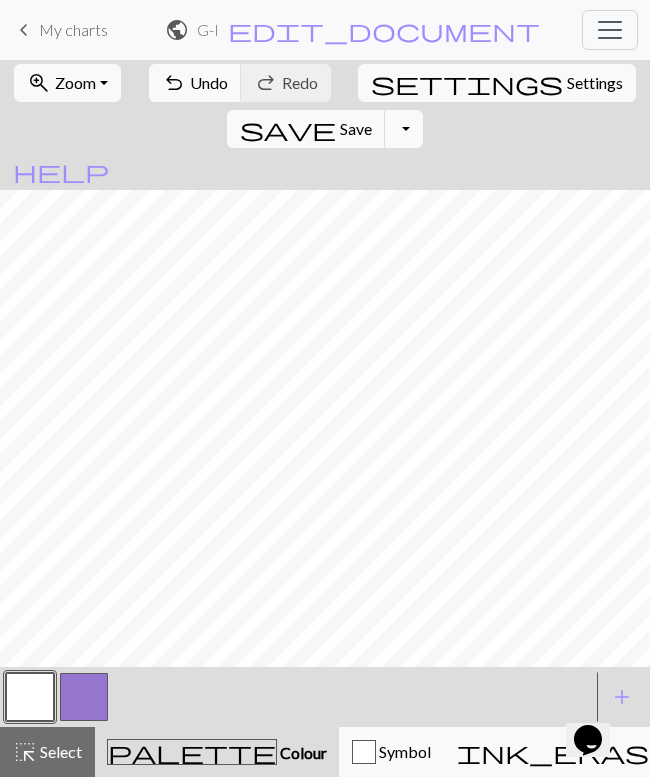 click at bounding box center (84, 697) 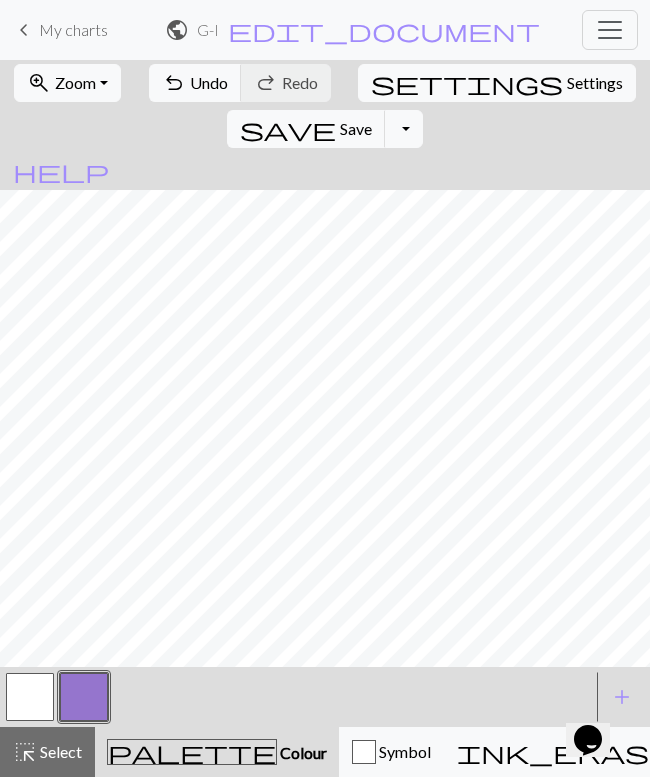 click on "Undo" at bounding box center [209, 82] 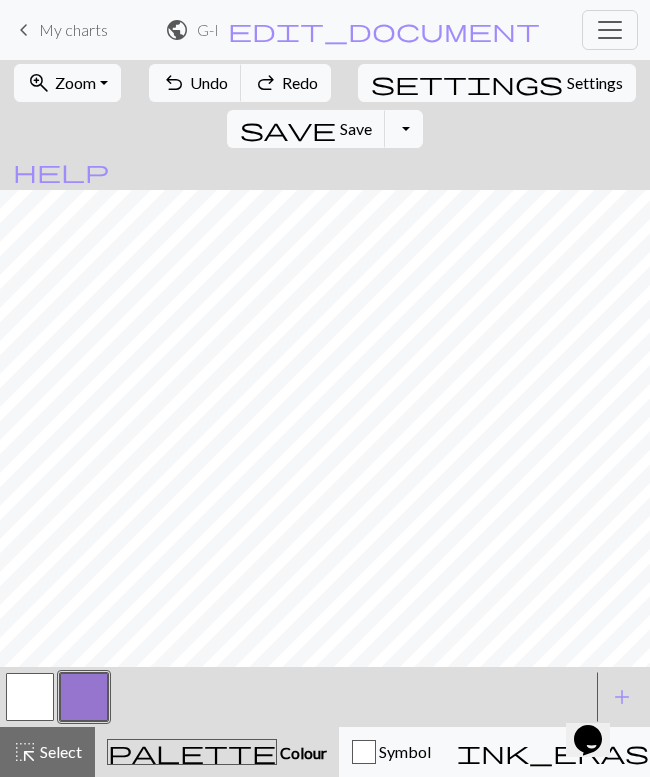 click at bounding box center [30, 697] 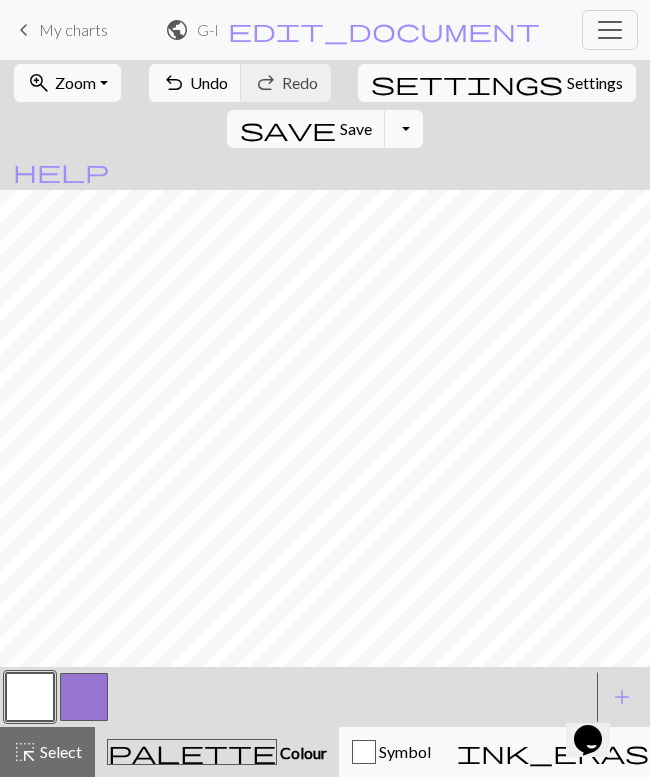 click at bounding box center [84, 697] 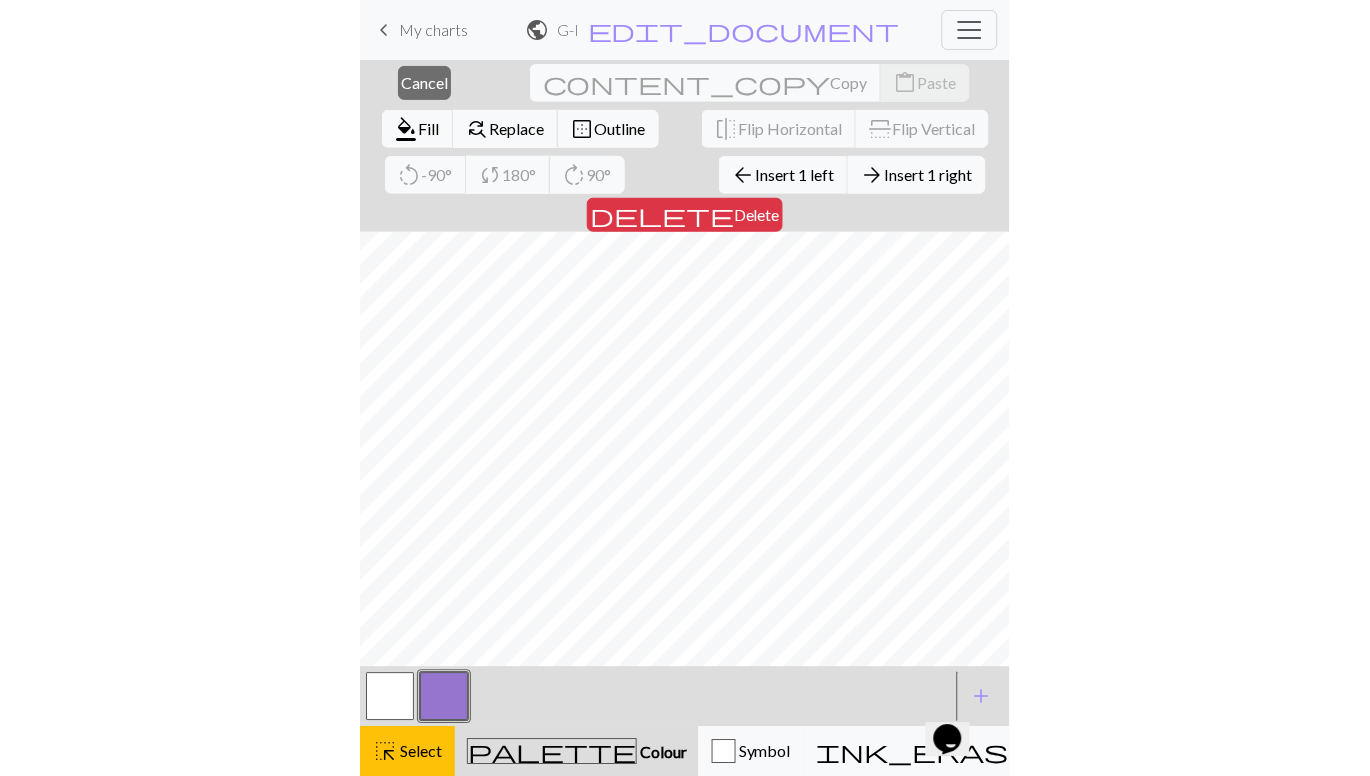 scroll, scrollTop: 0, scrollLeft: 0, axis: both 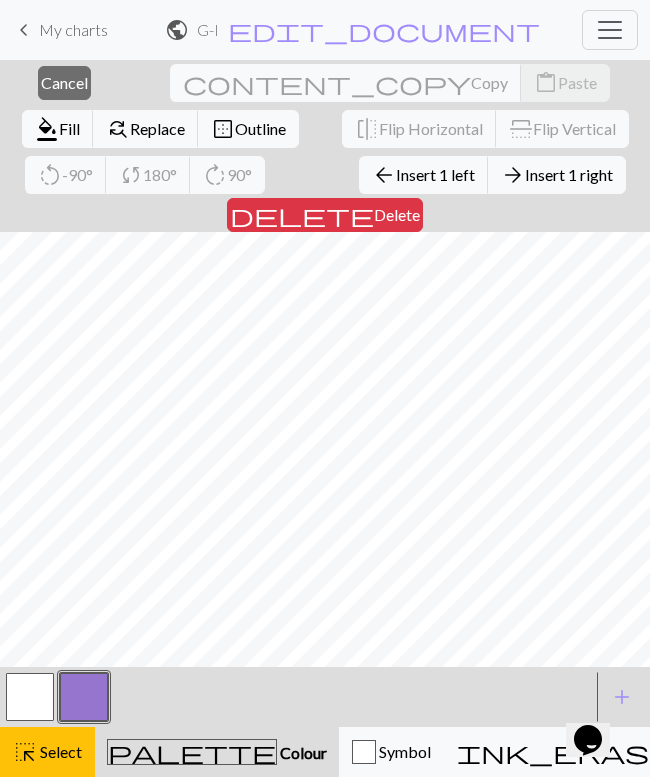 click at bounding box center [30, 697] 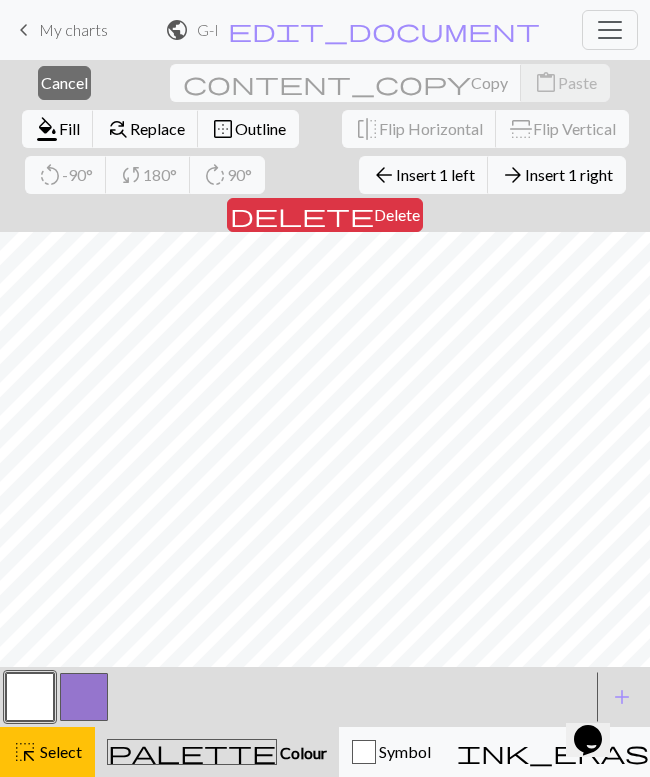 click at bounding box center (84, 697) 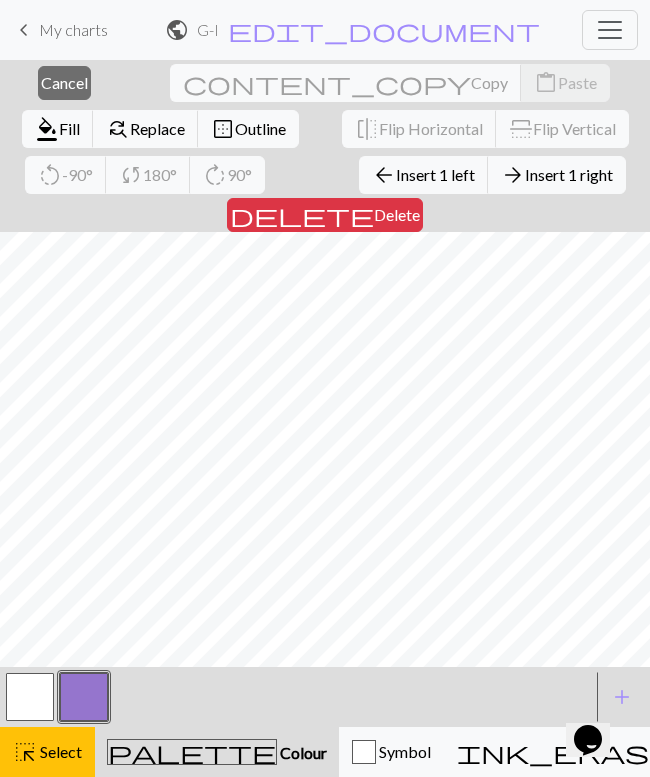 click on "Cancel" at bounding box center (64, 82) 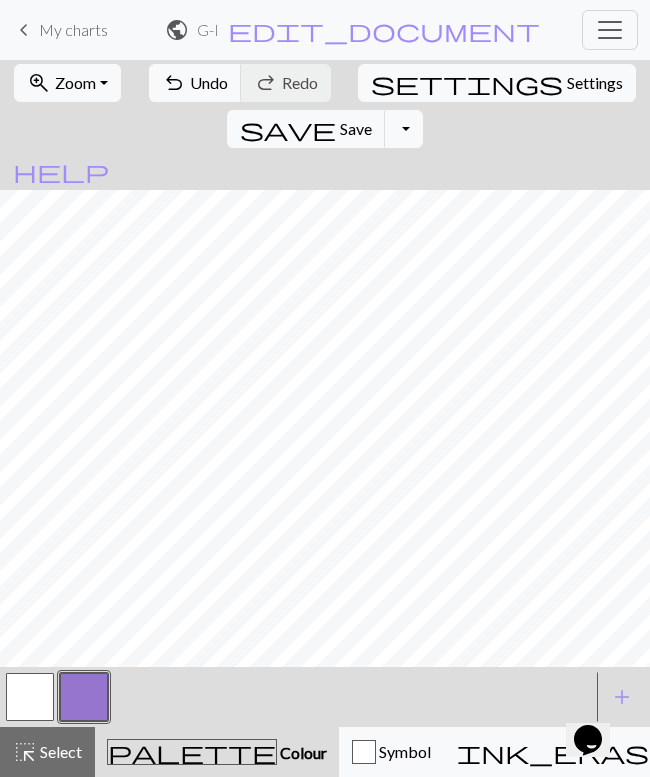 click at bounding box center (30, 697) 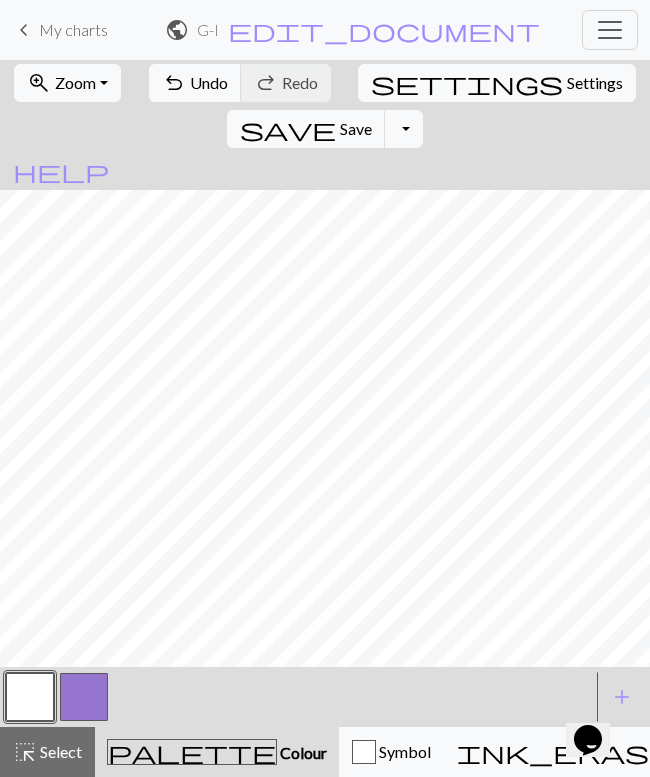 click at bounding box center (84, 697) 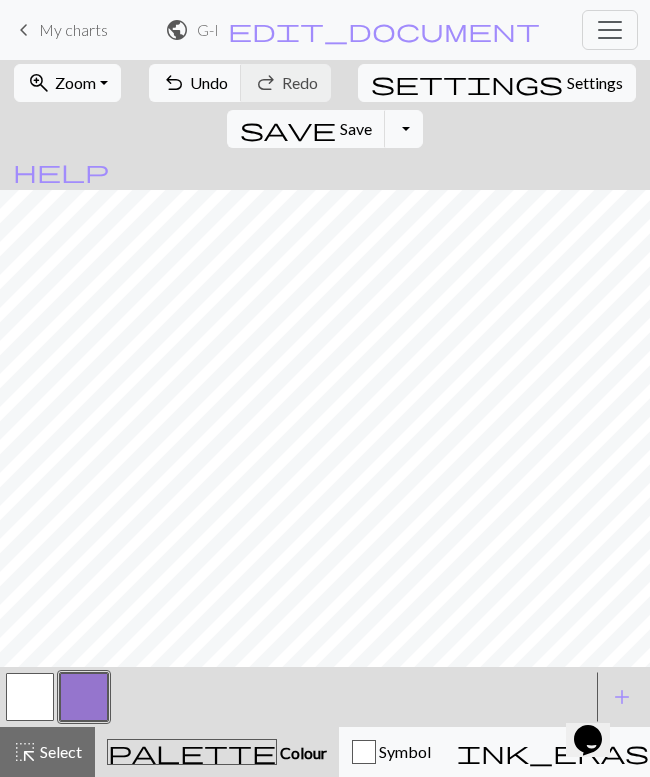 click on "settings  Settings" at bounding box center (497, 83) 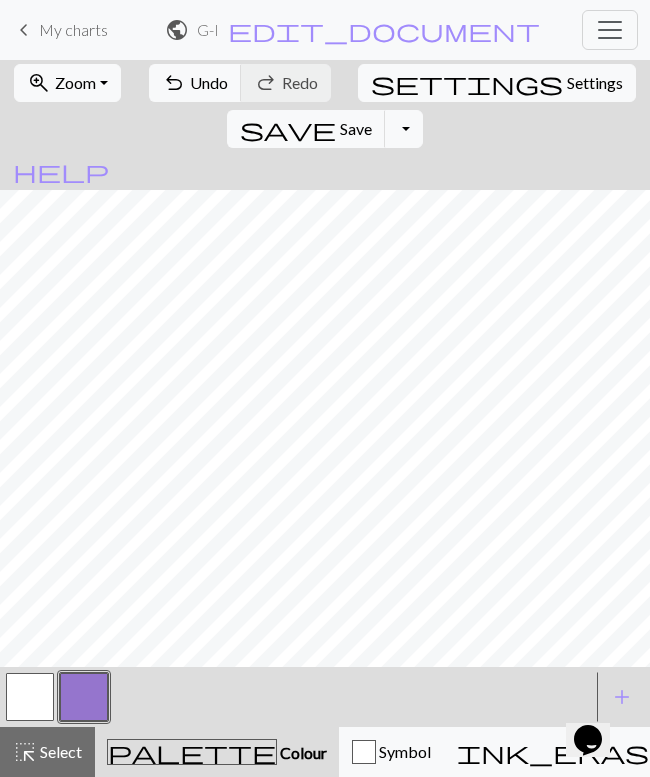 select on "square" 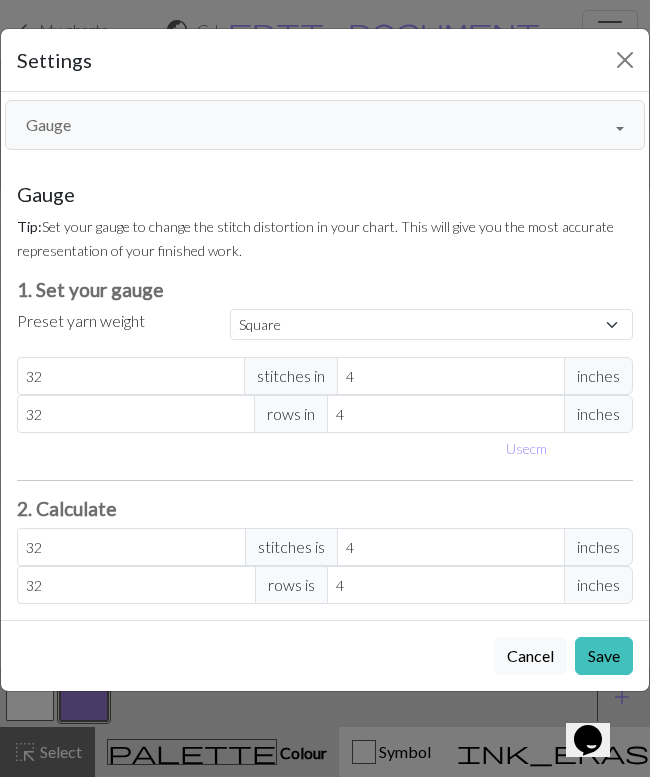 click on "Gauge" at bounding box center (325, 125) 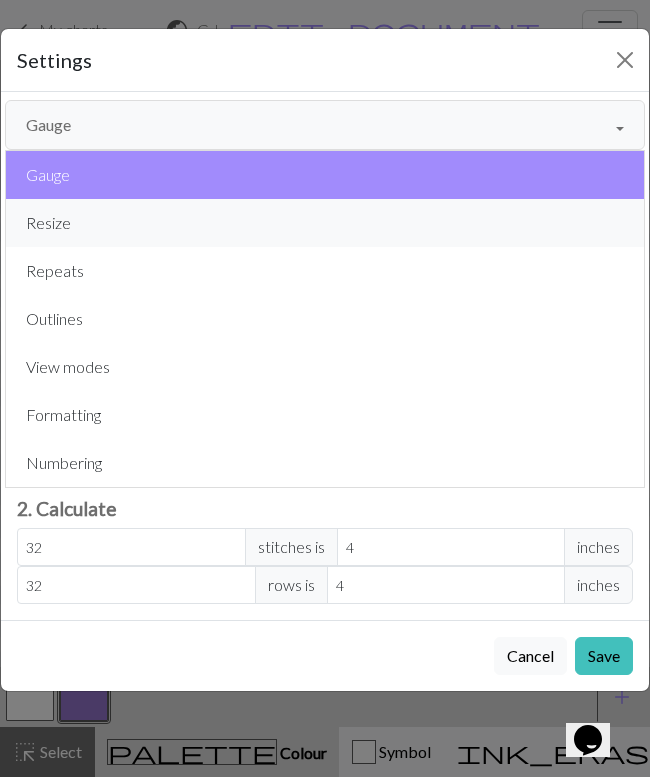 click on "Resize" at bounding box center [325, 223] 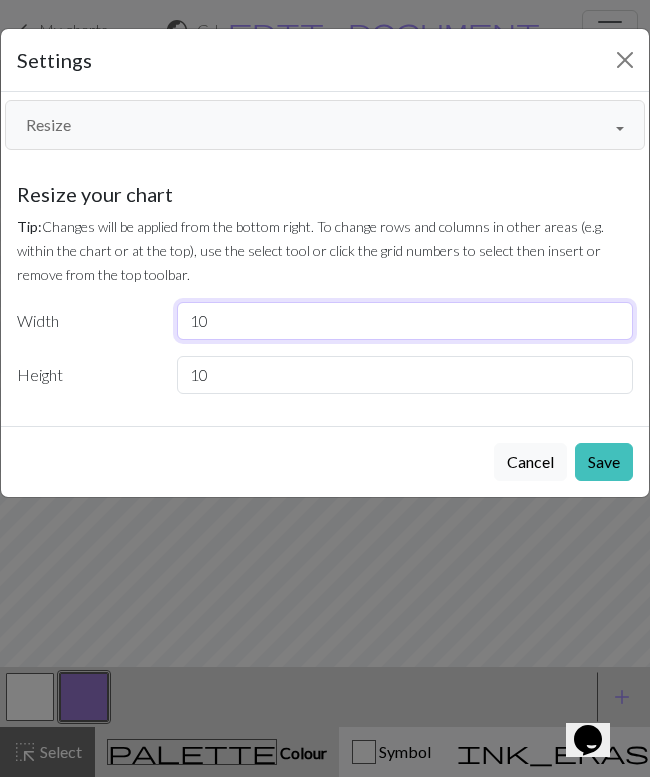 type on "9" 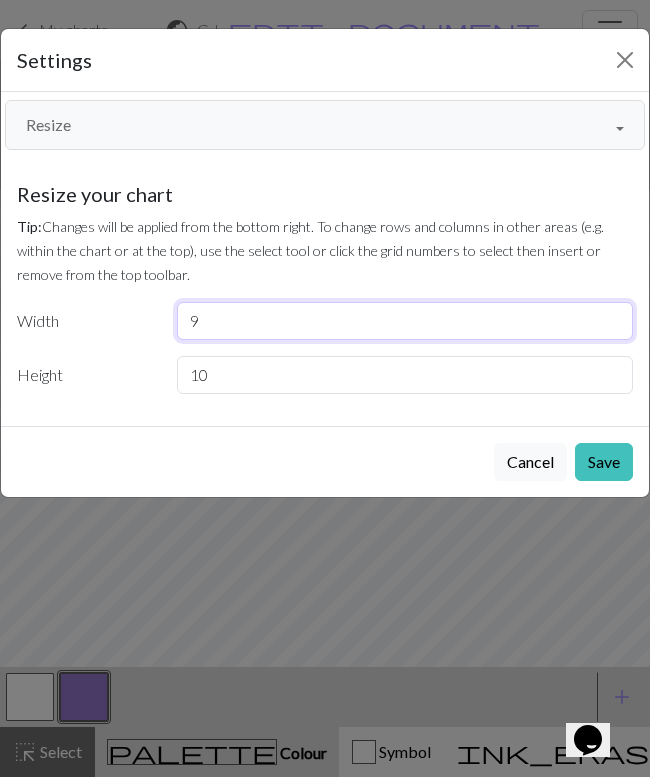 click on "9" at bounding box center (405, 321) 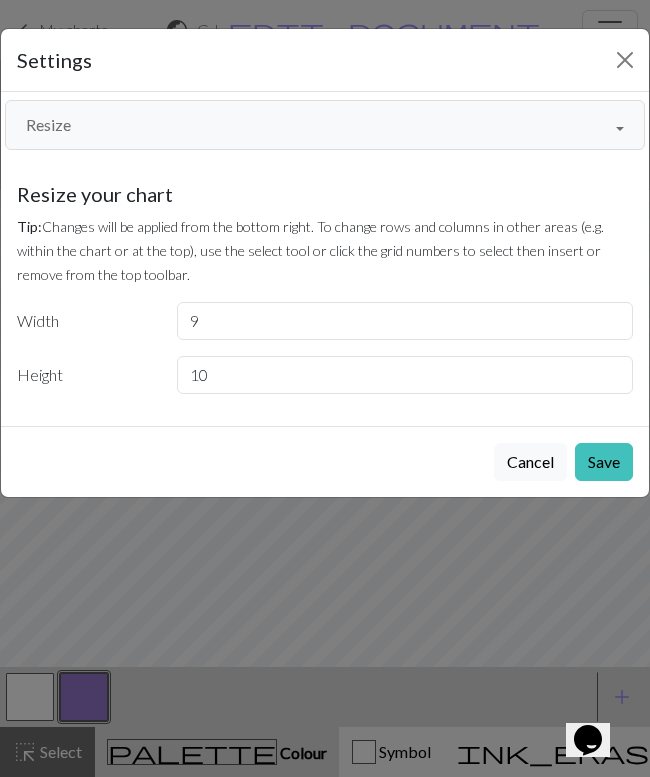 click on "Cancel Save" at bounding box center (325, 461) 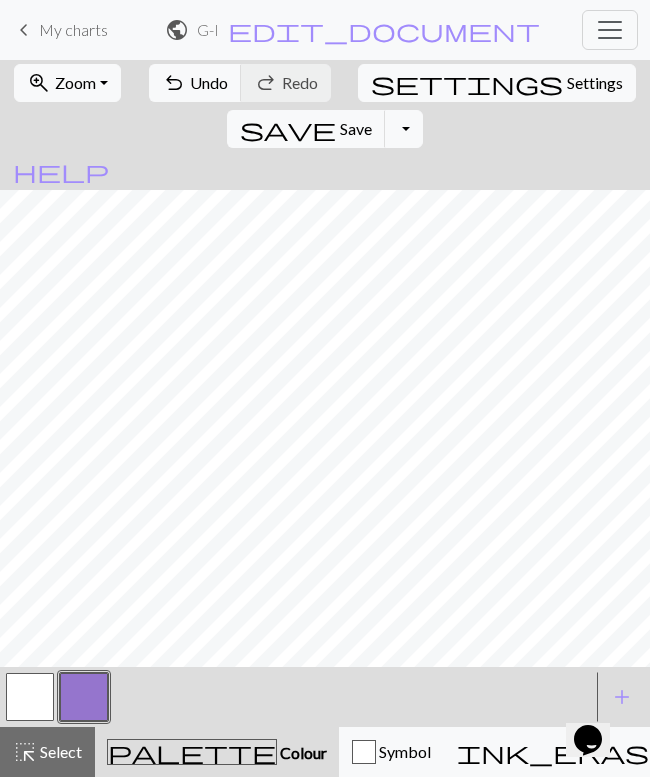 click at bounding box center (30, 697) 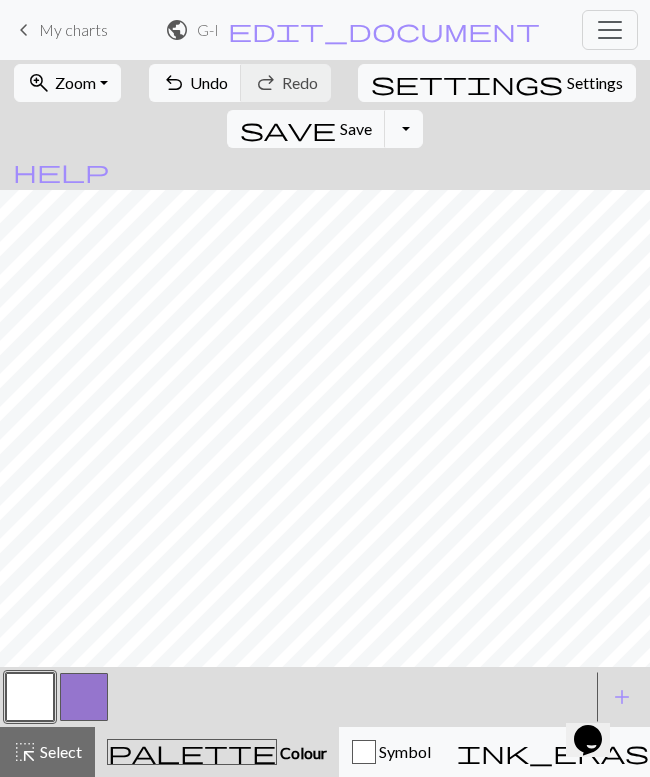 click at bounding box center [84, 697] 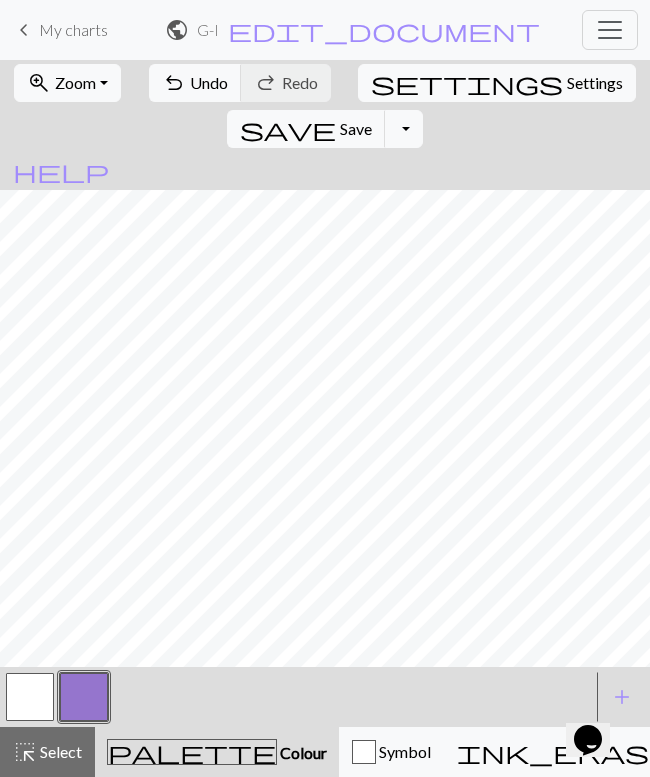 click on "Settings" at bounding box center (595, 83) 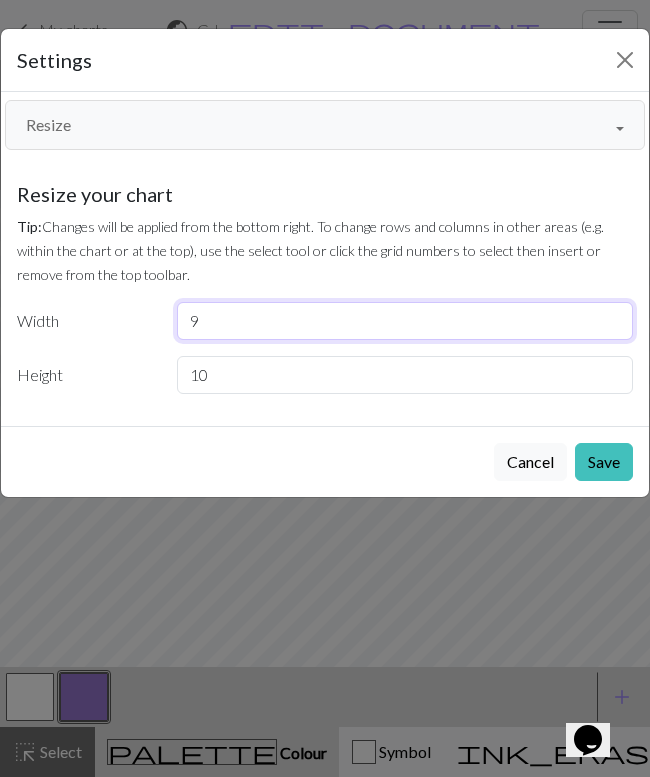 type on "10" 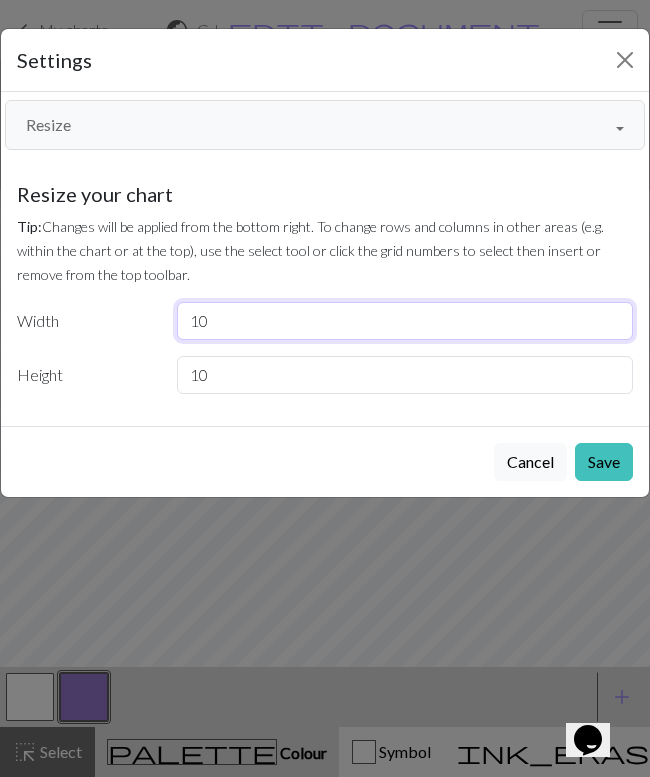 click on "10" at bounding box center (405, 321) 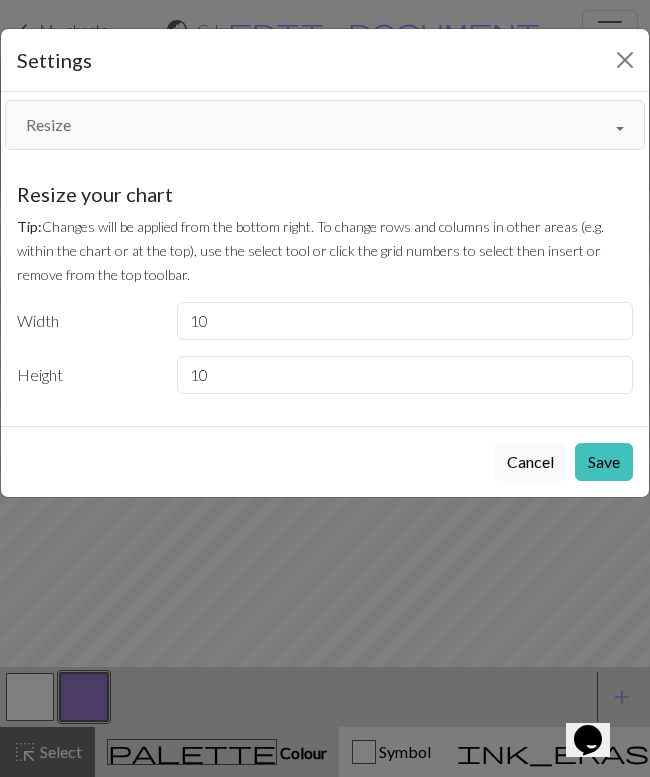 click on "Tip:  Changes will be applied from the bottom right. To change rows and columns in other areas (e.g. within the chart or at the top), use the select tool or click the grid numbers to select then insert or remove from the top toolbar." at bounding box center [310, 250] 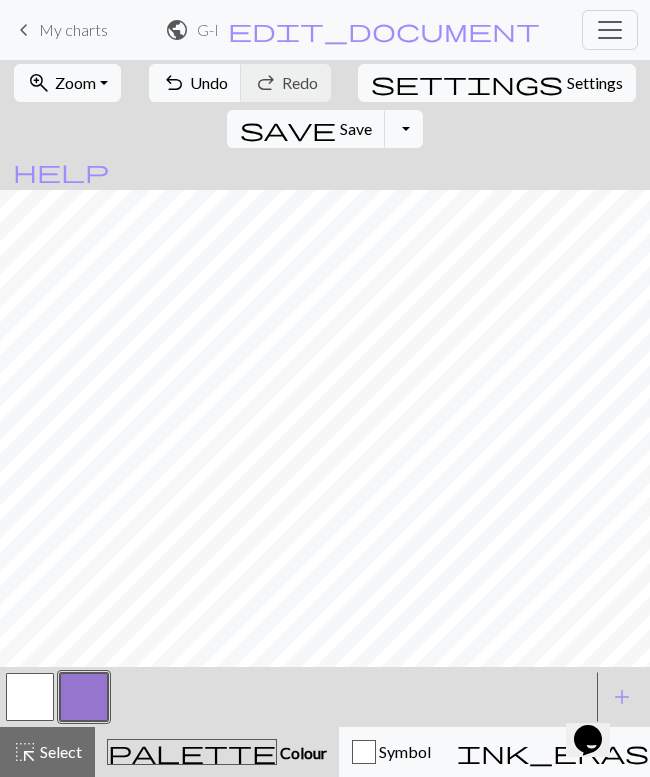 click on "Settings" at bounding box center (595, 83) 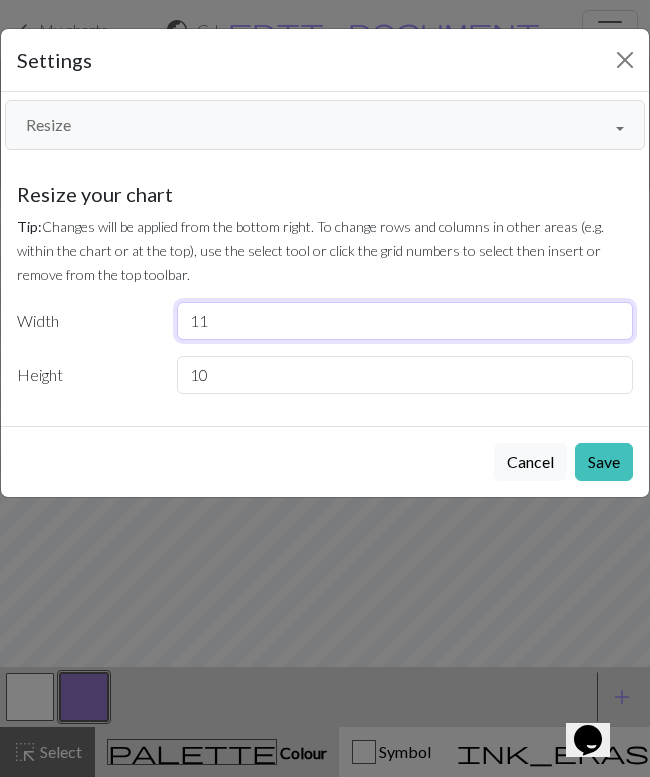 click on "11" at bounding box center (405, 321) 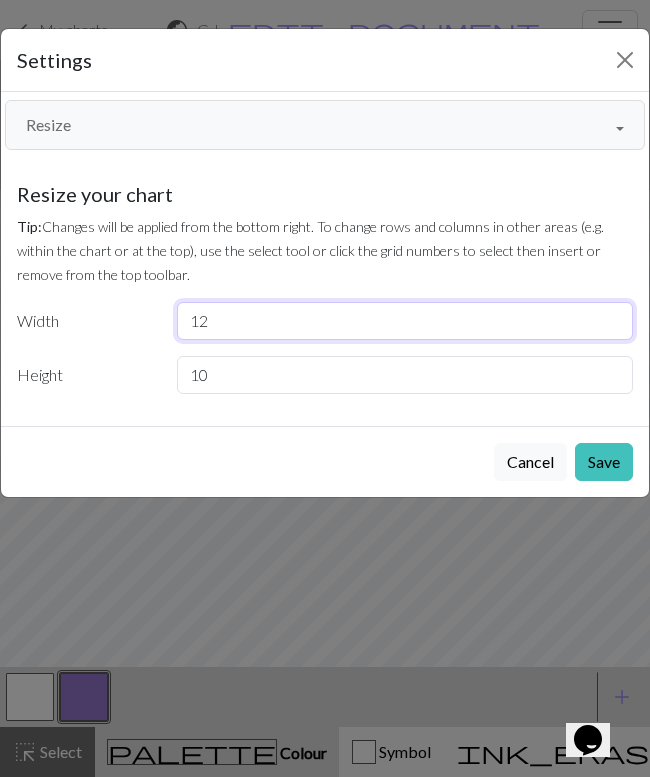 click on "12" at bounding box center (405, 321) 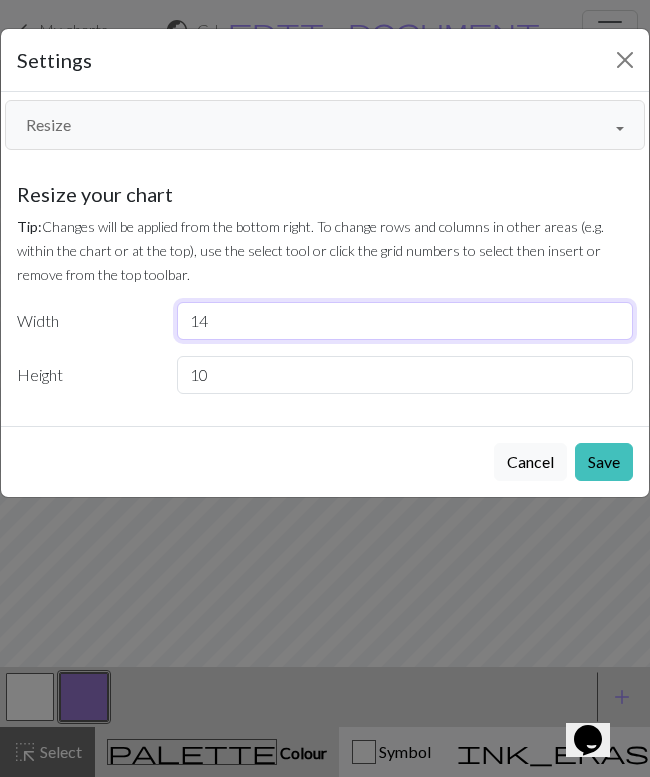 click on "14" at bounding box center [405, 321] 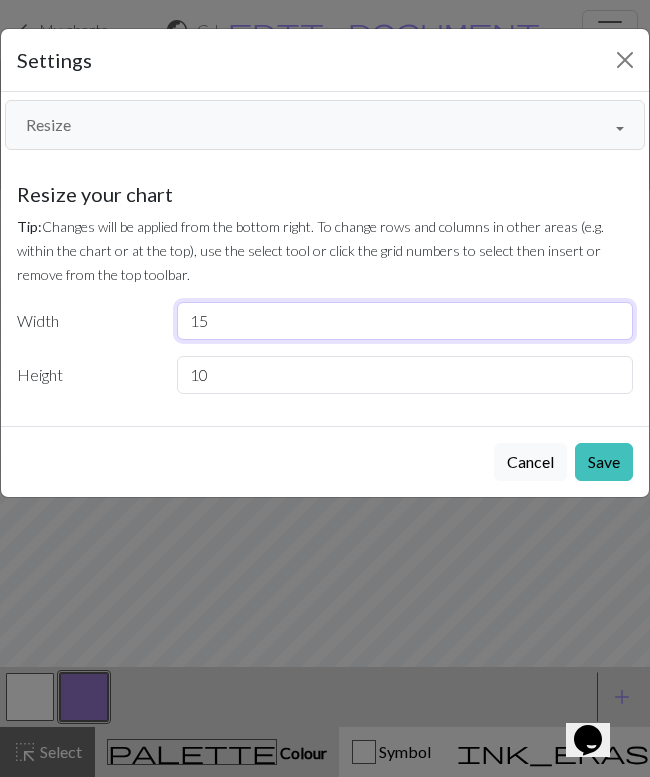 click on "15" at bounding box center [405, 321] 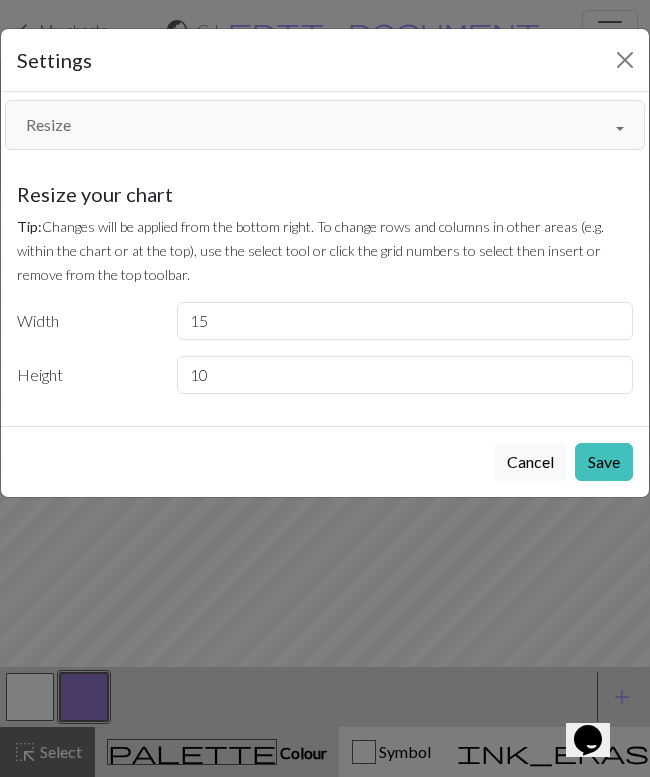 click on "Gauge Tip:  Set your gauge to change the stitch distortion in your chart. This will give you the most accurate representation of your finished work. 1. Set your gauge Preset yarn weight Custom Square Lace Light Fingering Fingering Sport Double knit Worsted Aran Bulky Super Bulky 32 stitches in  4 inches 32 rows in  4 inches Use  cm 2. Calculate 32 stitches is 4 inches 32 rows is 4 inches Resize your chart Tip:  Changes will be applied from the bottom right. To change rows and columns in other areas (e.g. within the chart or at the top), use the select tool or click the grid numbers to select then insert or remove from the top toolbar. Width 15 Height 10 Repeats workspace_premium Become a Pro user   to  visualise repeats Tip:   This will show your entire chart repeated, so you can preview what joining panels look like together. arrow_forward  Horizontal 1 arrow_downward  Vertical 1 Outlines Tip:  Click on row/stitch numbers, or long-press and drag to add section outlines directly in your workspace View modes" at bounding box center (325, 296) 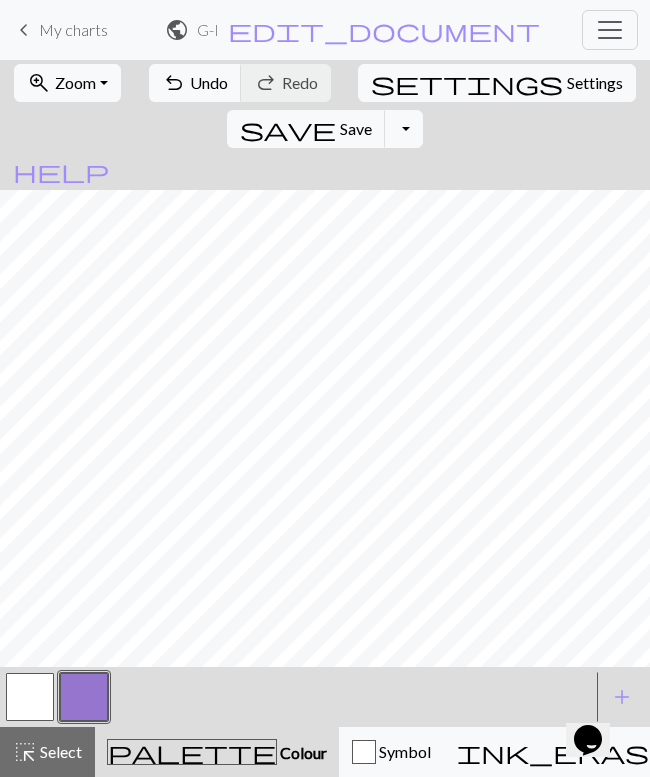 click at bounding box center (30, 697) 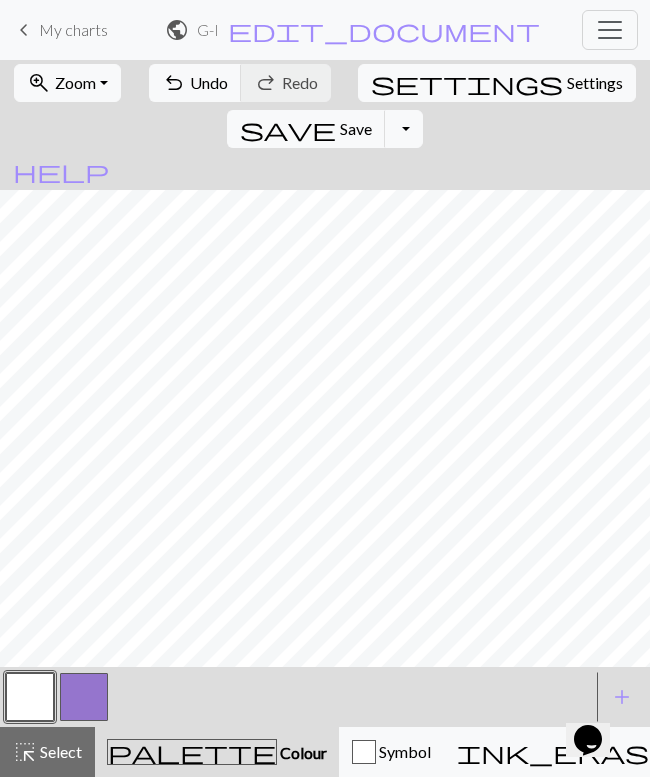 click at bounding box center [84, 697] 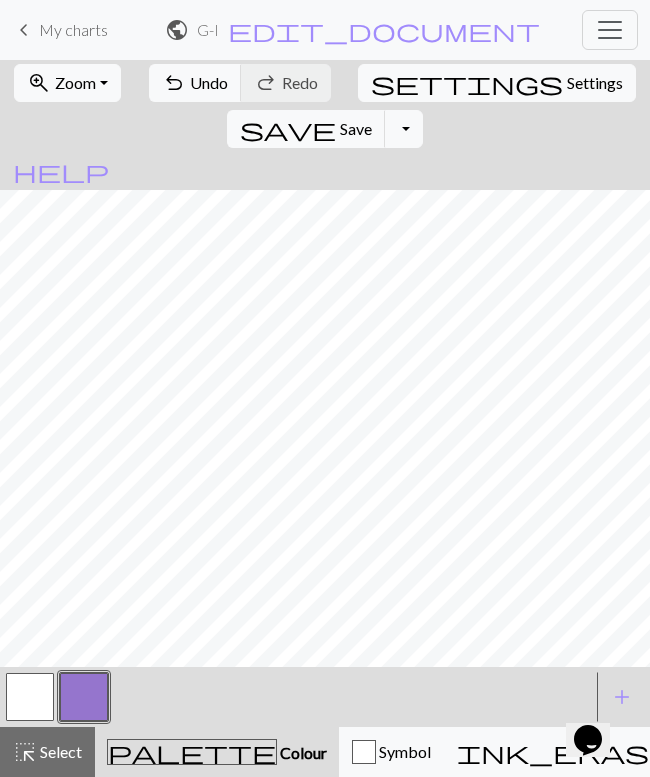click at bounding box center [30, 697] 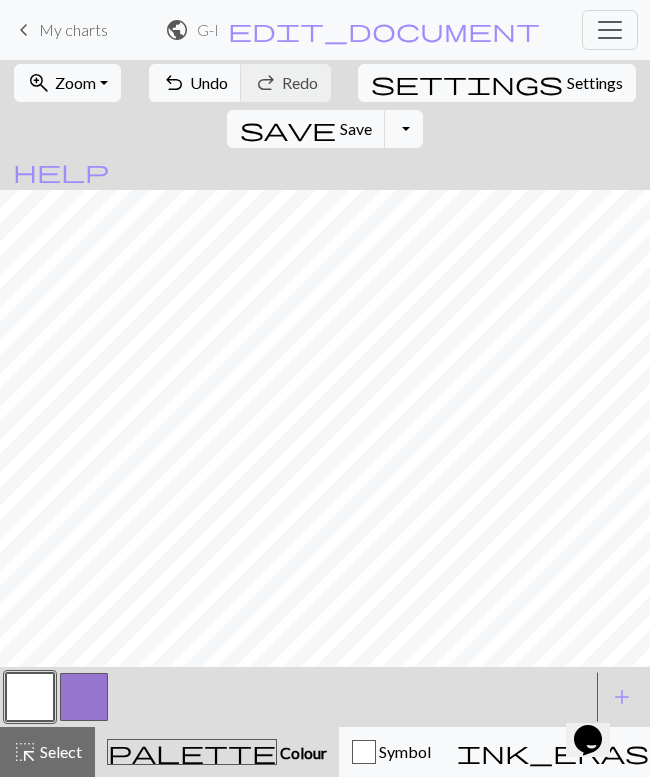 click at bounding box center (84, 697) 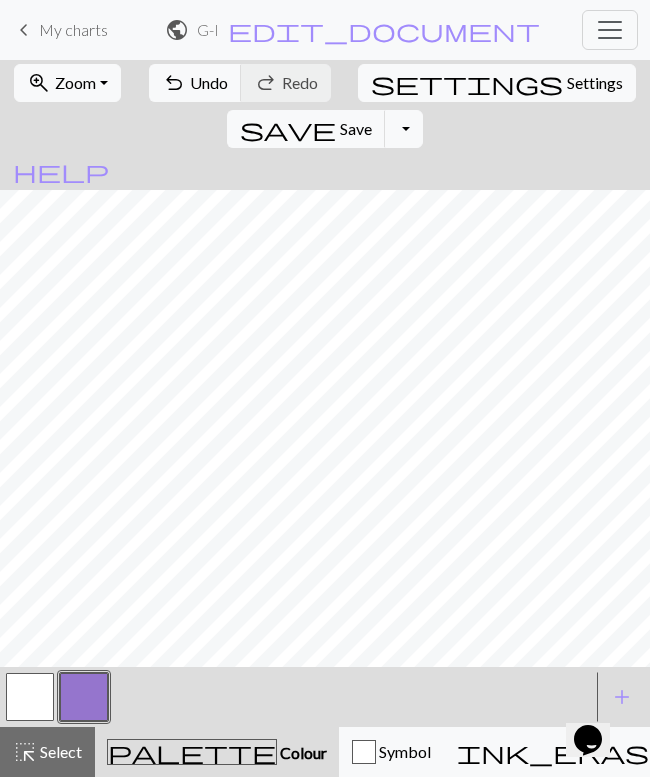 click at bounding box center [30, 697] 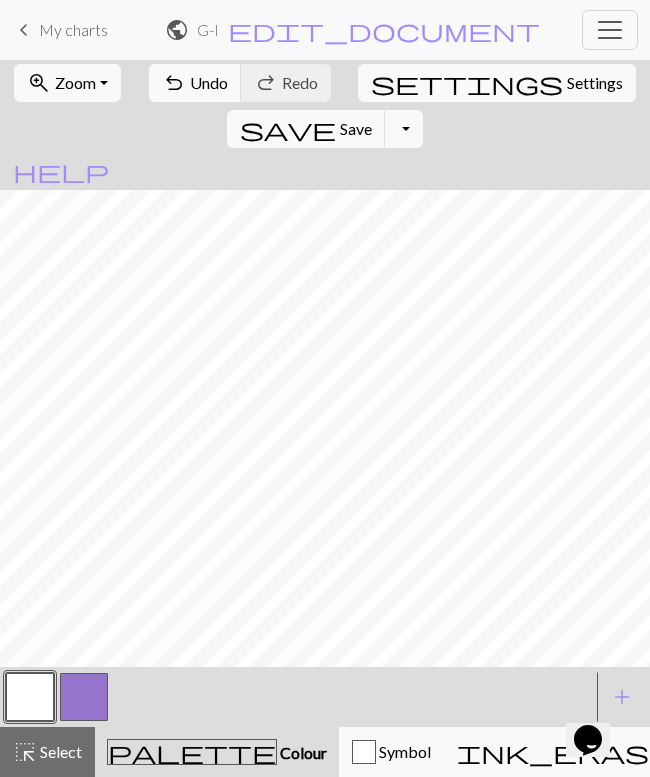 click at bounding box center [84, 697] 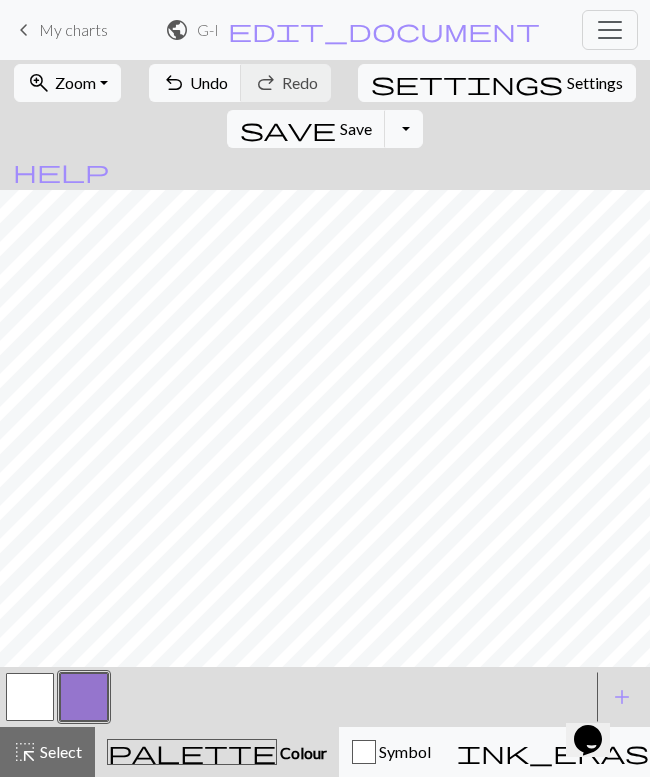 click at bounding box center (30, 697) 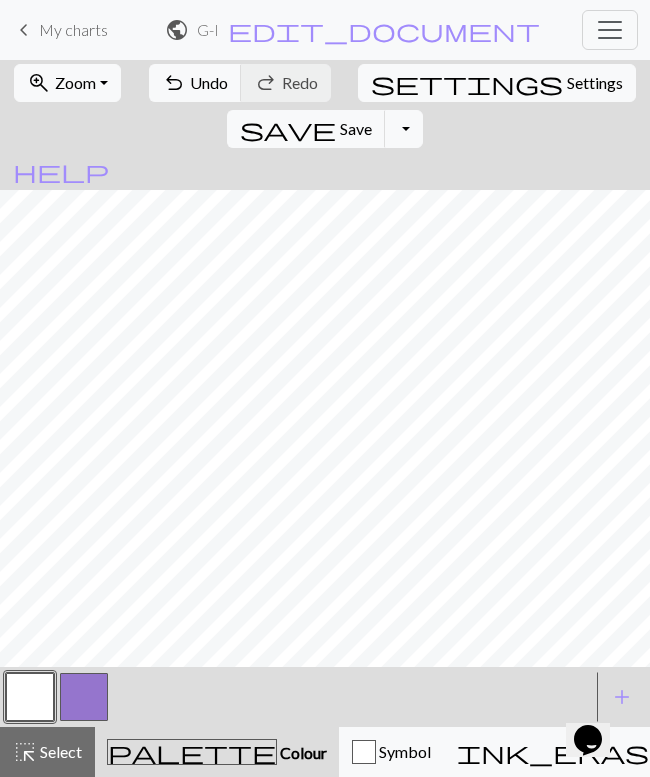 click at bounding box center [84, 697] 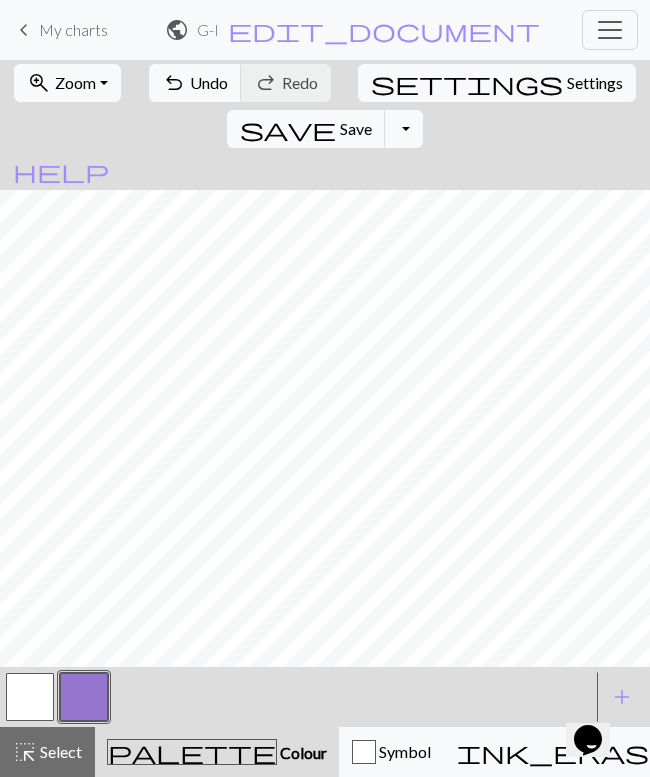 click on "Settings" at bounding box center [595, 83] 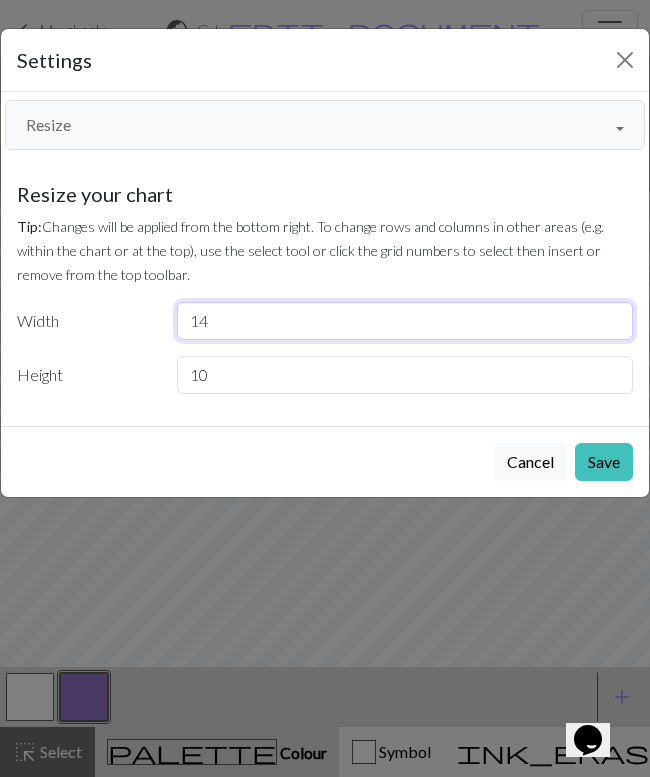 click on "14" at bounding box center (405, 321) 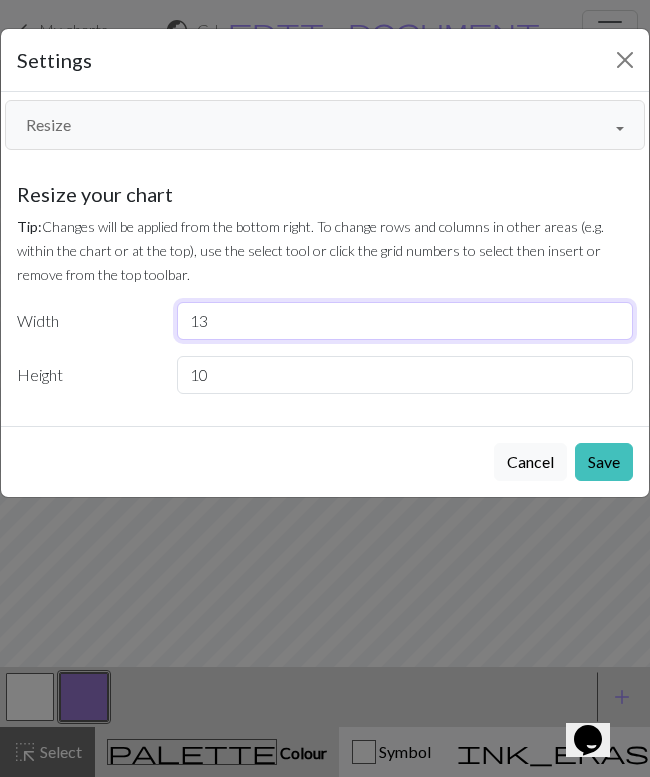 click on "13" at bounding box center [405, 321] 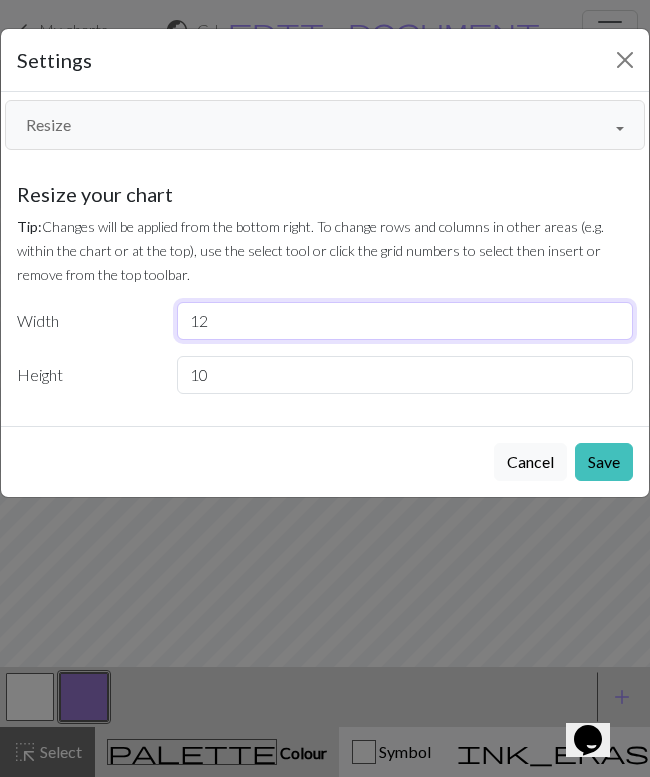 click on "11" at bounding box center [405, 321] 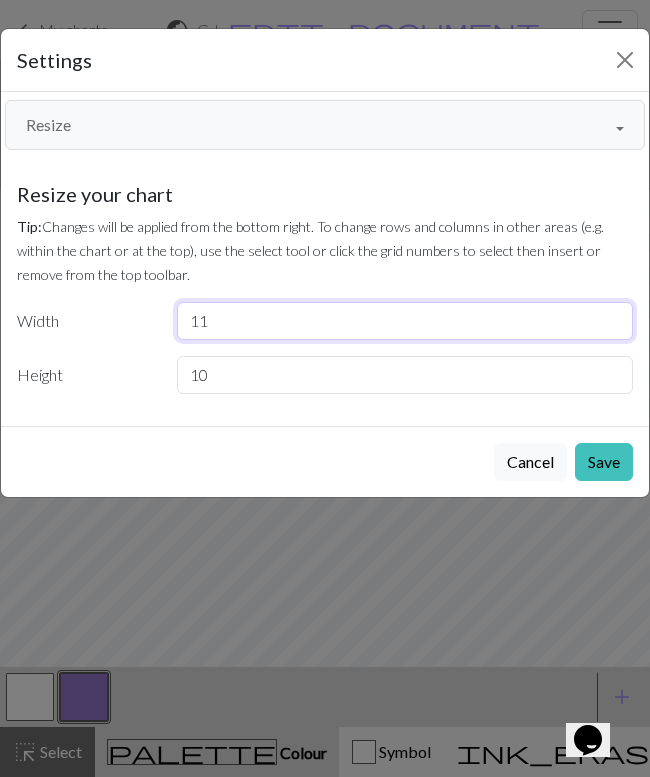 click on "11" at bounding box center [405, 321] 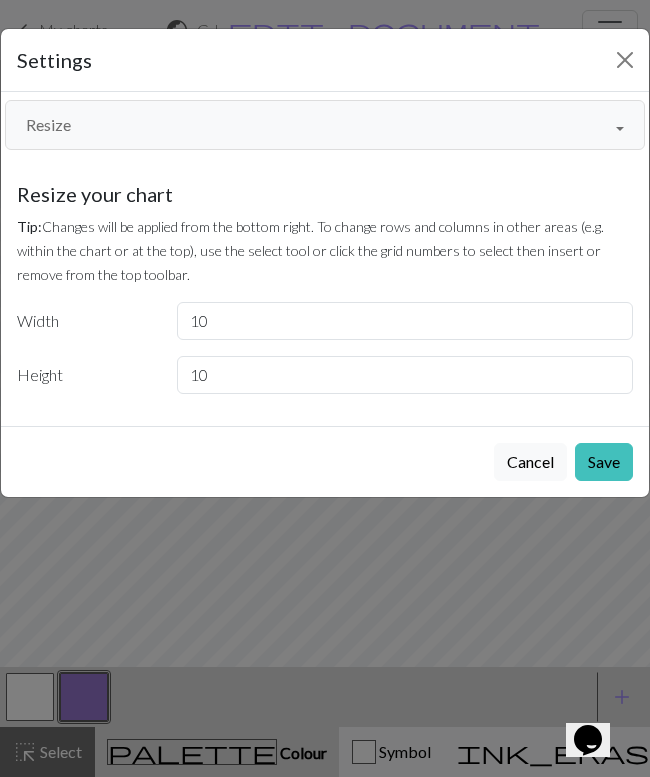 click on "Tip:  Changes will be applied from the bottom right. To change rows and columns in other areas (e.g. within the chart or at the top), use the select tool or click the grid numbers to select then insert or remove from the top toolbar." at bounding box center (325, 250) 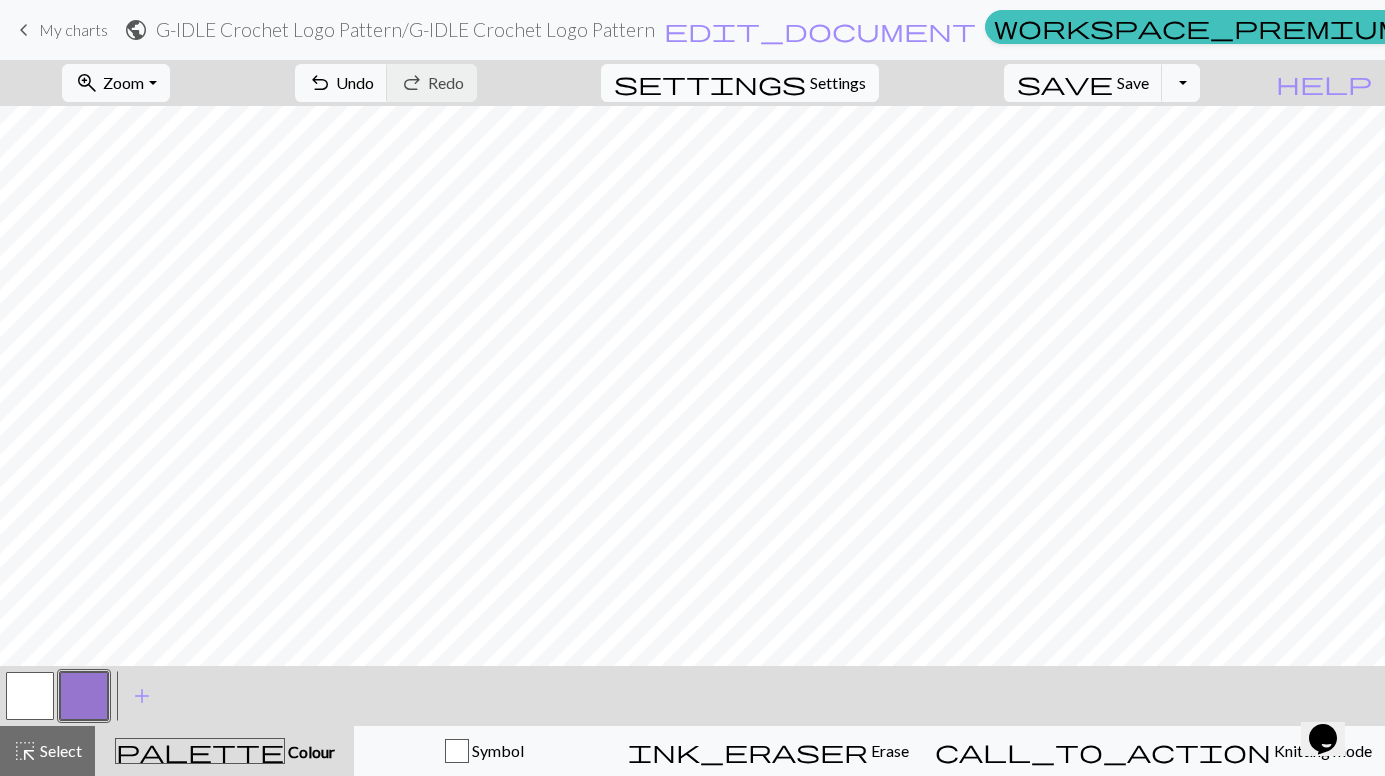 click on "settings" at bounding box center (710, 83) 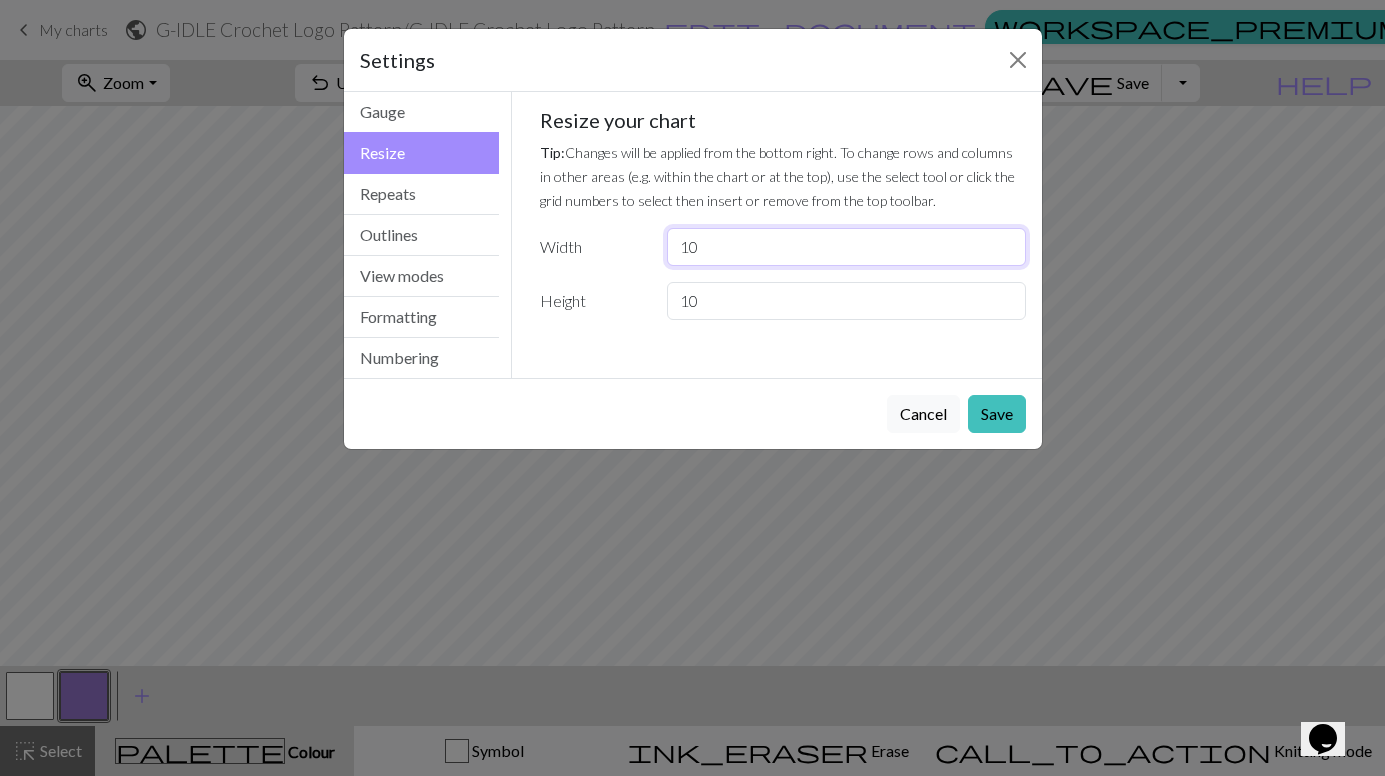click on "10" at bounding box center [846, 247] 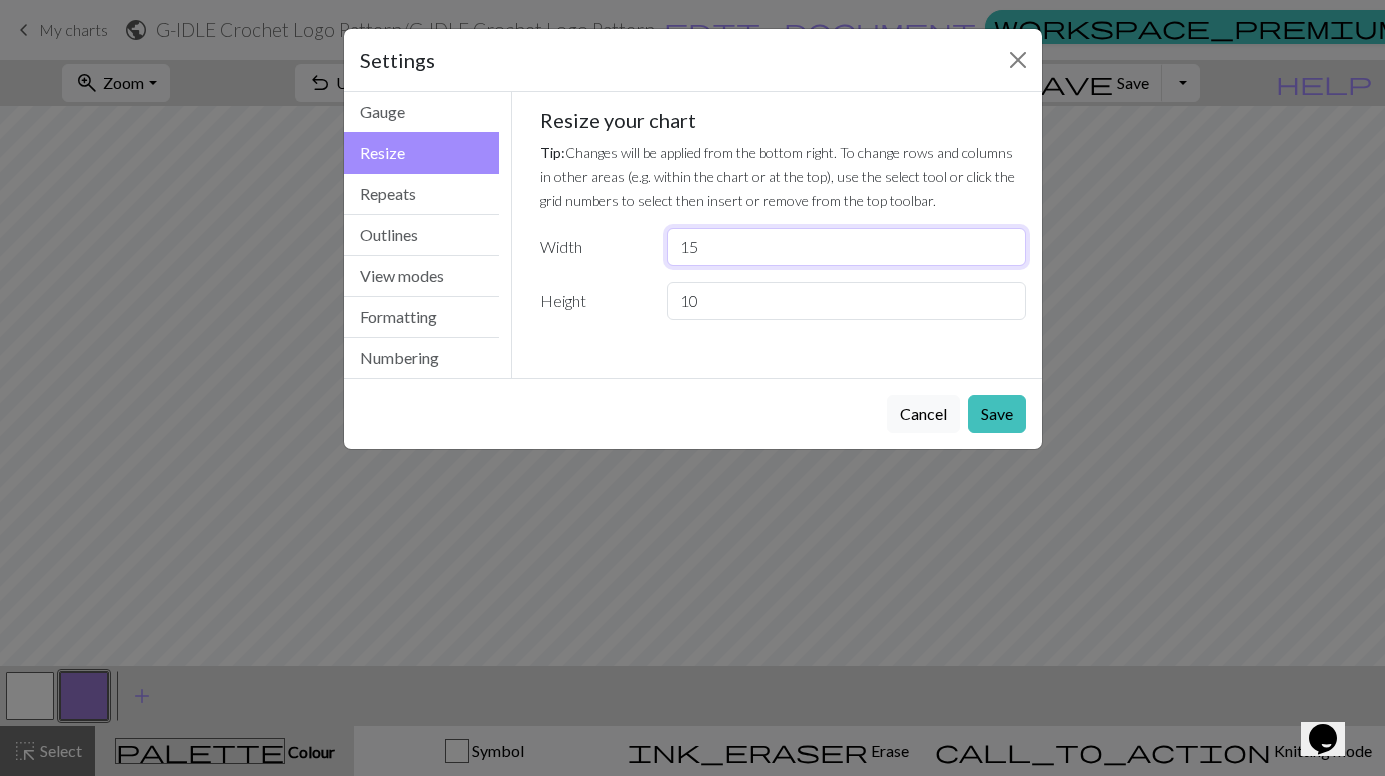 type on "15" 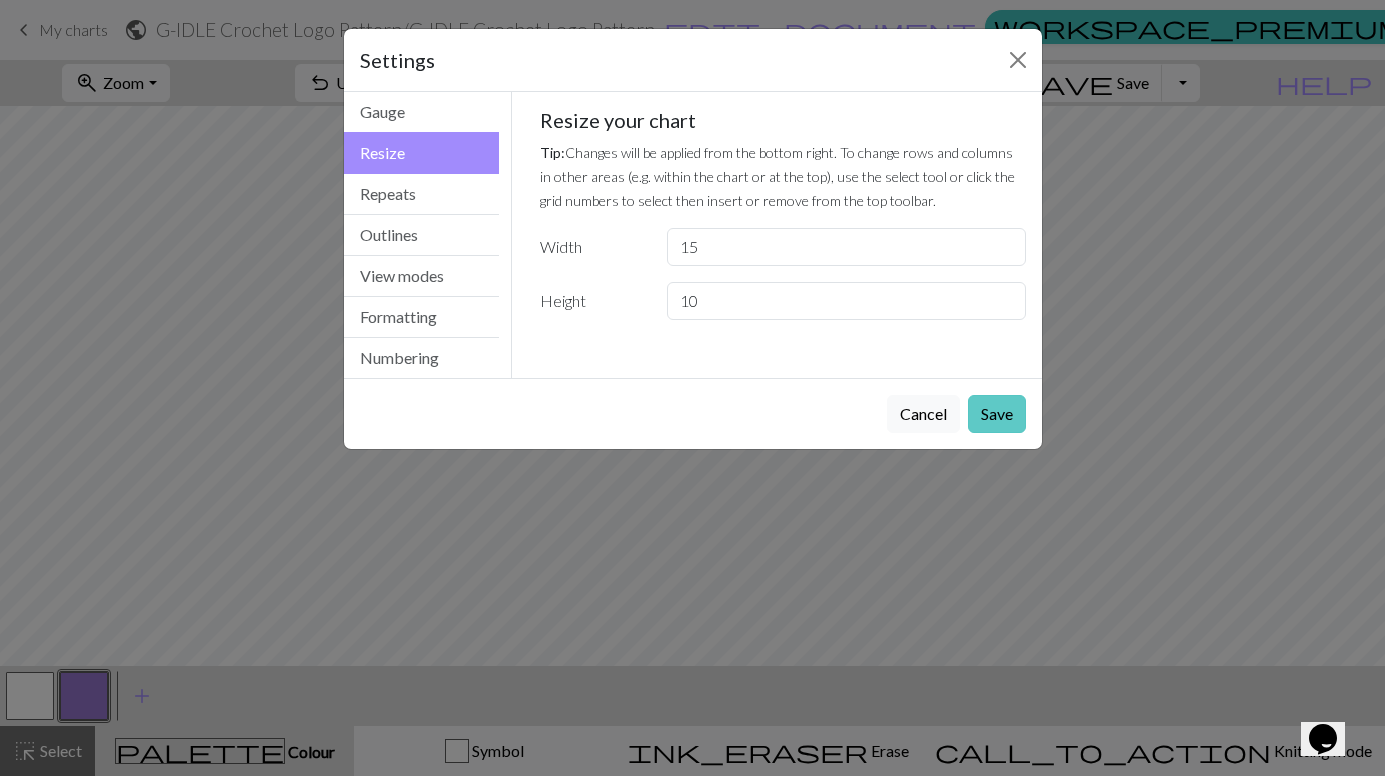 click on "Save" at bounding box center [997, 414] 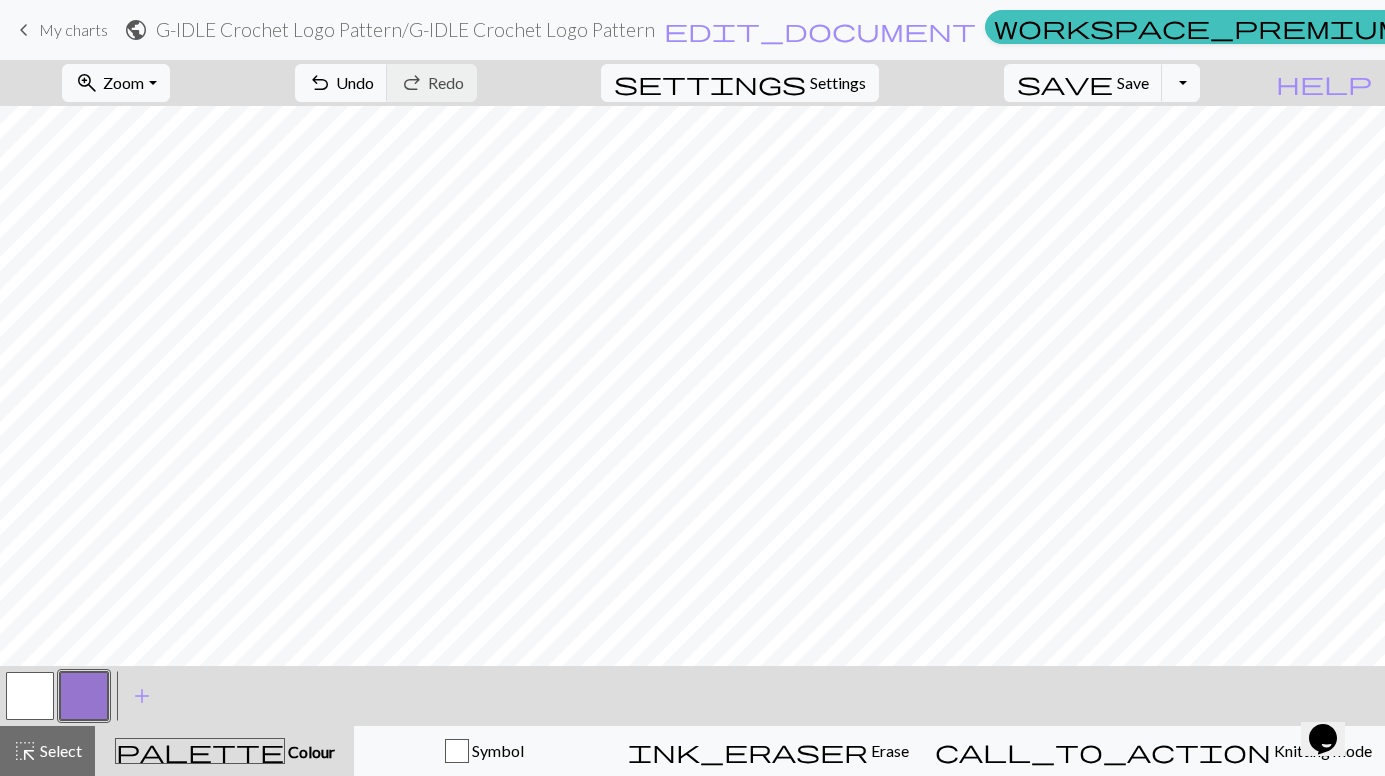 click at bounding box center [30, 696] 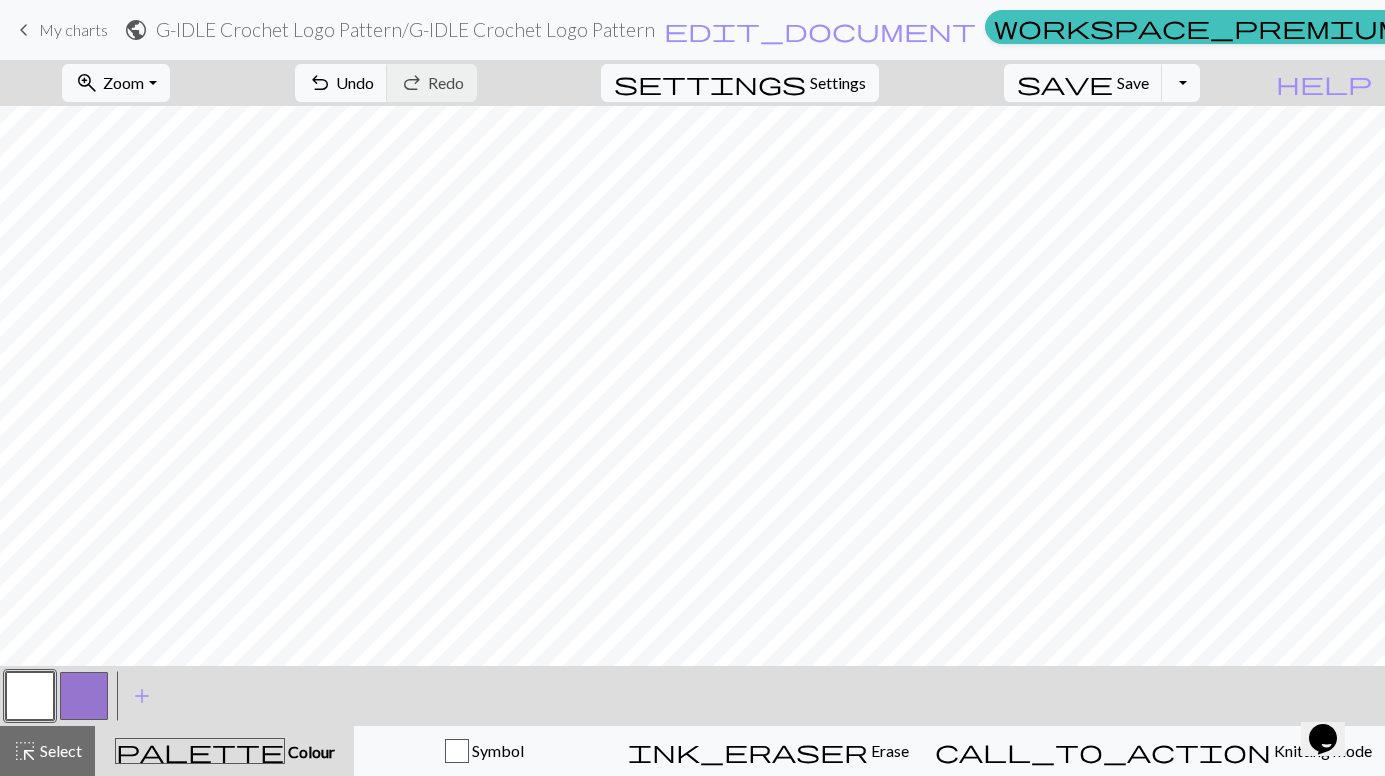 click at bounding box center [84, 696] 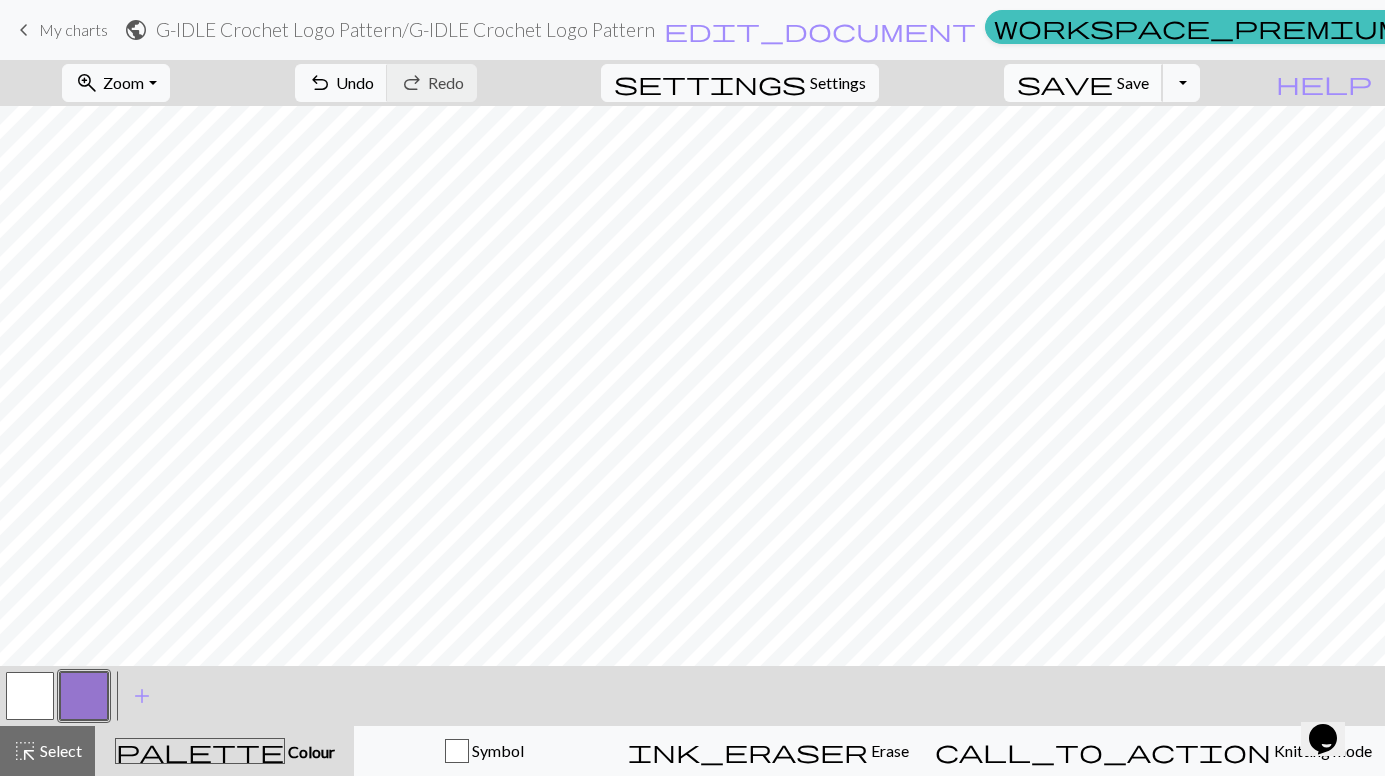 click on "Save" at bounding box center (1133, 82) 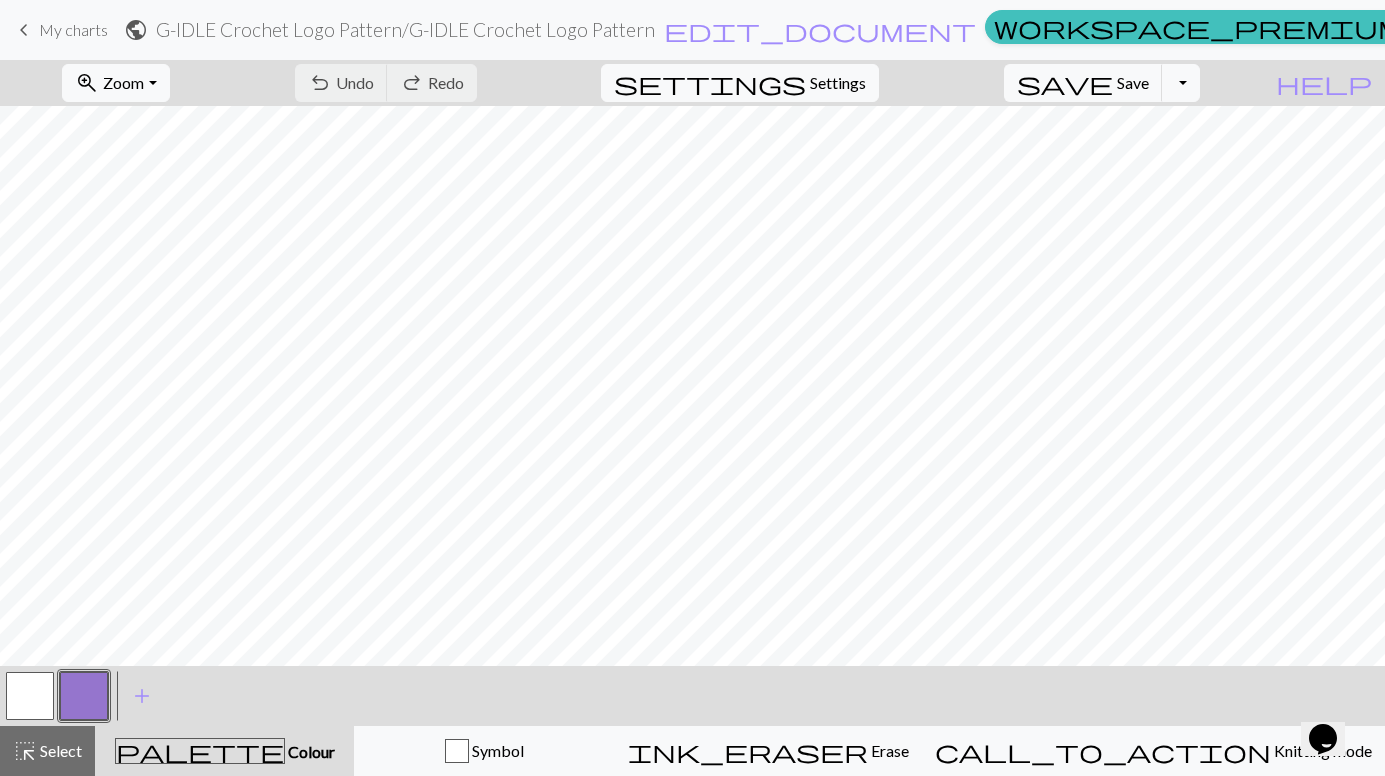 click on "My charts" at bounding box center (73, 29) 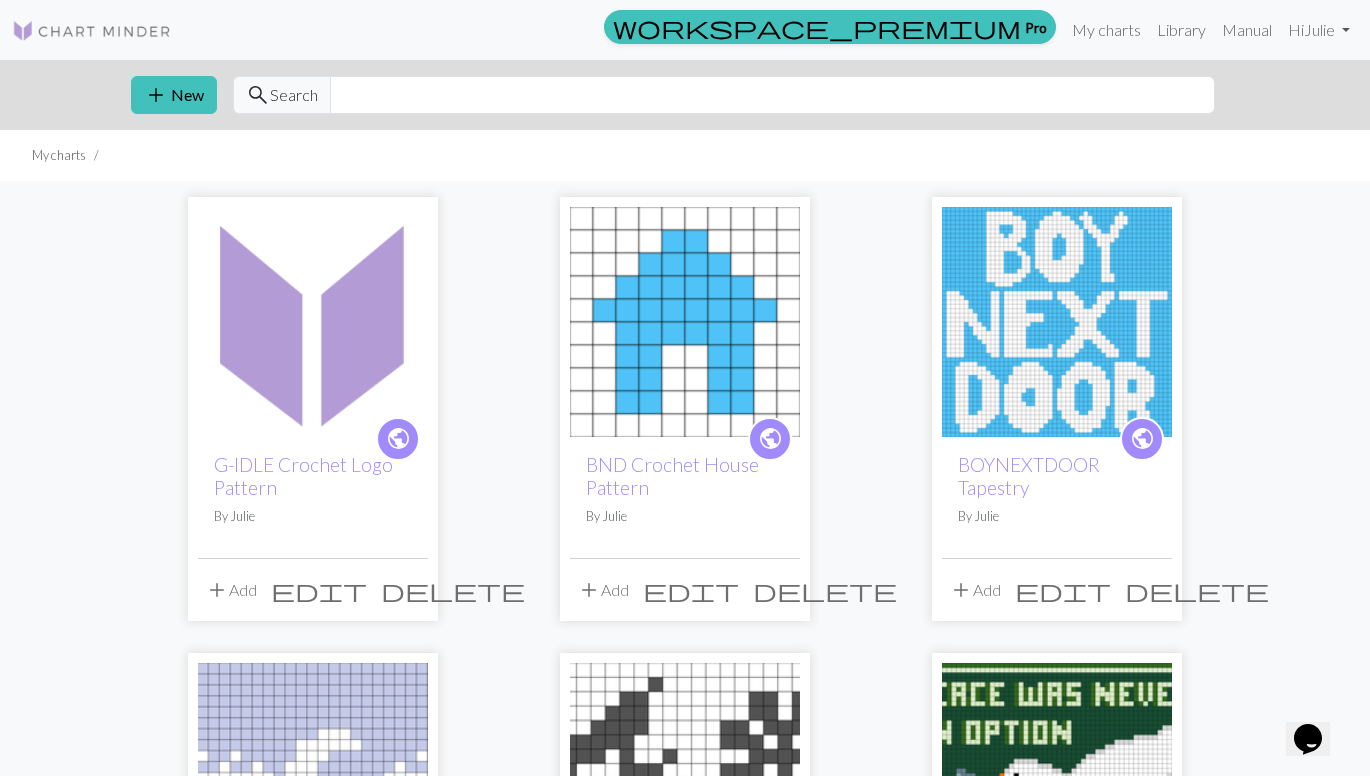 click at bounding box center [313, 322] 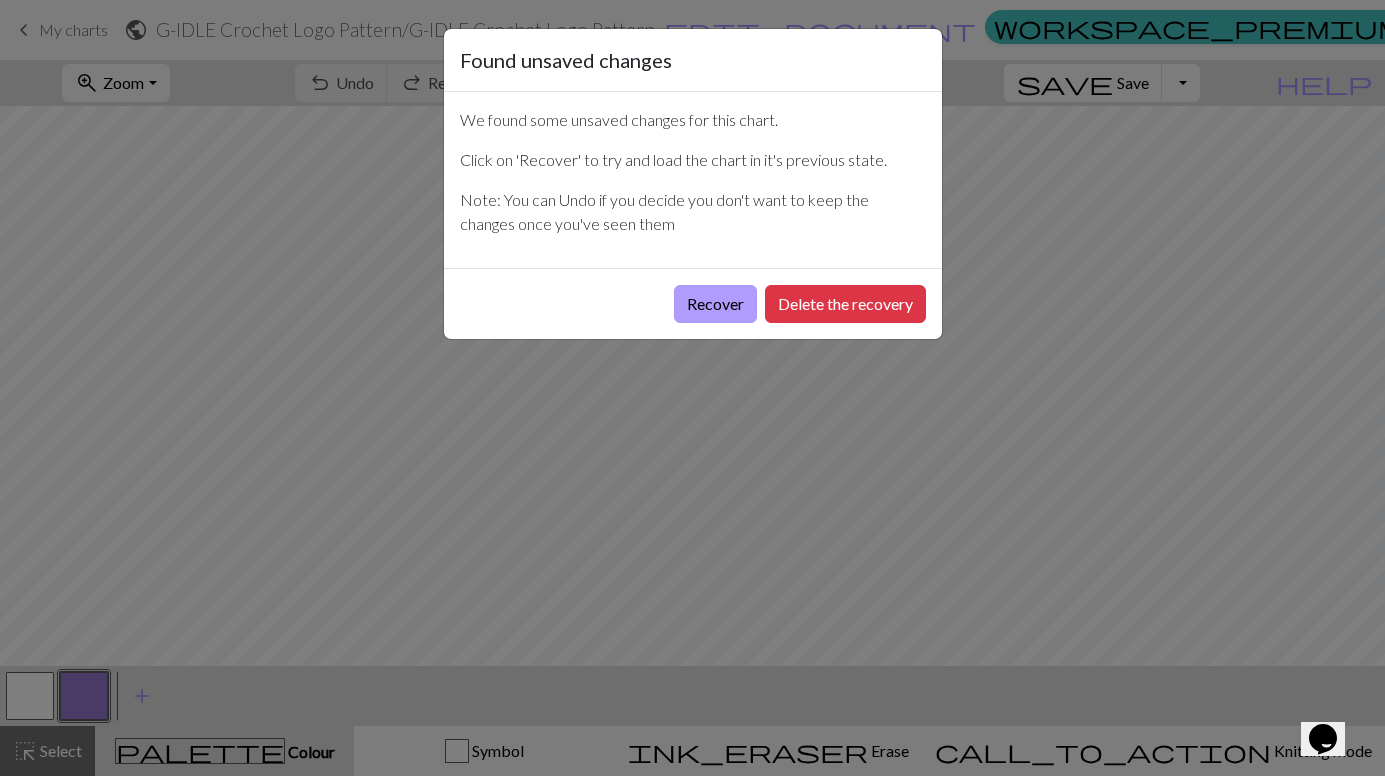 click on "Recover" at bounding box center [715, 304] 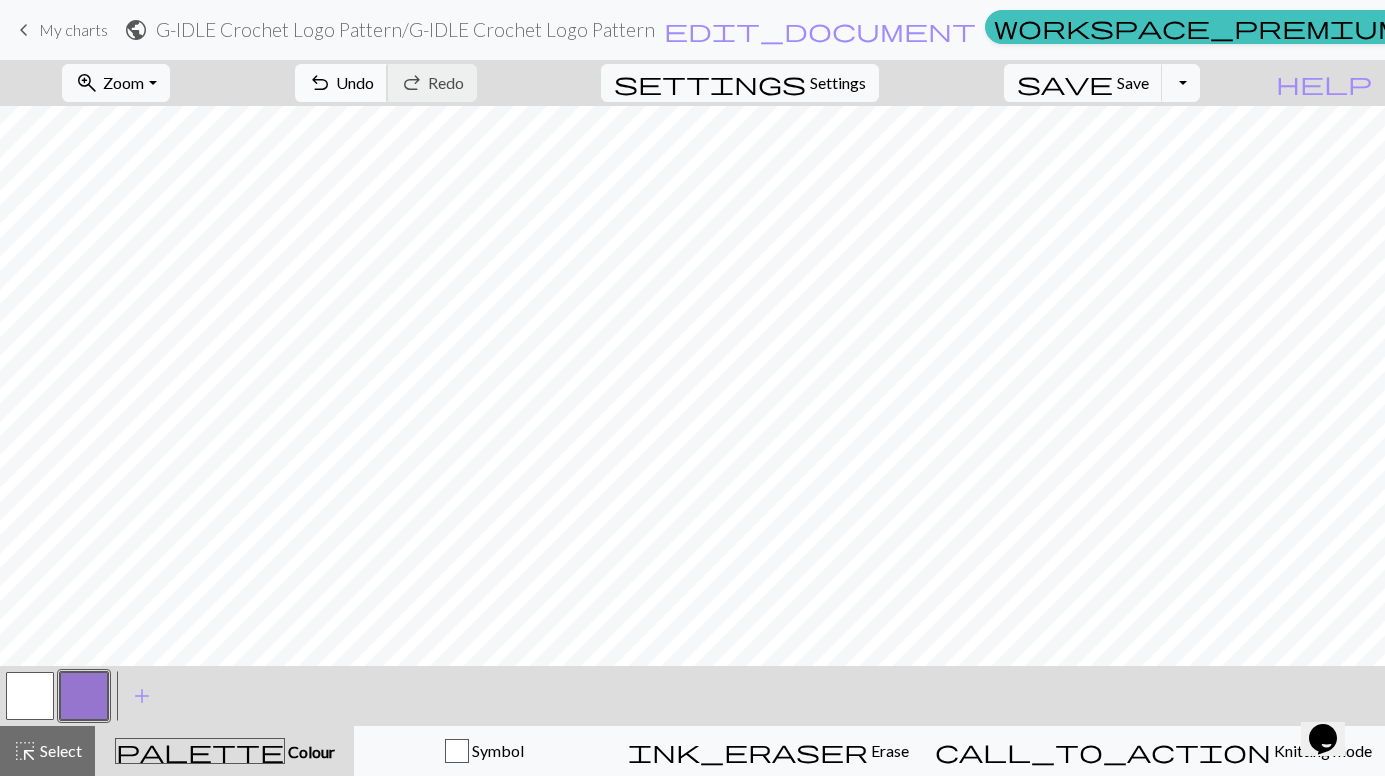 click on "undo Undo Undo" at bounding box center [341, 83] 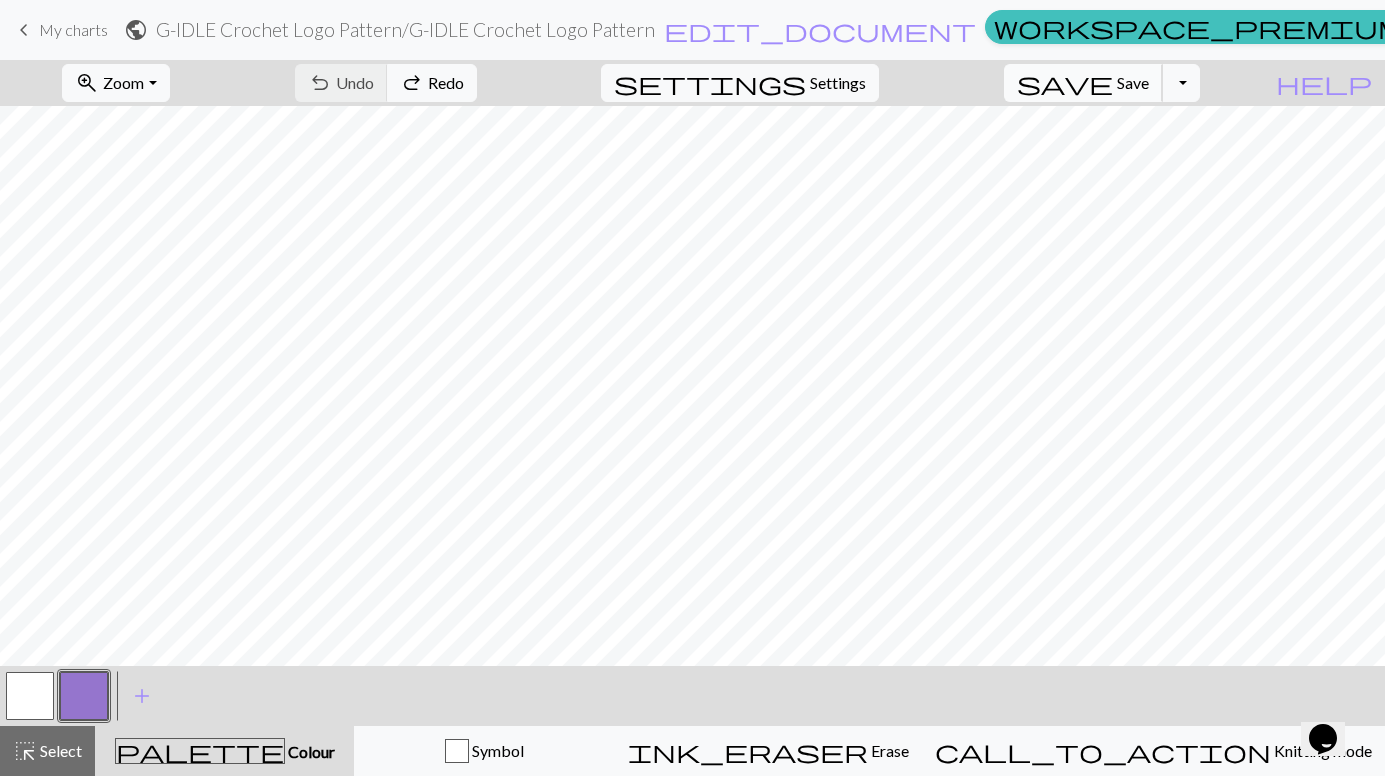 click on "save" at bounding box center [1065, 83] 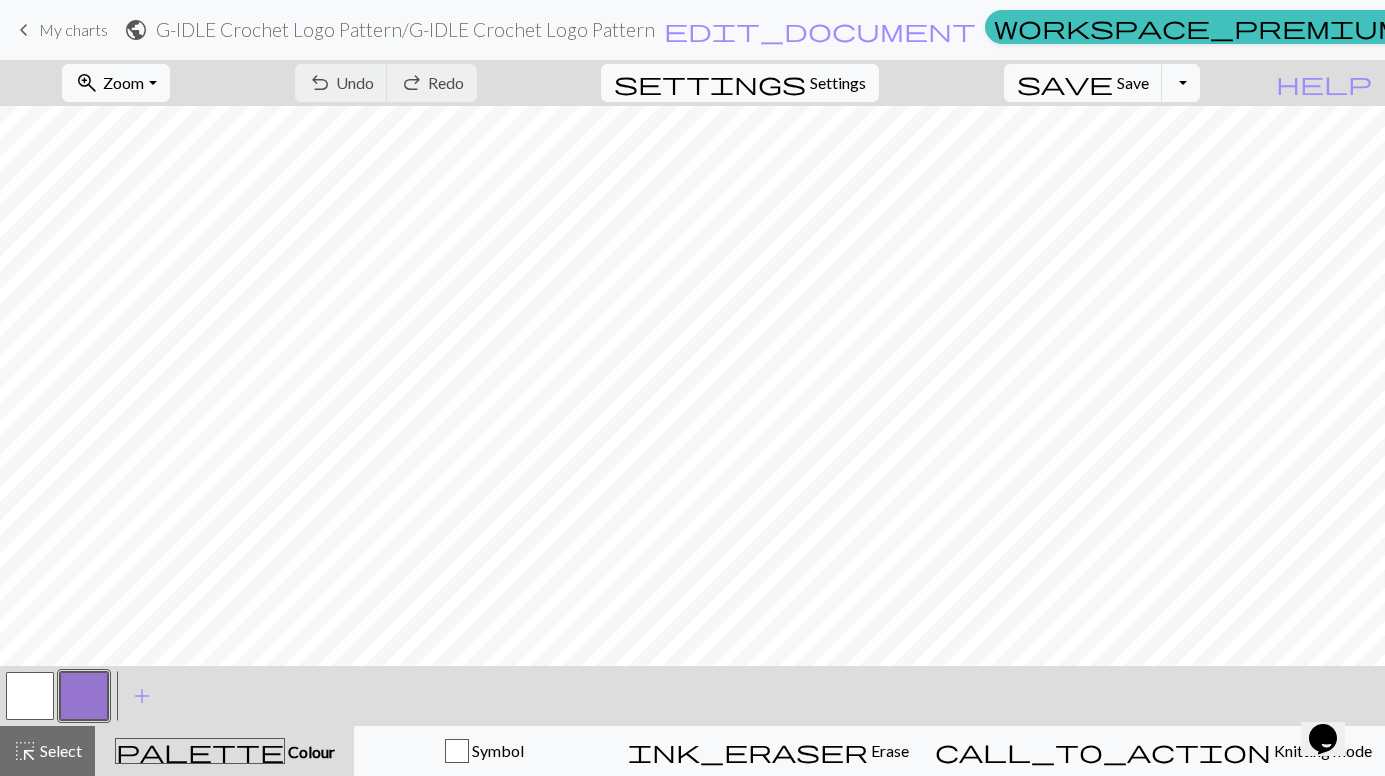click on "My charts" at bounding box center [73, 29] 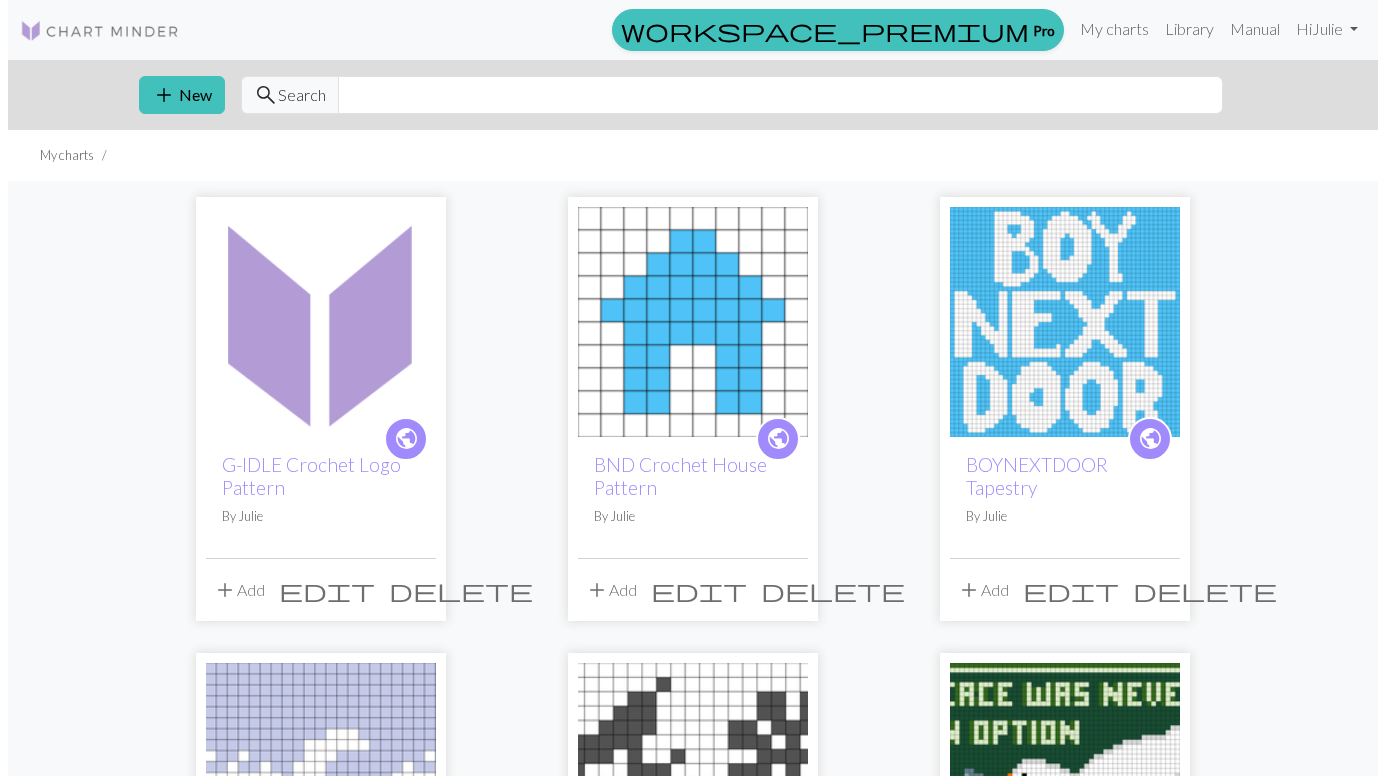 scroll, scrollTop: 0, scrollLeft: 0, axis: both 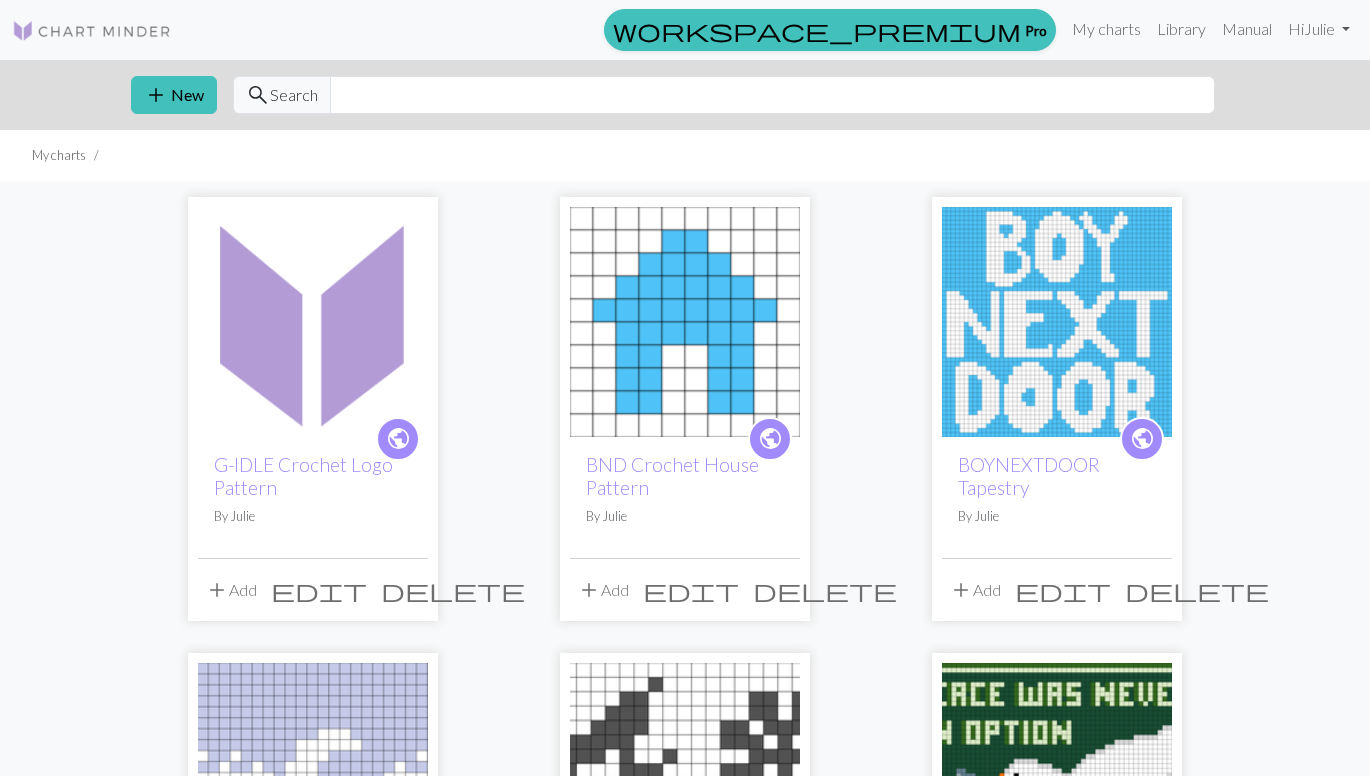 click at bounding box center (313, 322) 